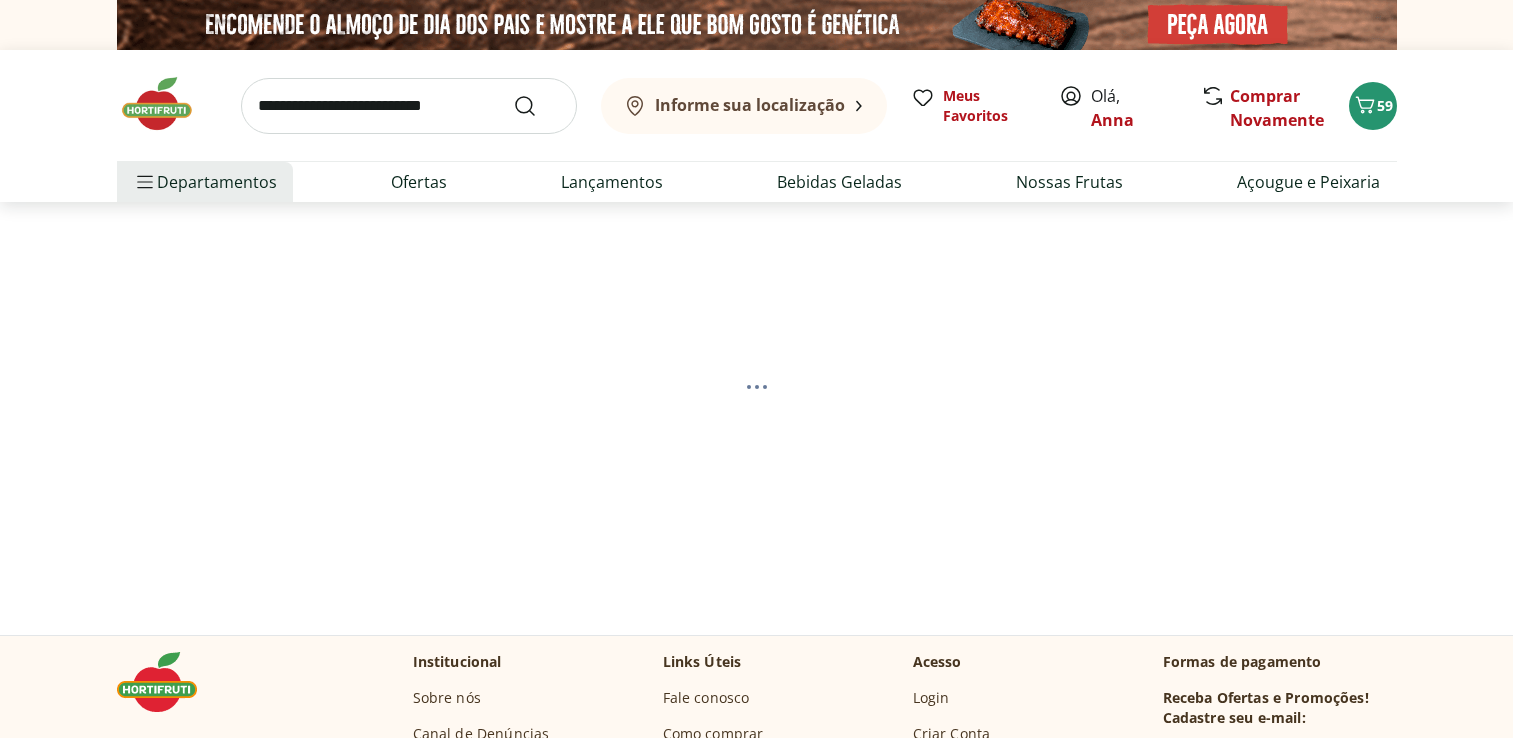 scroll, scrollTop: 0, scrollLeft: 0, axis: both 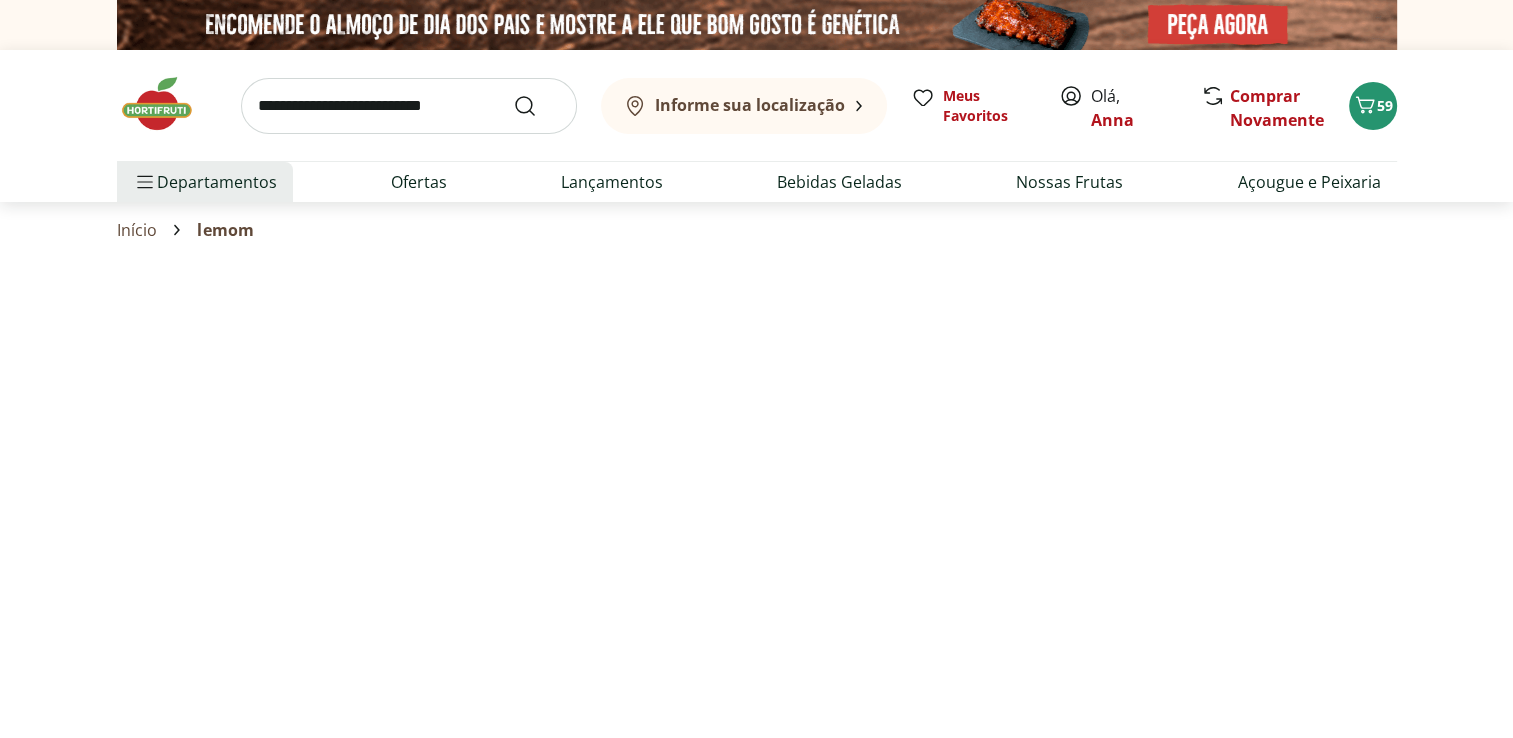 select on "**********" 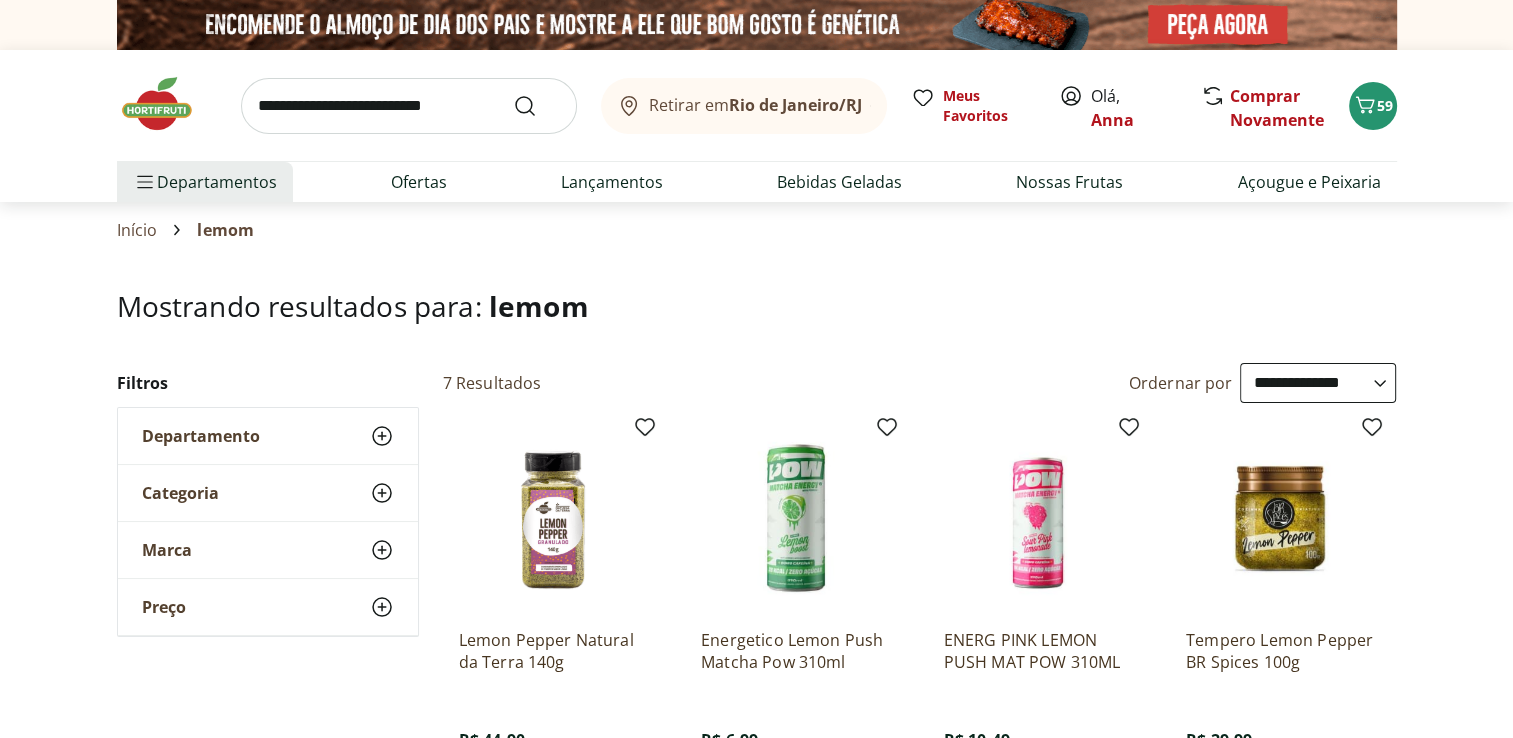 click at bounding box center [409, 106] 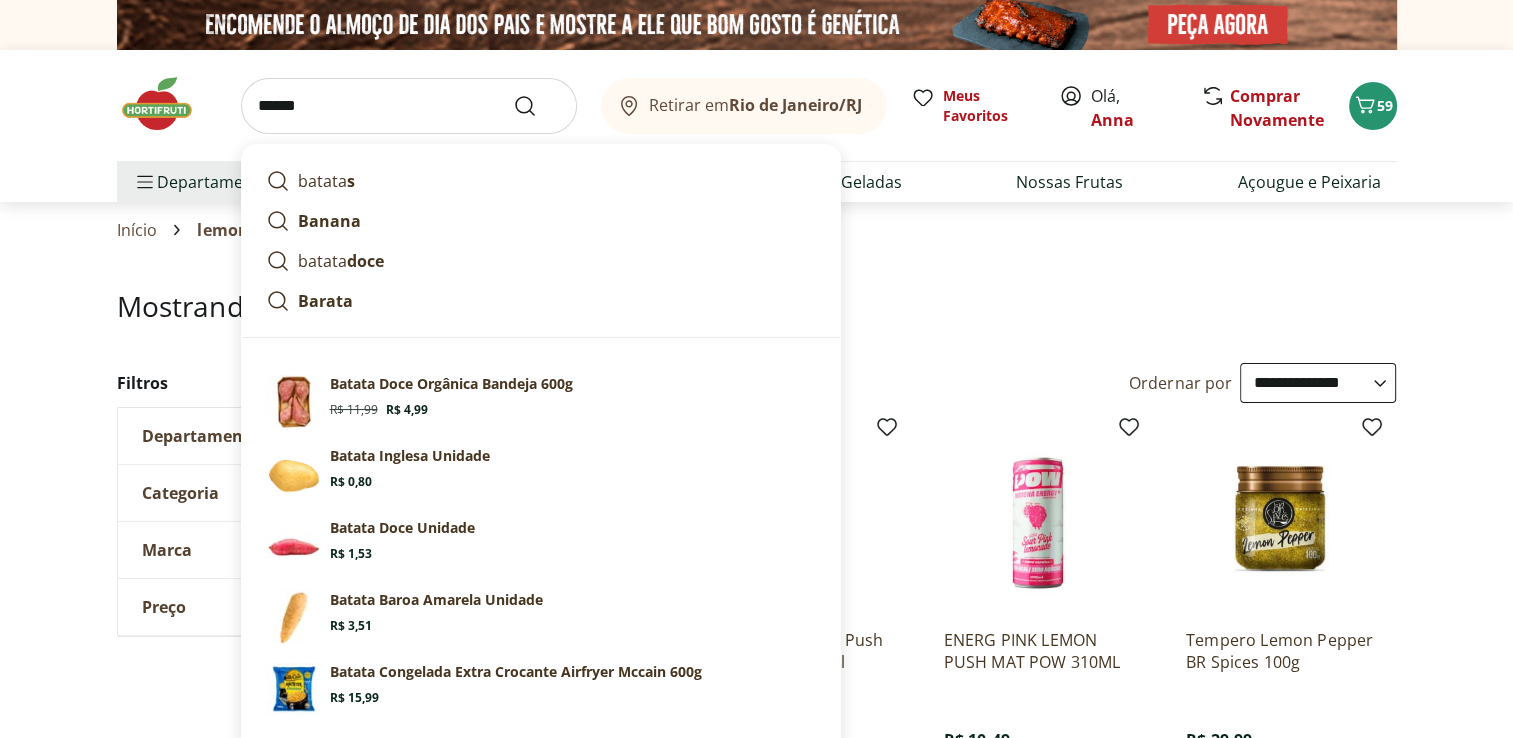 type on "******" 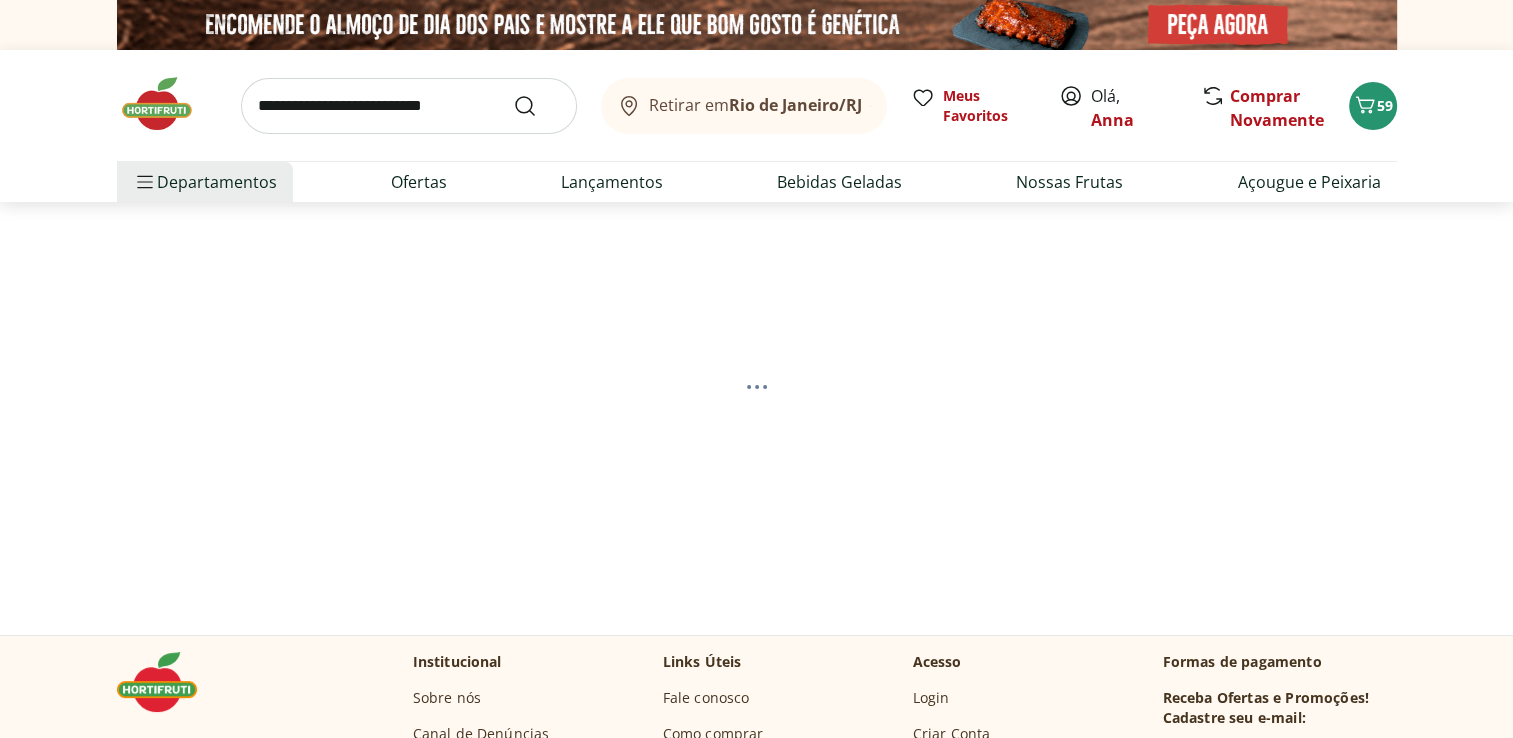 select on "**********" 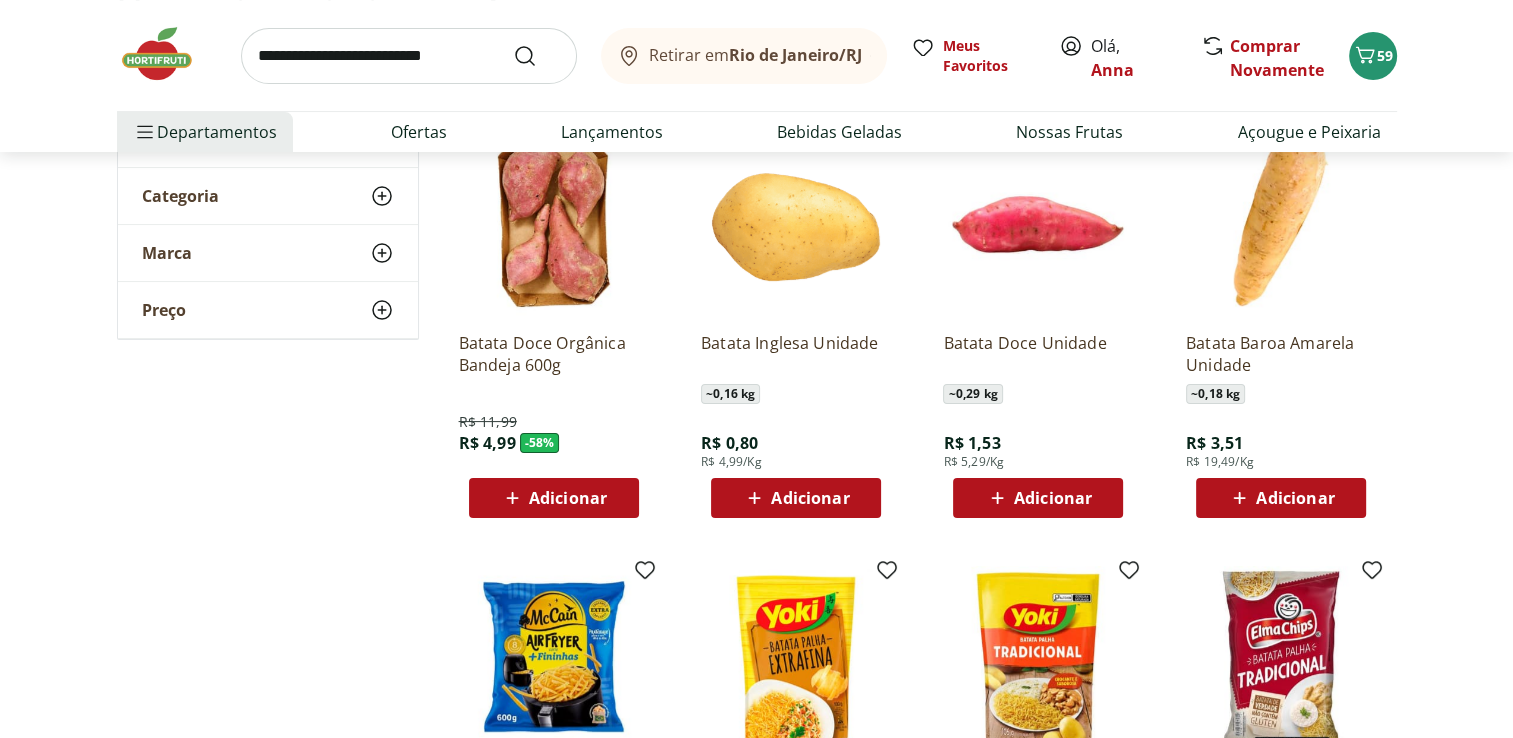 scroll, scrollTop: 300, scrollLeft: 0, axis: vertical 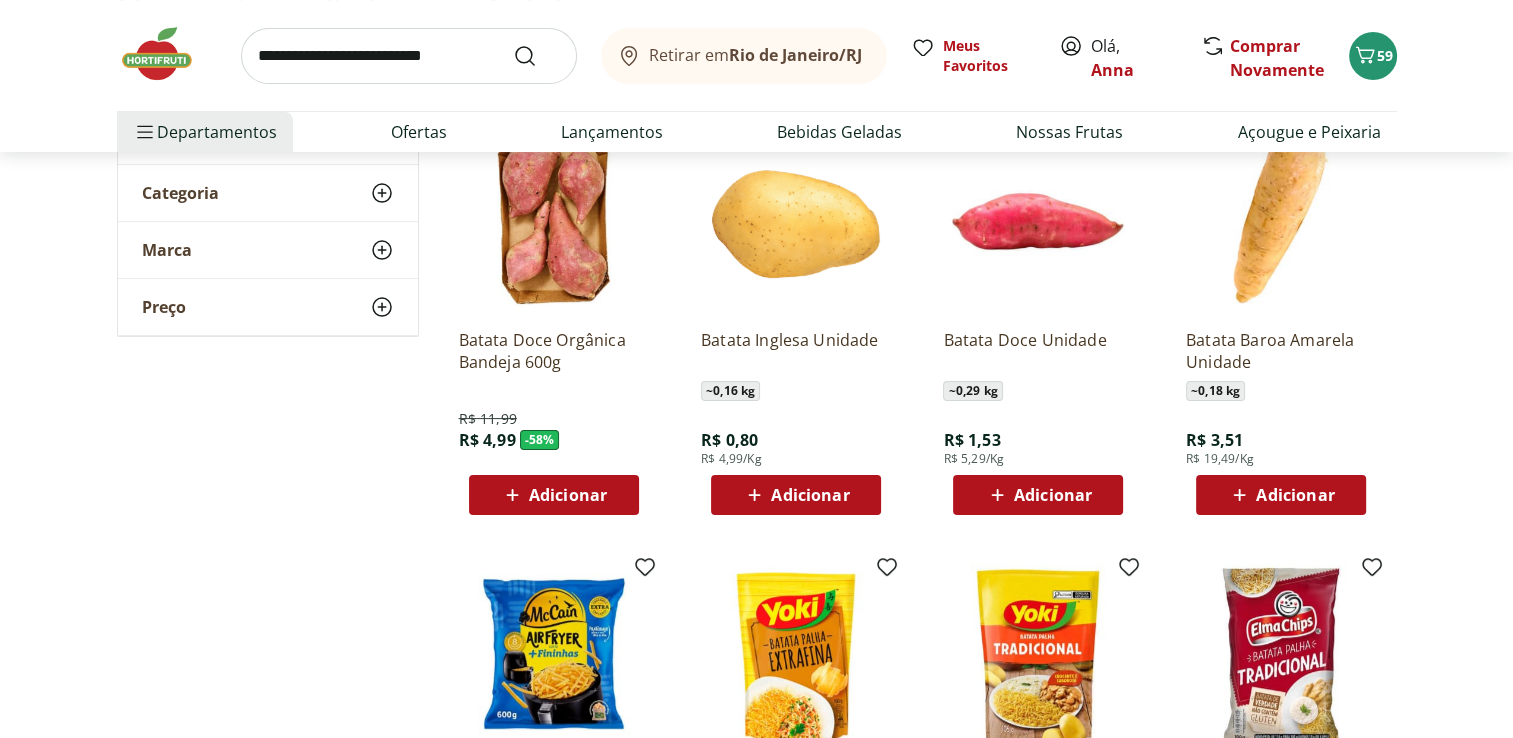 click on "Adicionar" at bounding box center [810, 495] 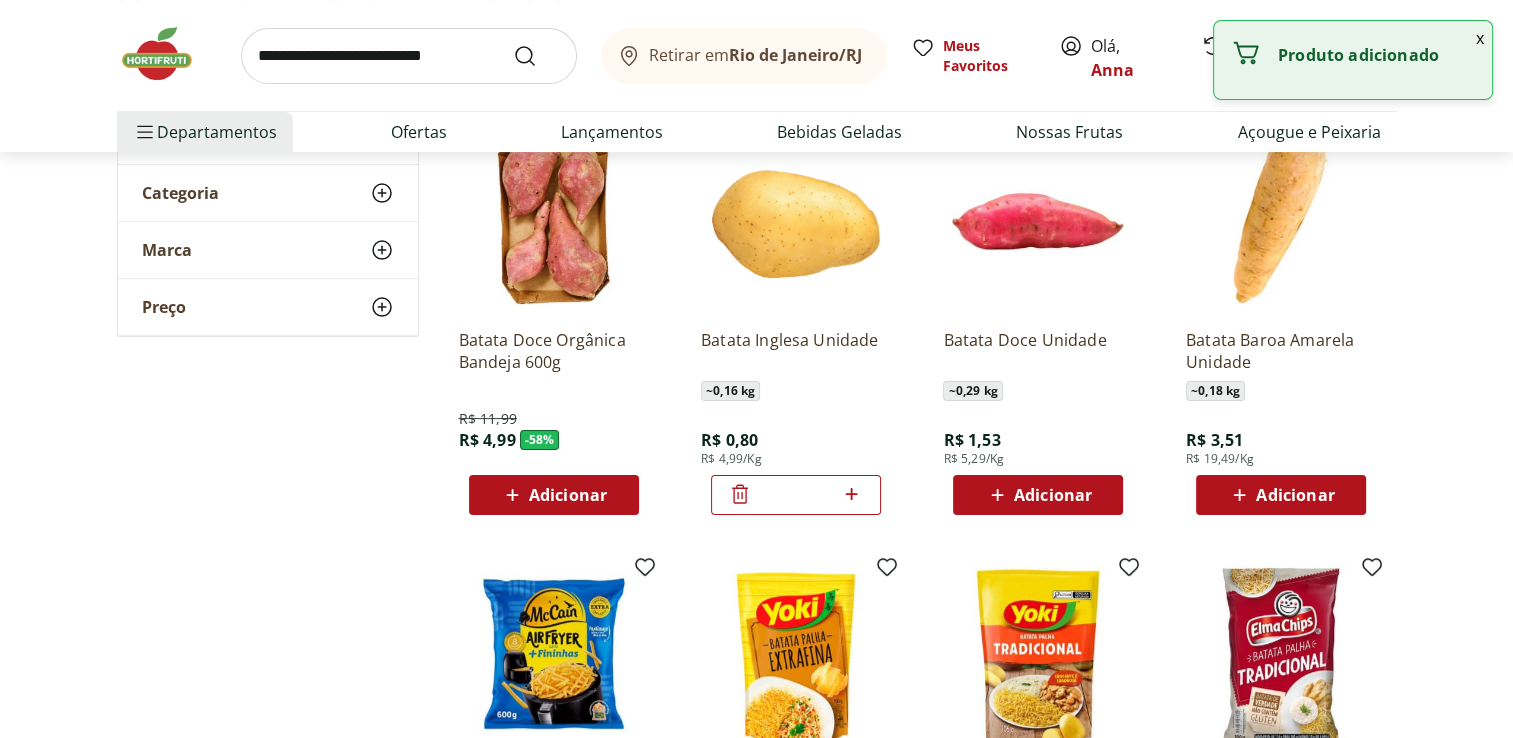 click 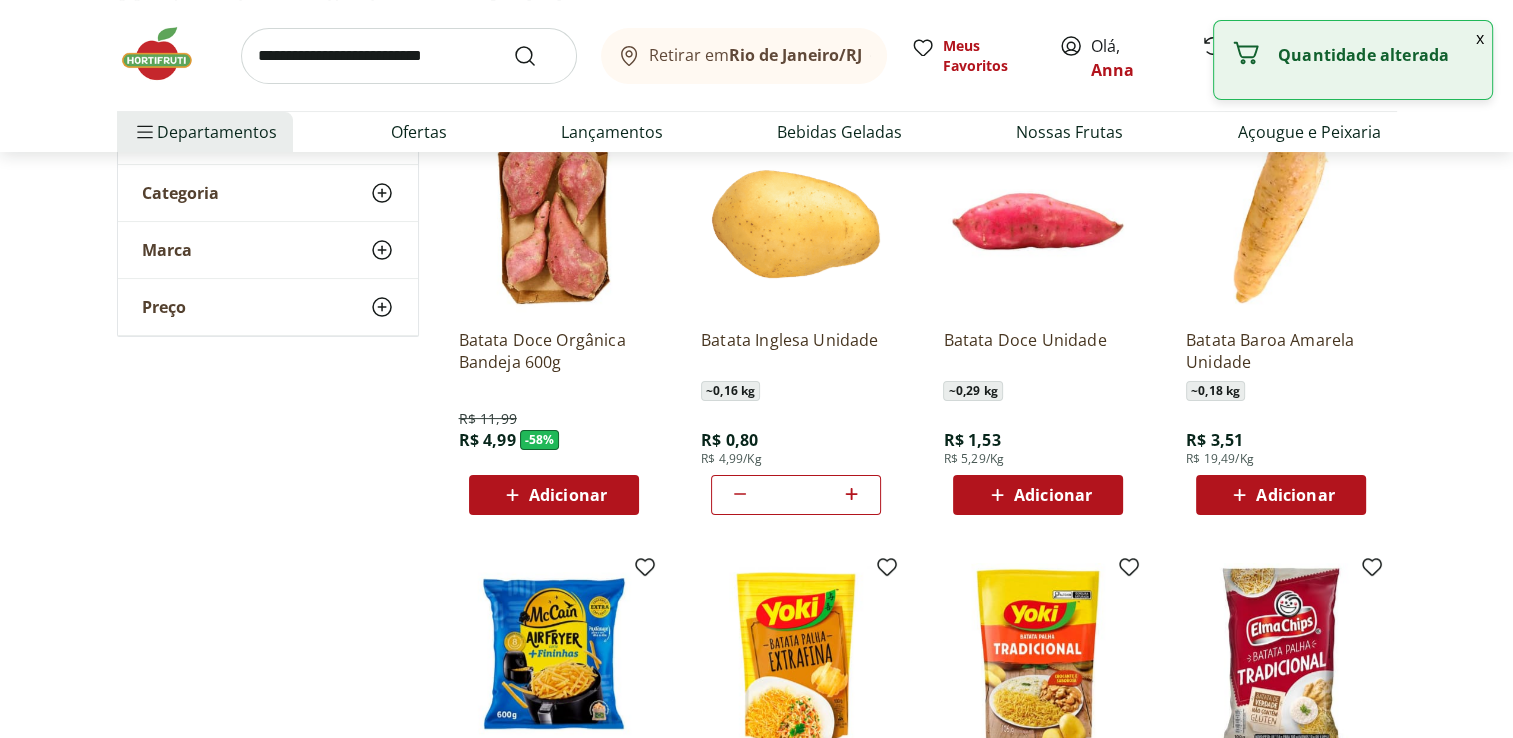 click 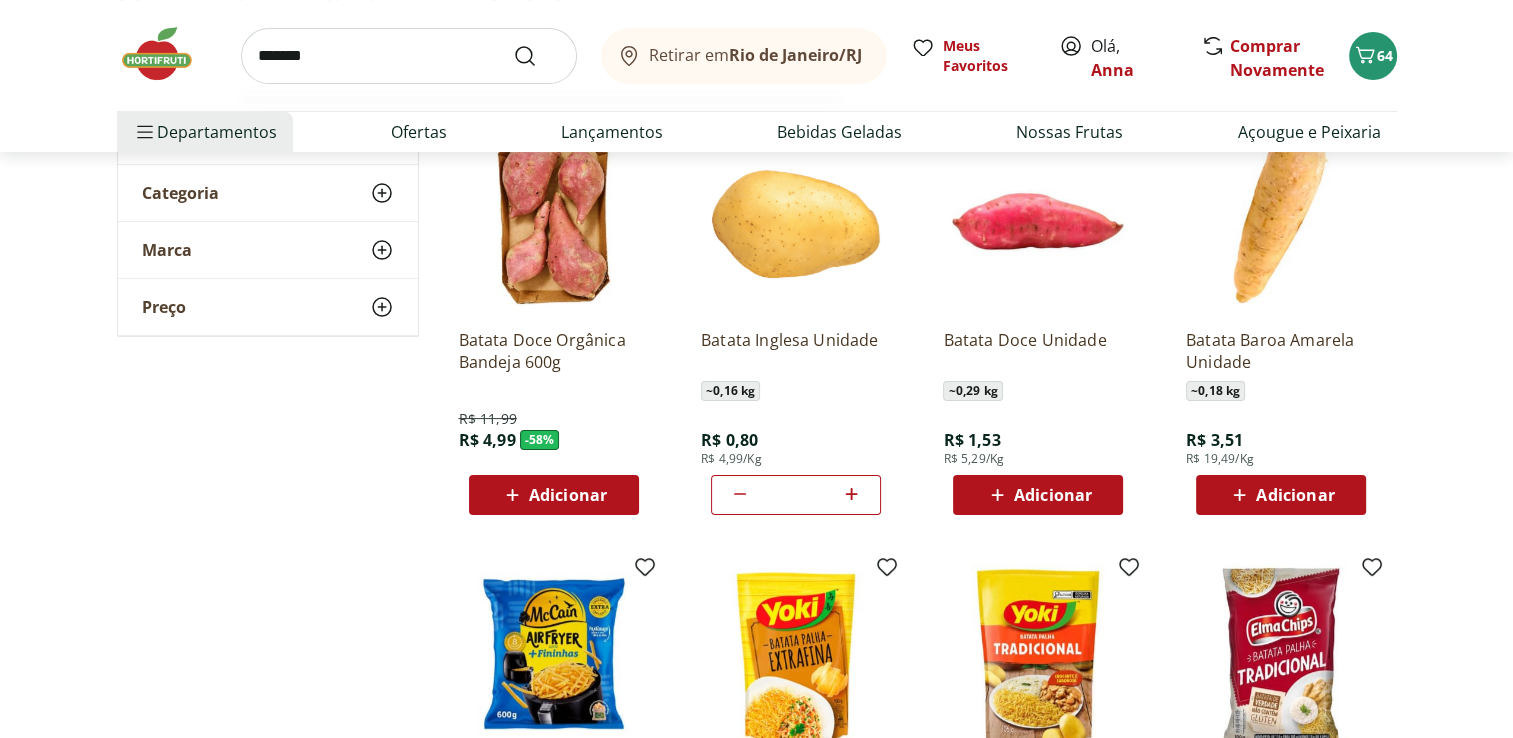 type on "*******" 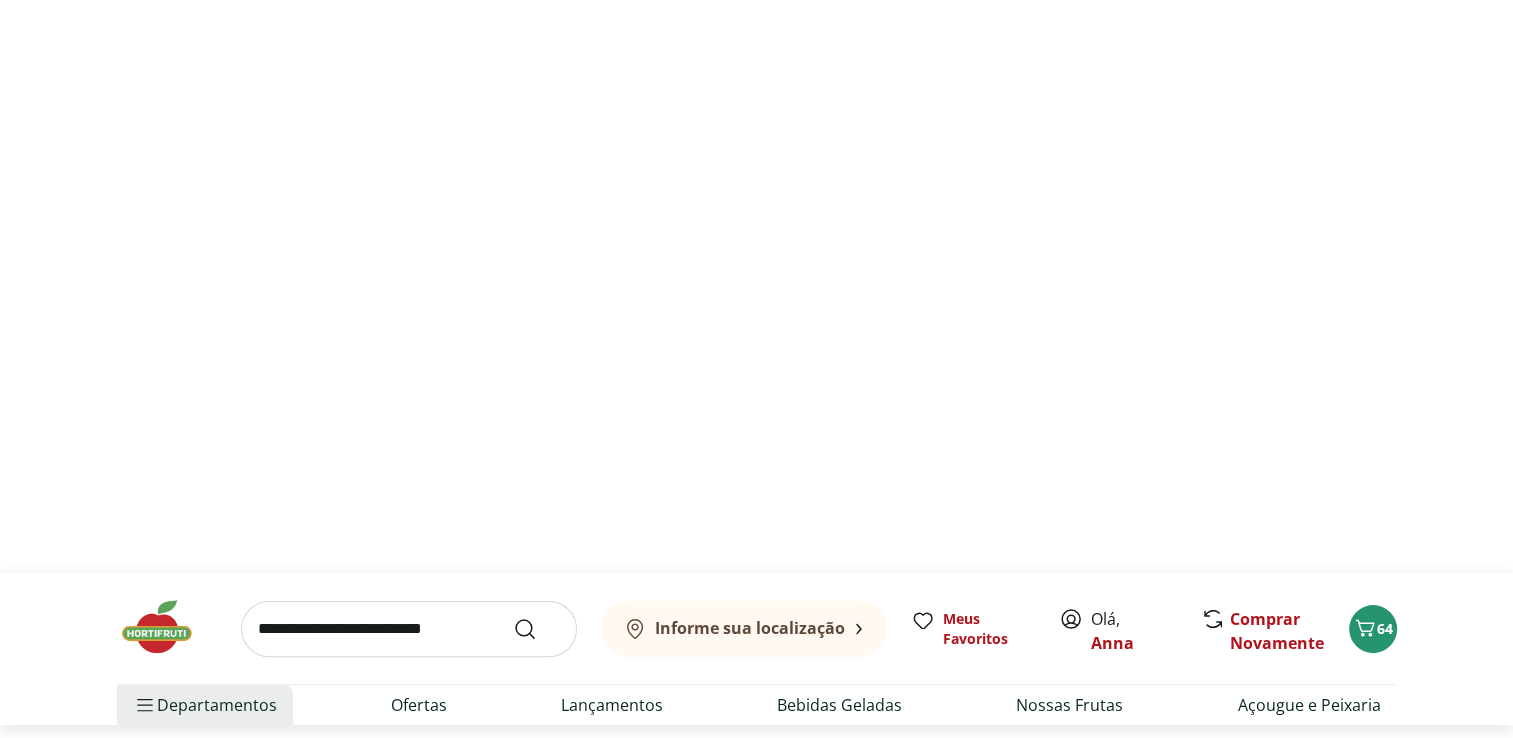 scroll, scrollTop: 0, scrollLeft: 0, axis: both 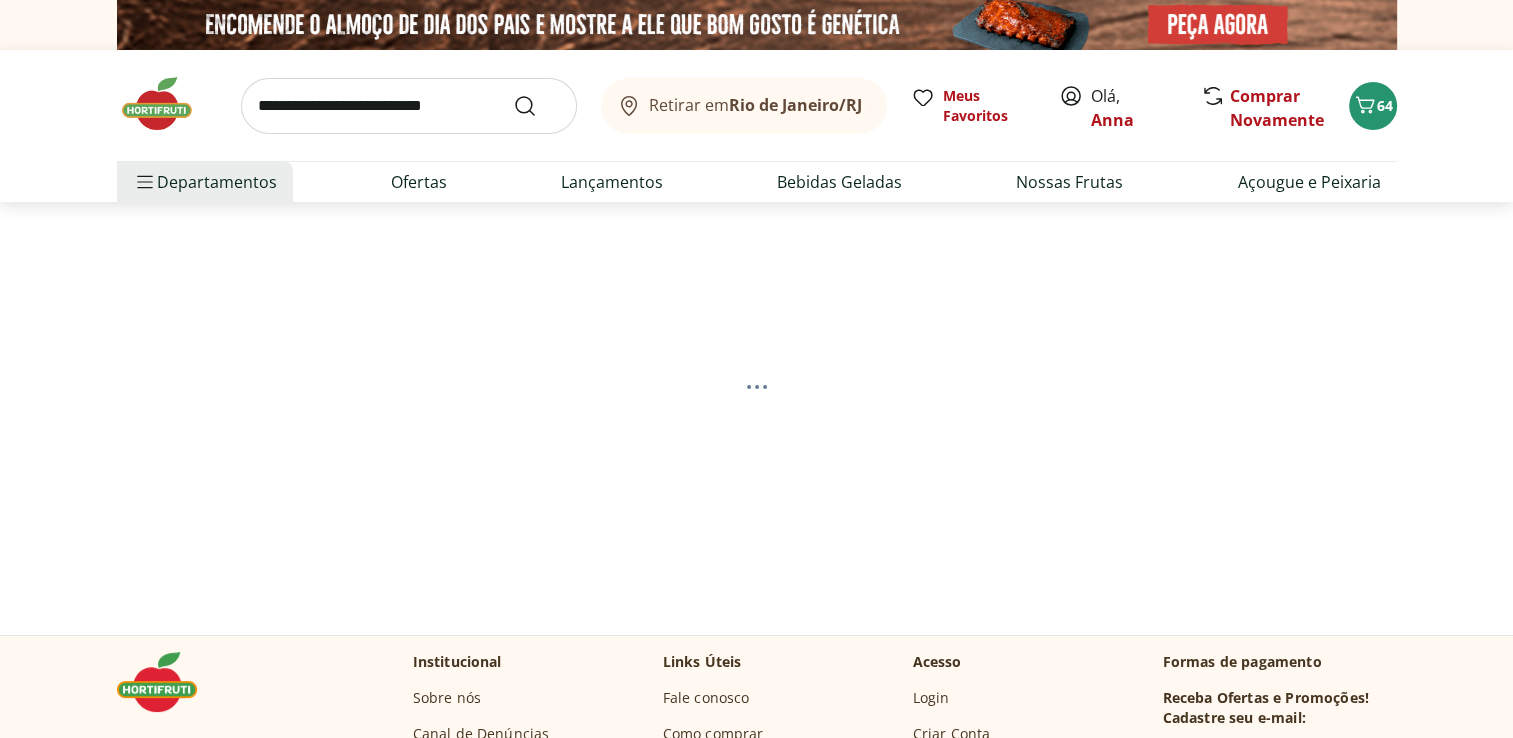 select on "**********" 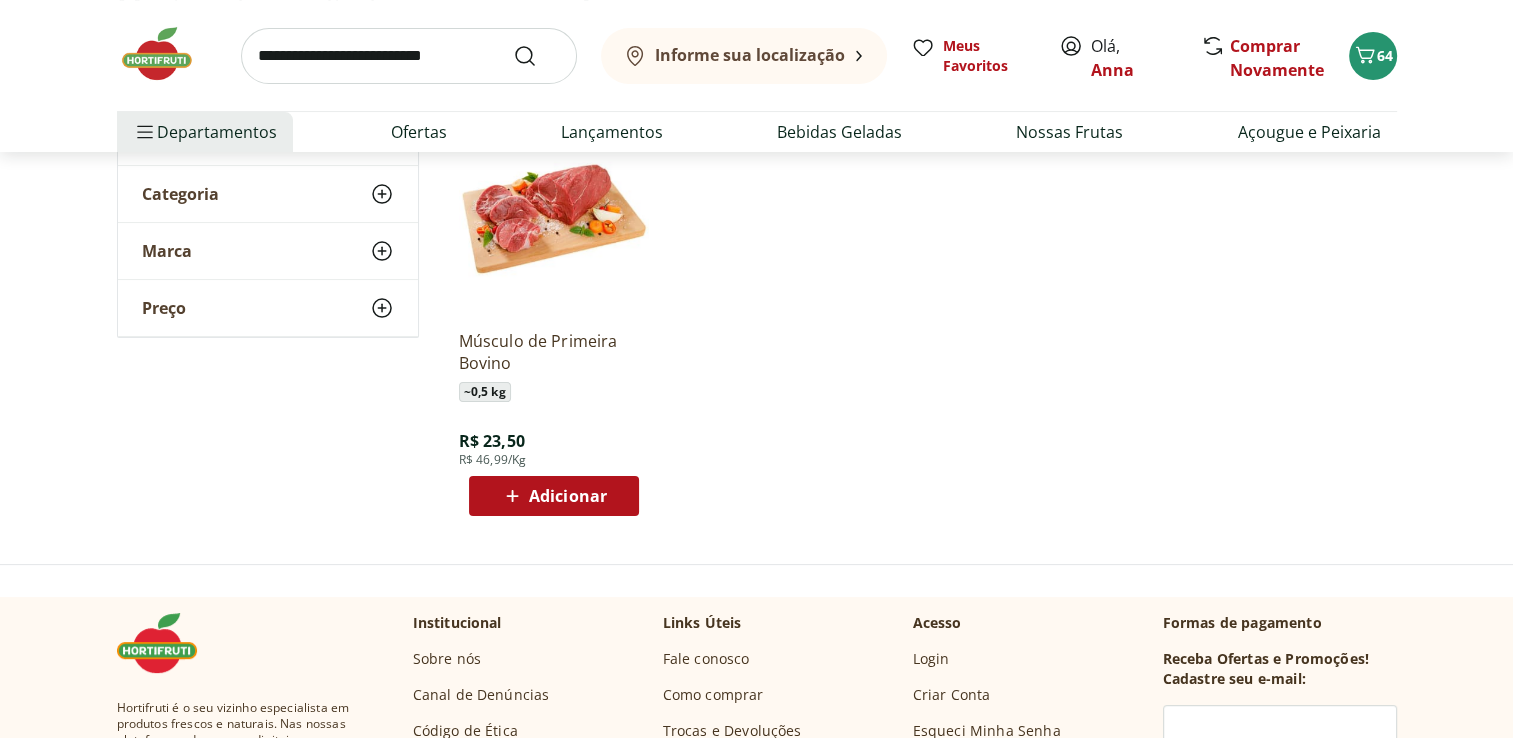 scroll, scrollTop: 300, scrollLeft: 0, axis: vertical 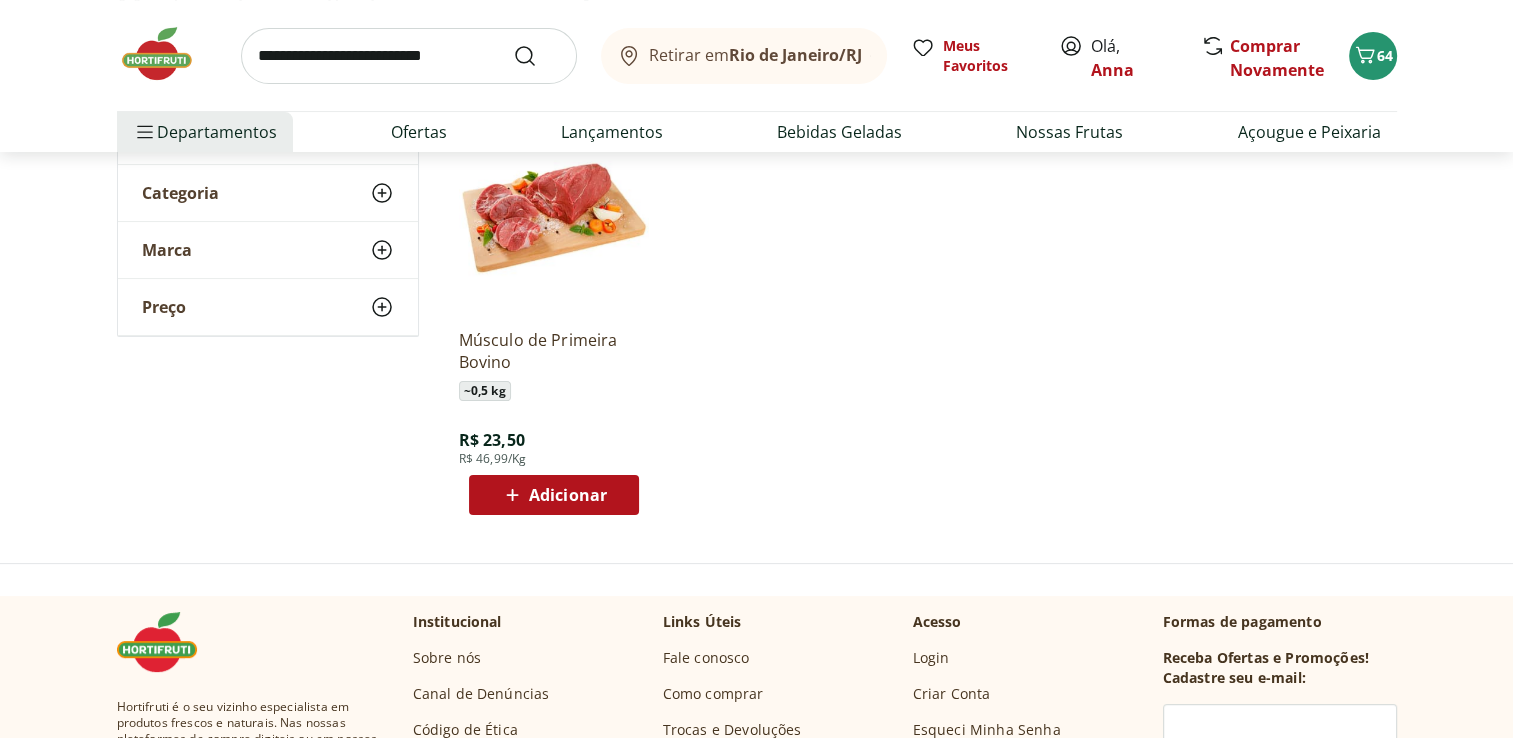 click on "Adicionar" at bounding box center (568, 495) 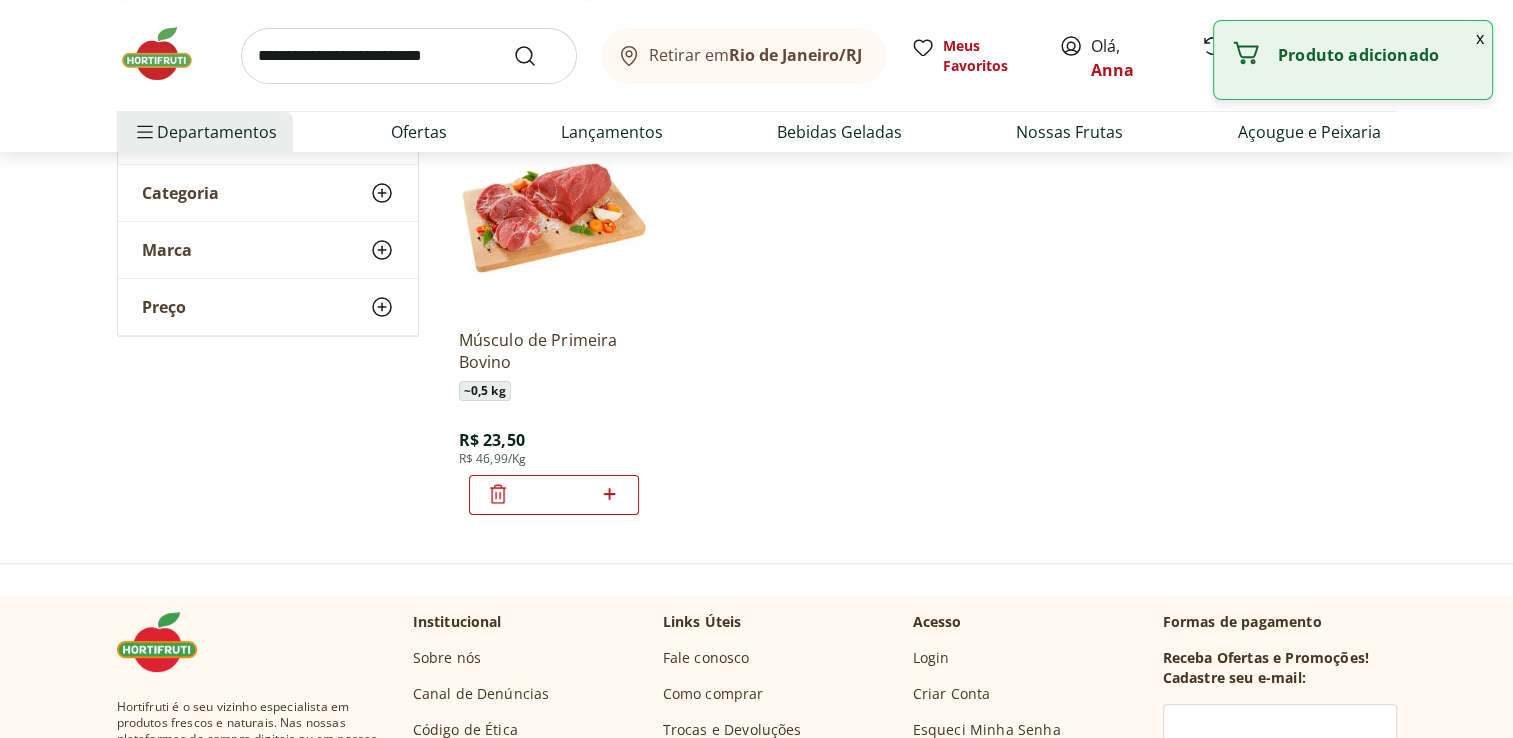 click 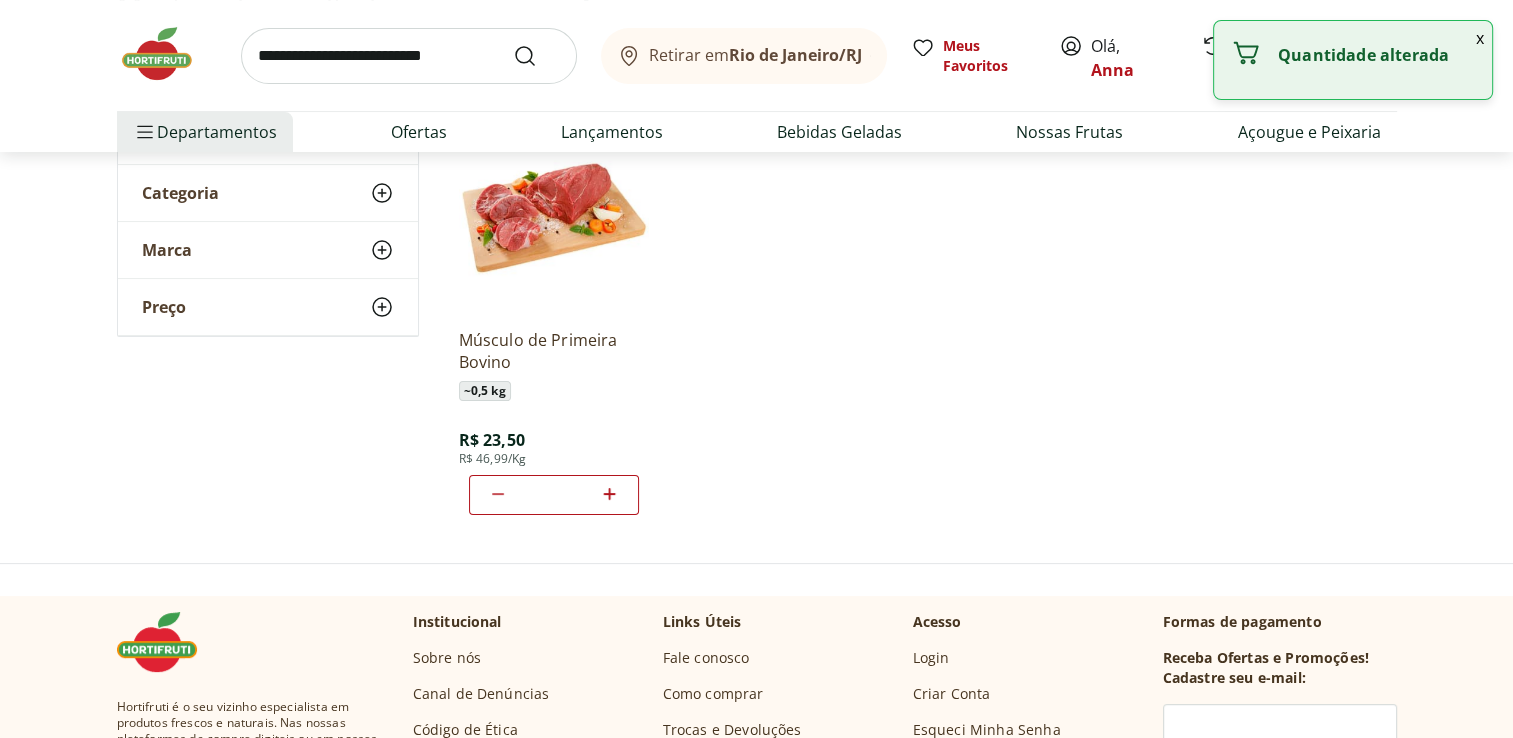 click 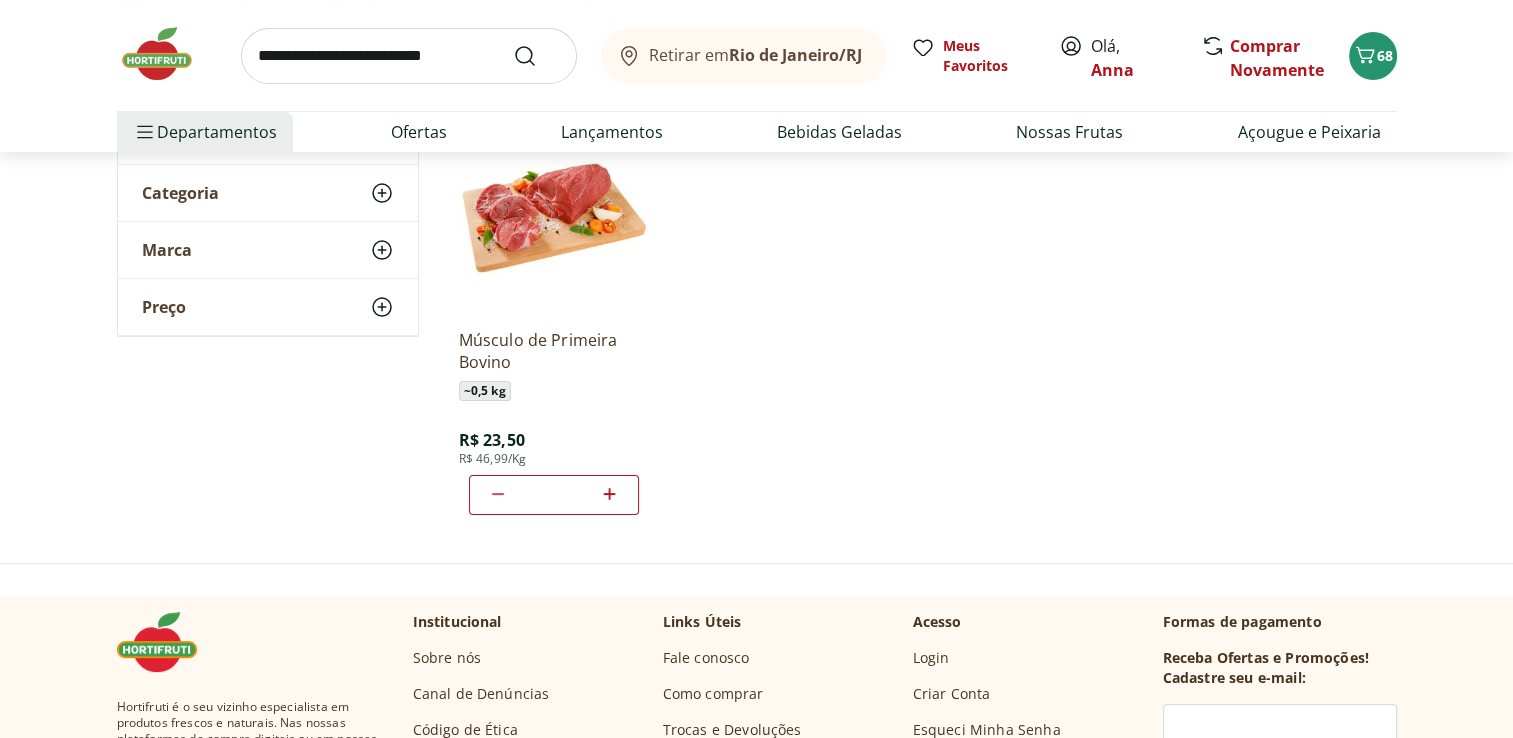 click at bounding box center (409, 56) 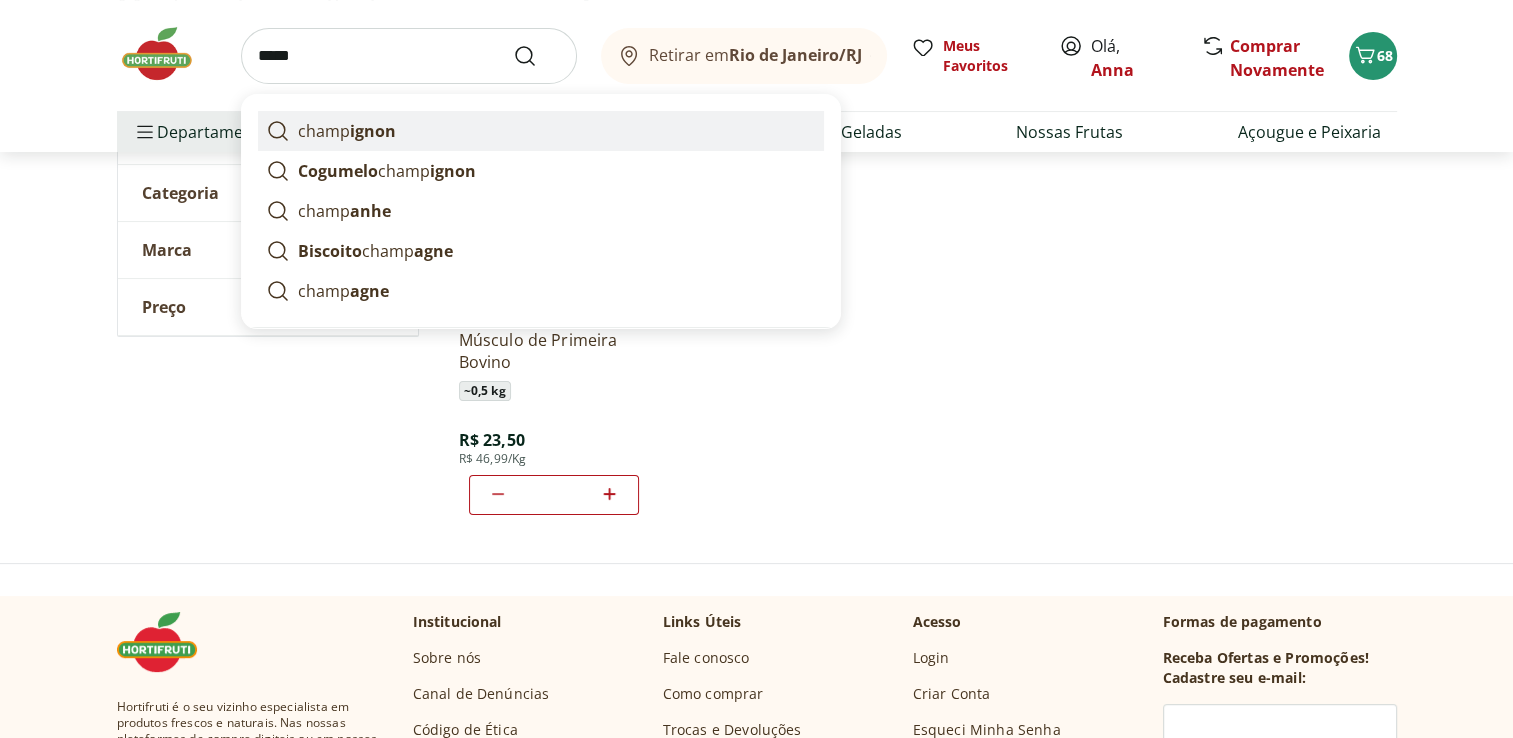 click on "ignon" at bounding box center (373, 131) 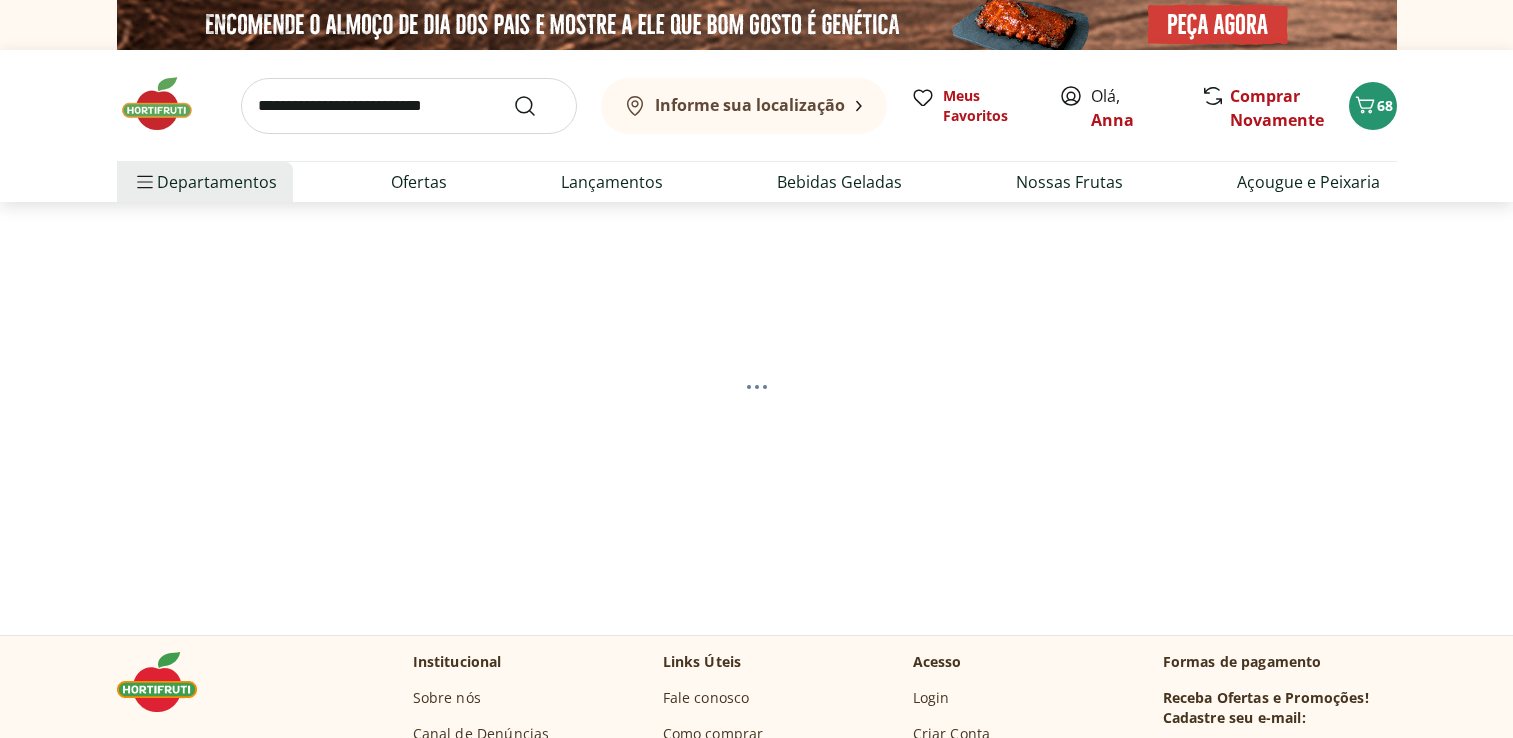 scroll, scrollTop: 0, scrollLeft: 0, axis: both 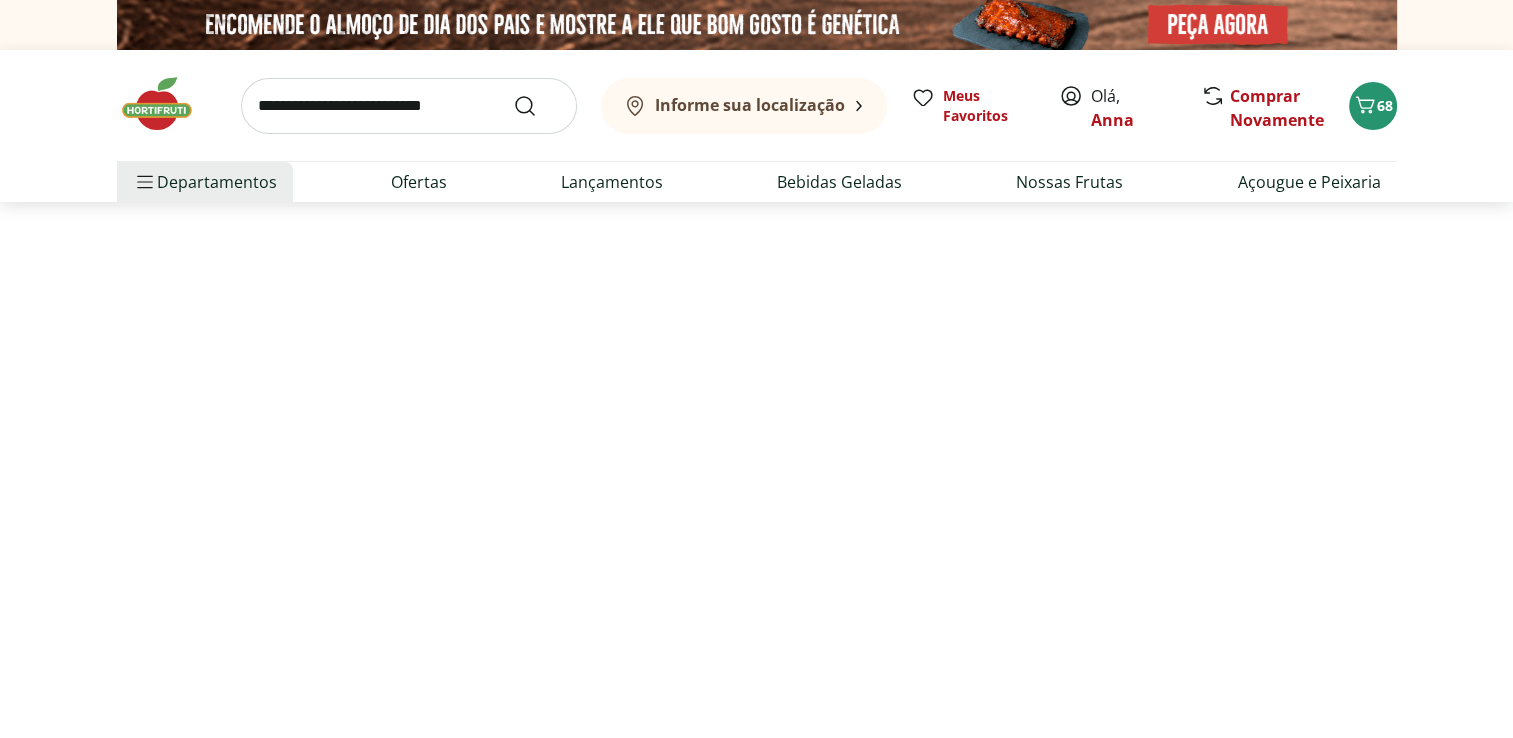 select on "**********" 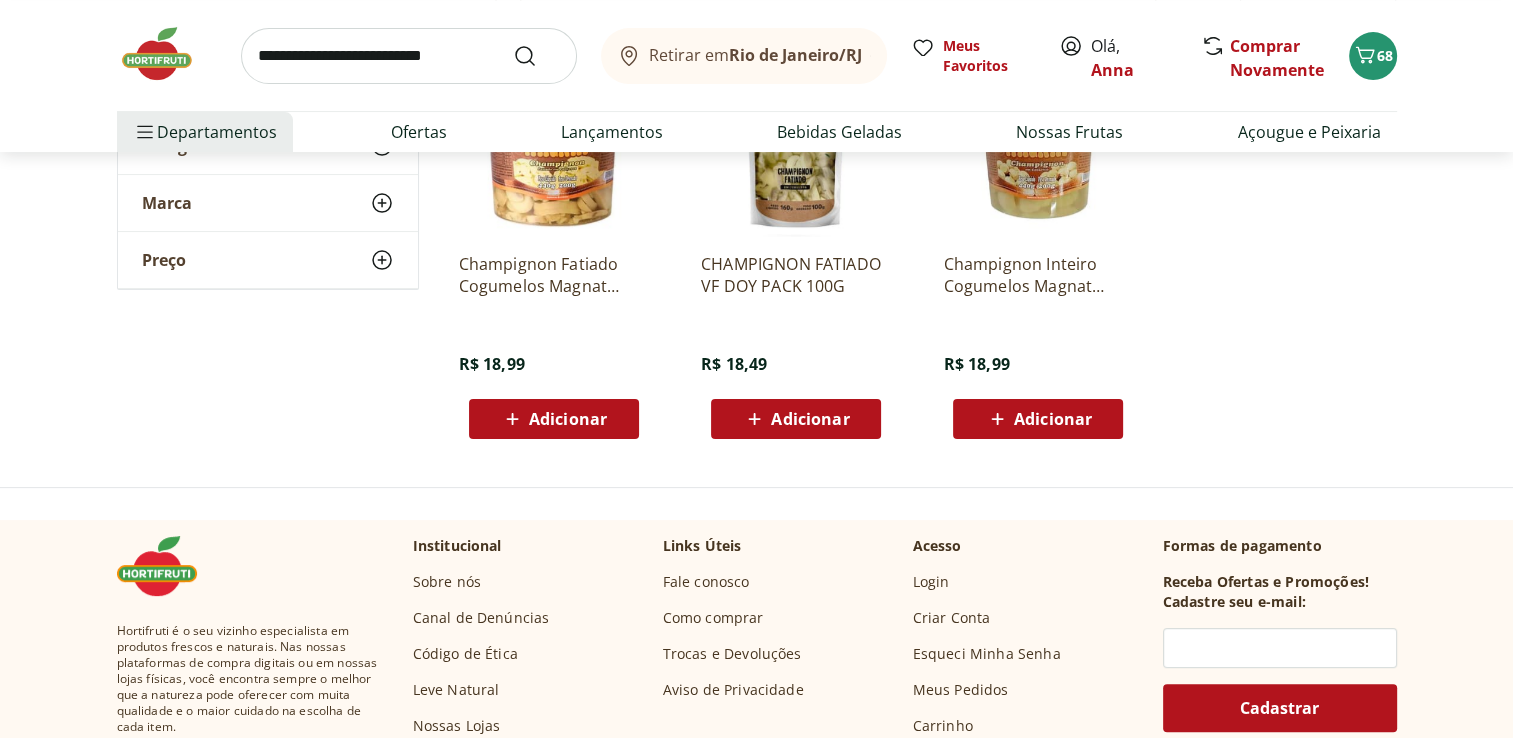 scroll, scrollTop: 400, scrollLeft: 0, axis: vertical 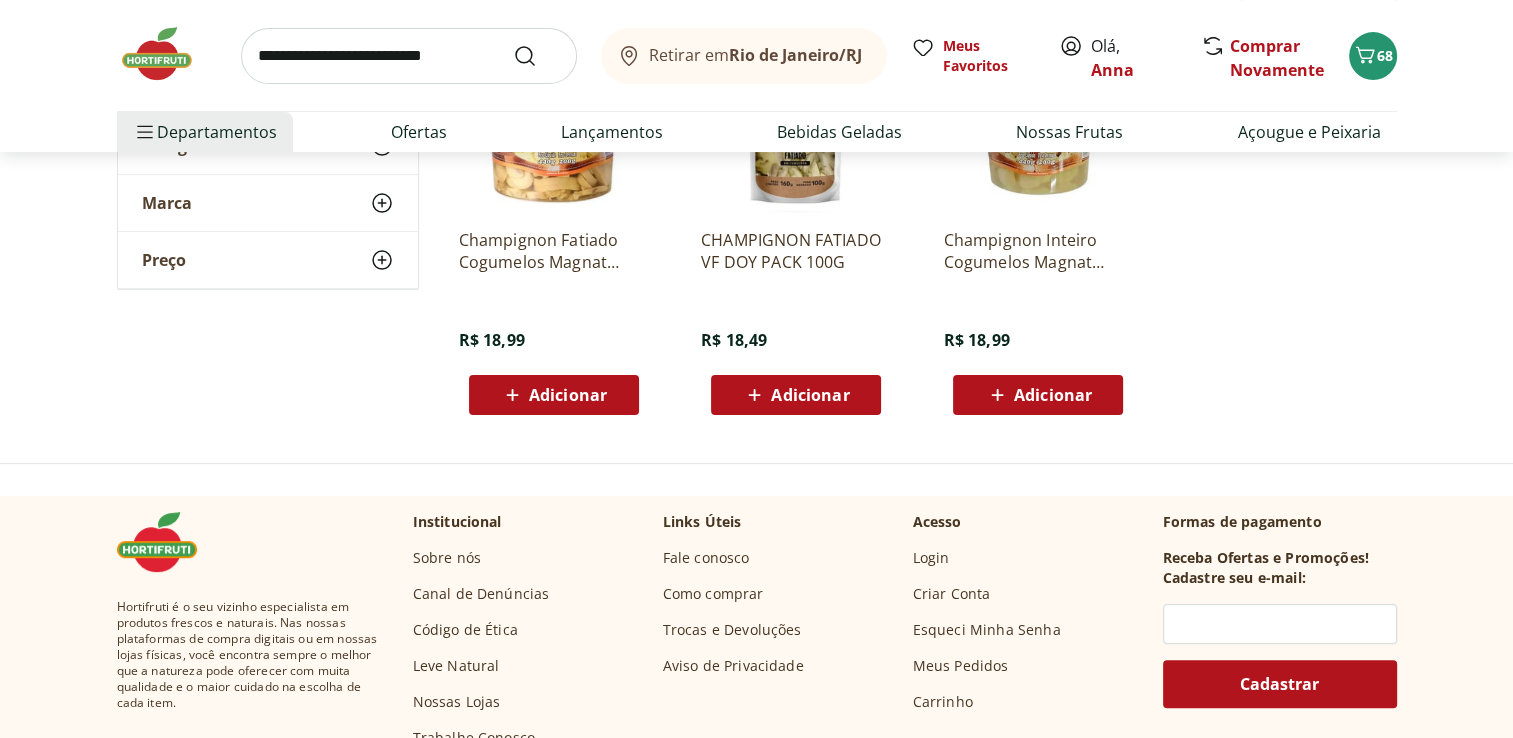 click on "Adicionar" at bounding box center [1053, 395] 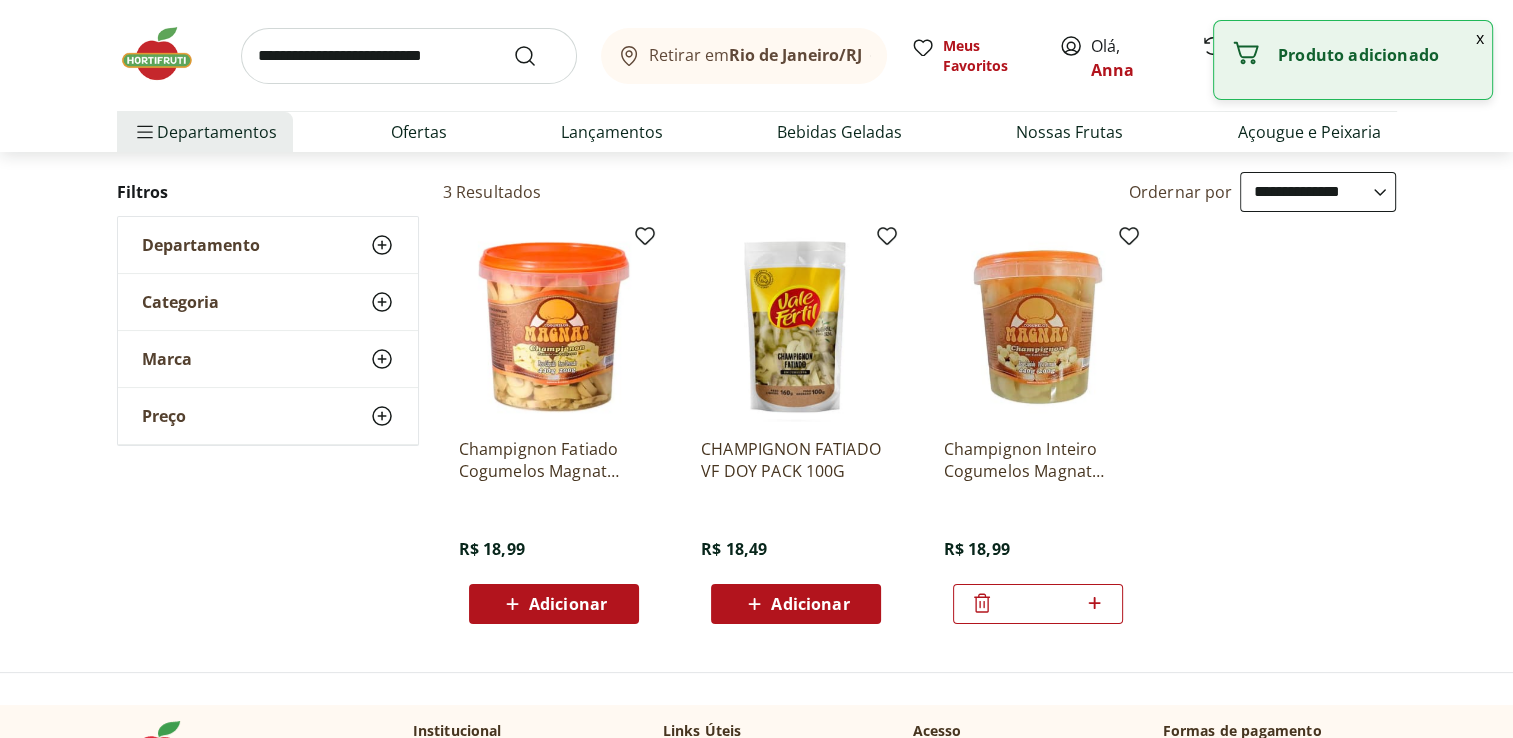 scroll, scrollTop: 0, scrollLeft: 0, axis: both 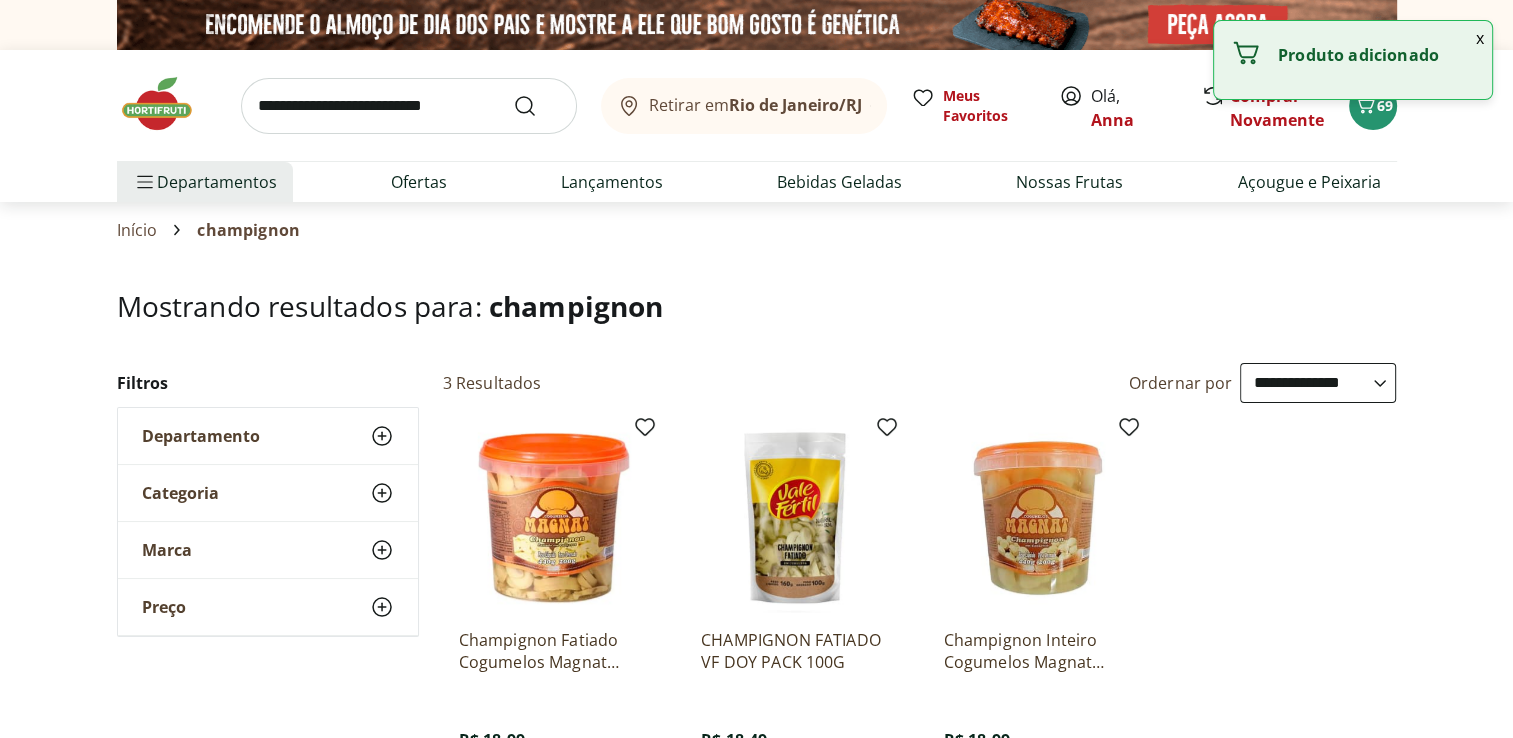 click at bounding box center [409, 106] 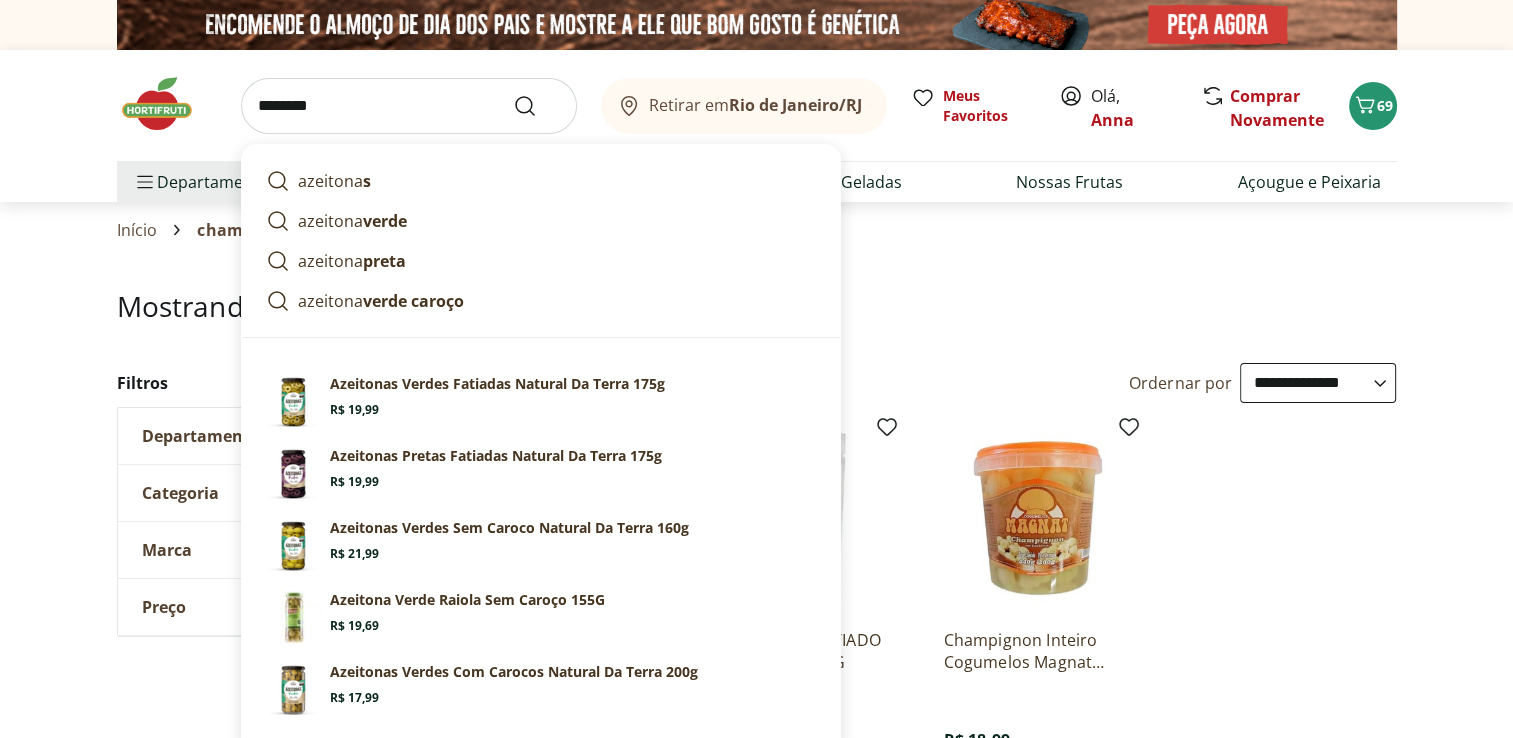 type on "********" 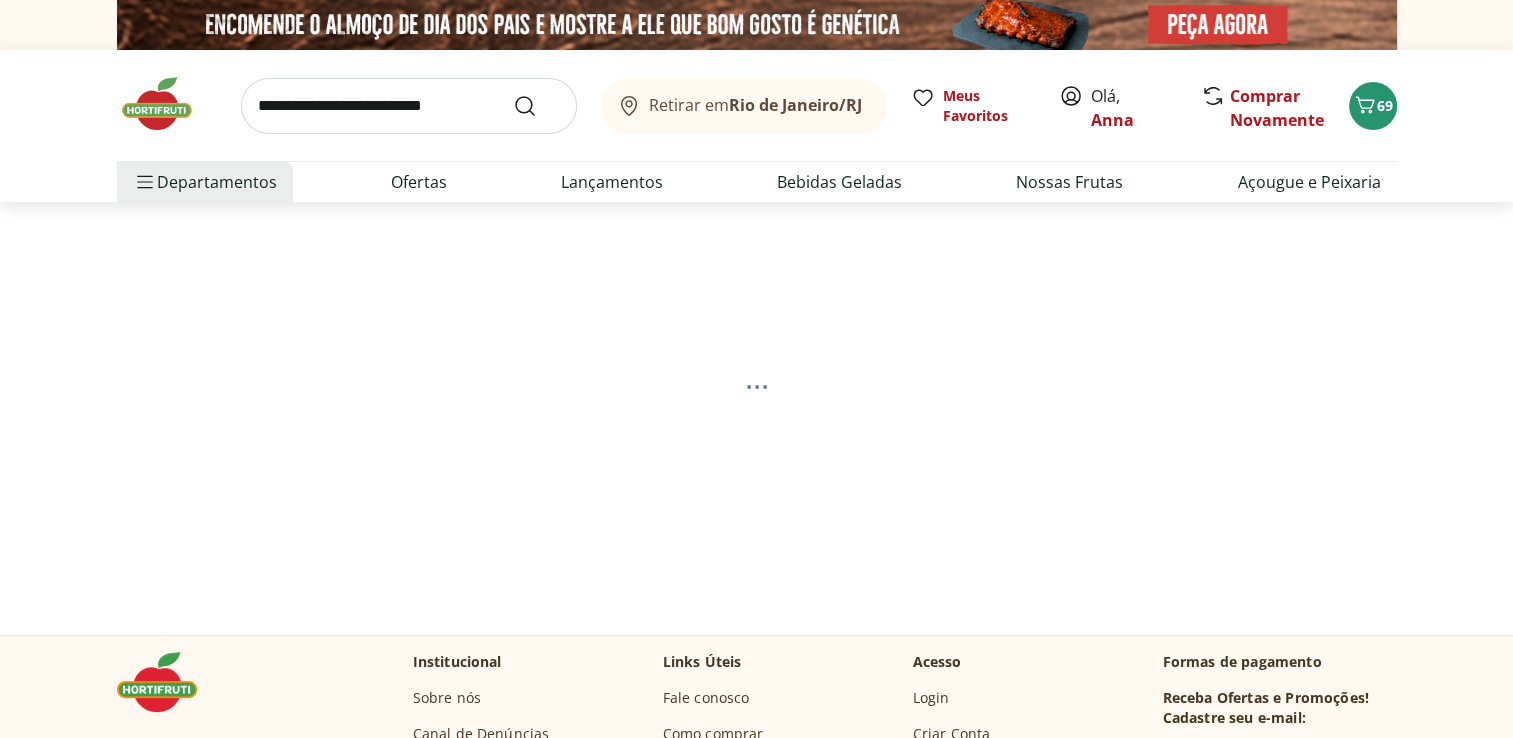 select on "**********" 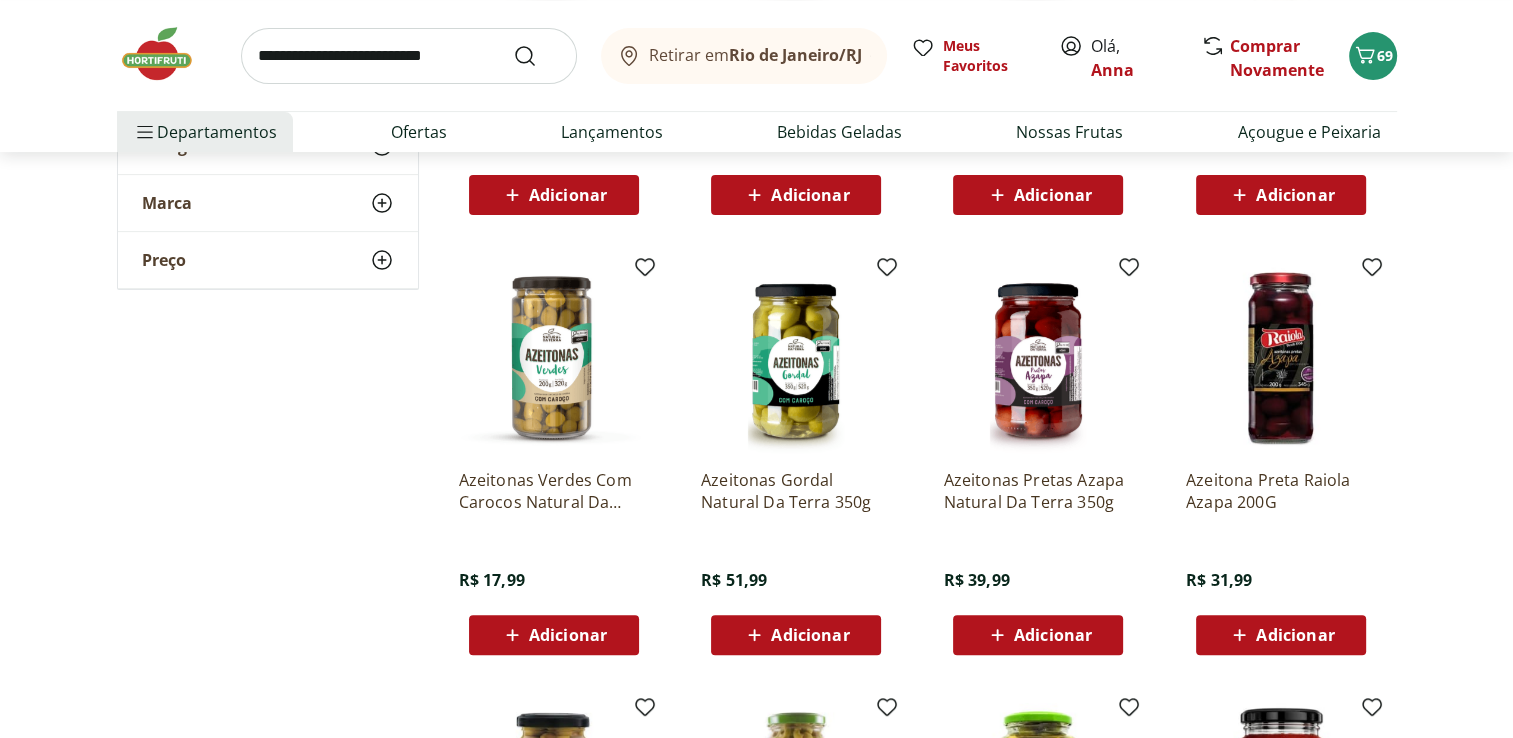 scroll, scrollTop: 100, scrollLeft: 0, axis: vertical 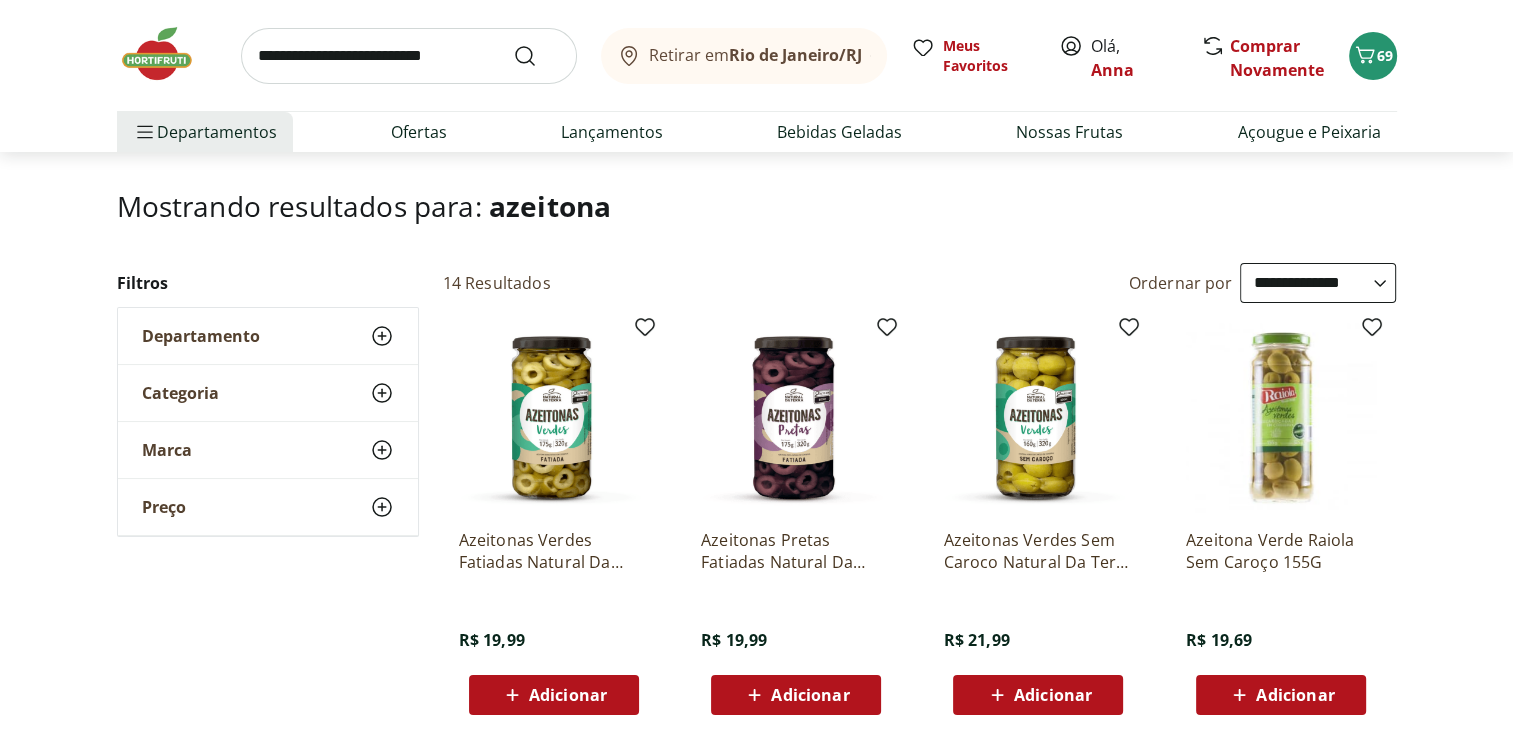 click on "Adicionar" at bounding box center [568, 695] 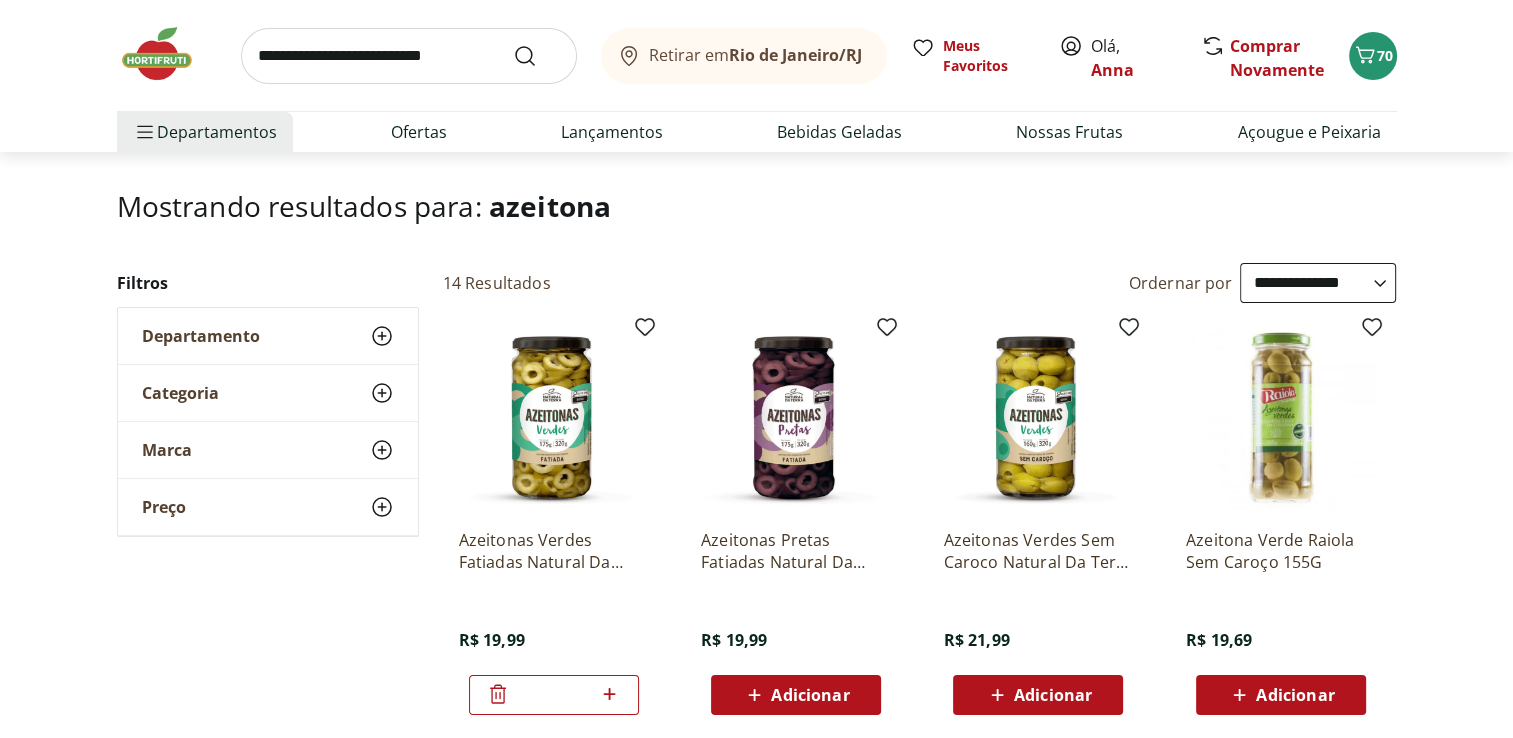 click at bounding box center (409, 56) 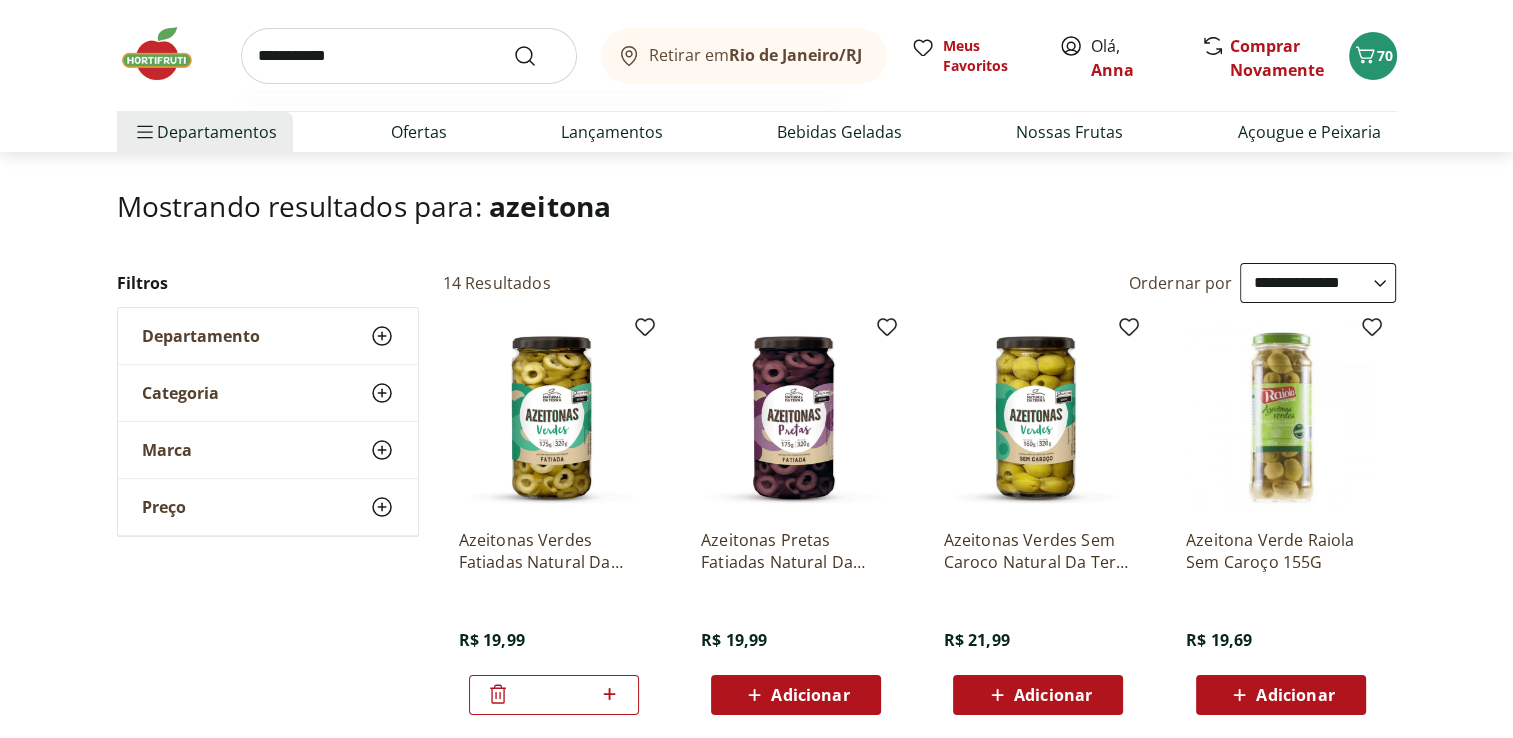 type on "**********" 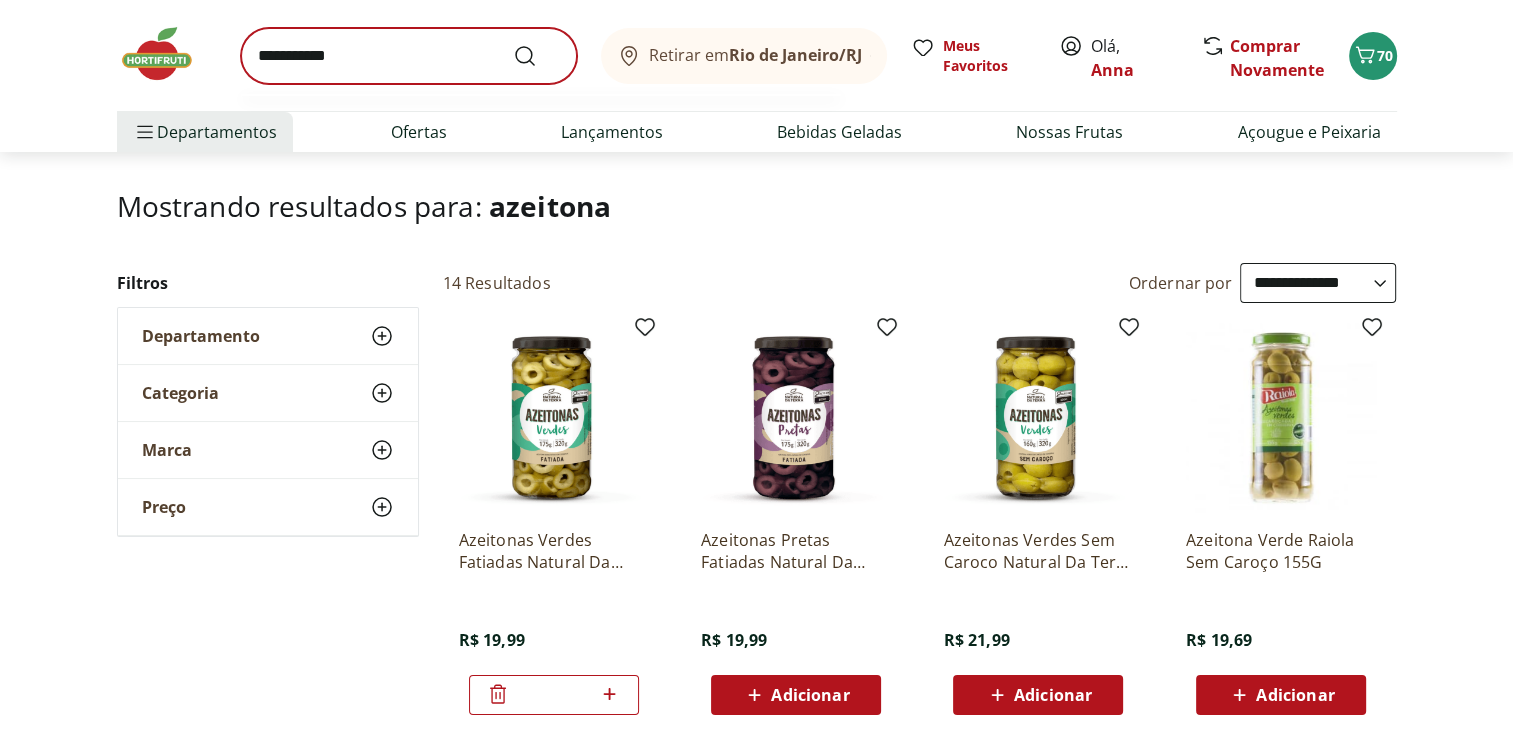 scroll, scrollTop: 0, scrollLeft: 0, axis: both 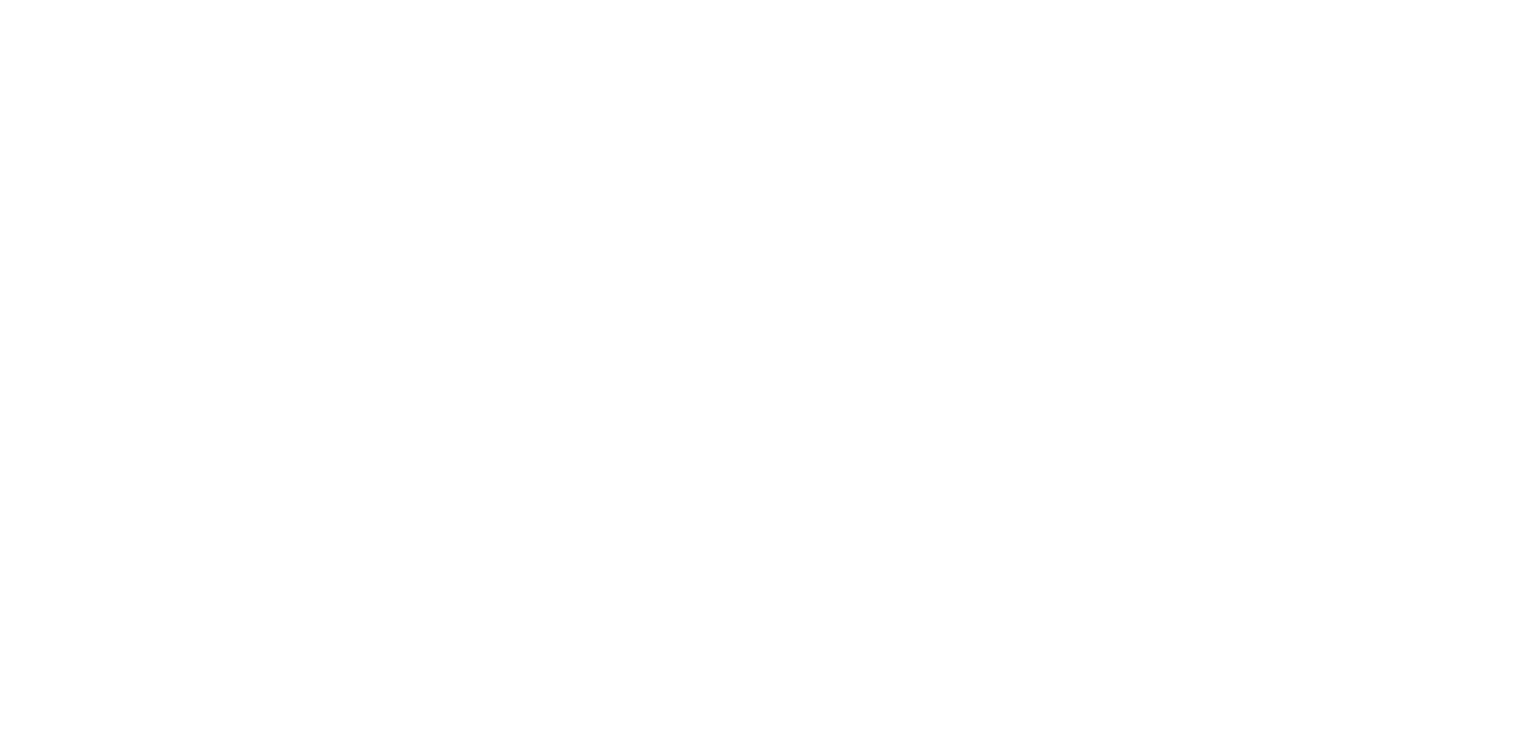 select on "**********" 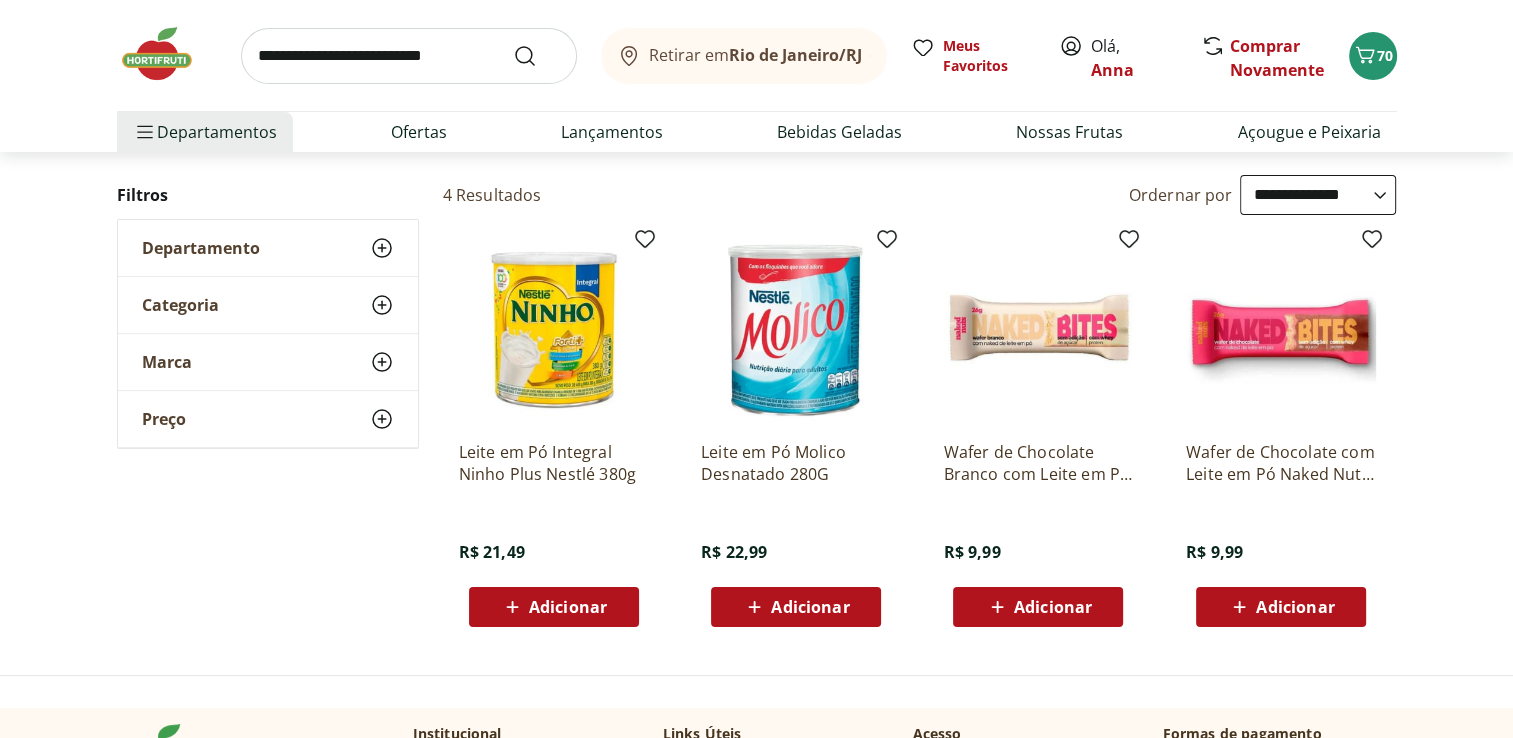 scroll, scrollTop: 200, scrollLeft: 0, axis: vertical 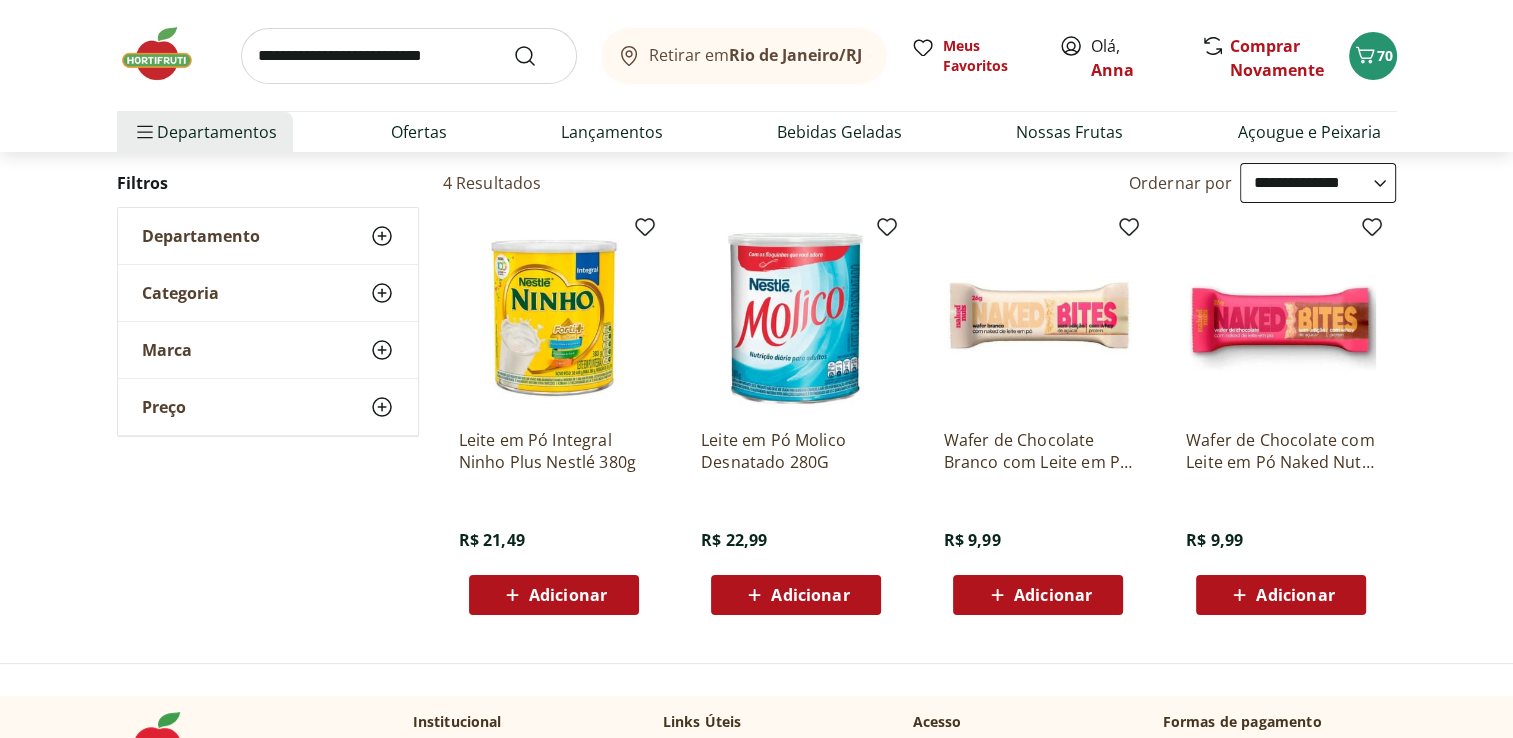 click on "Adicionar" at bounding box center [810, 595] 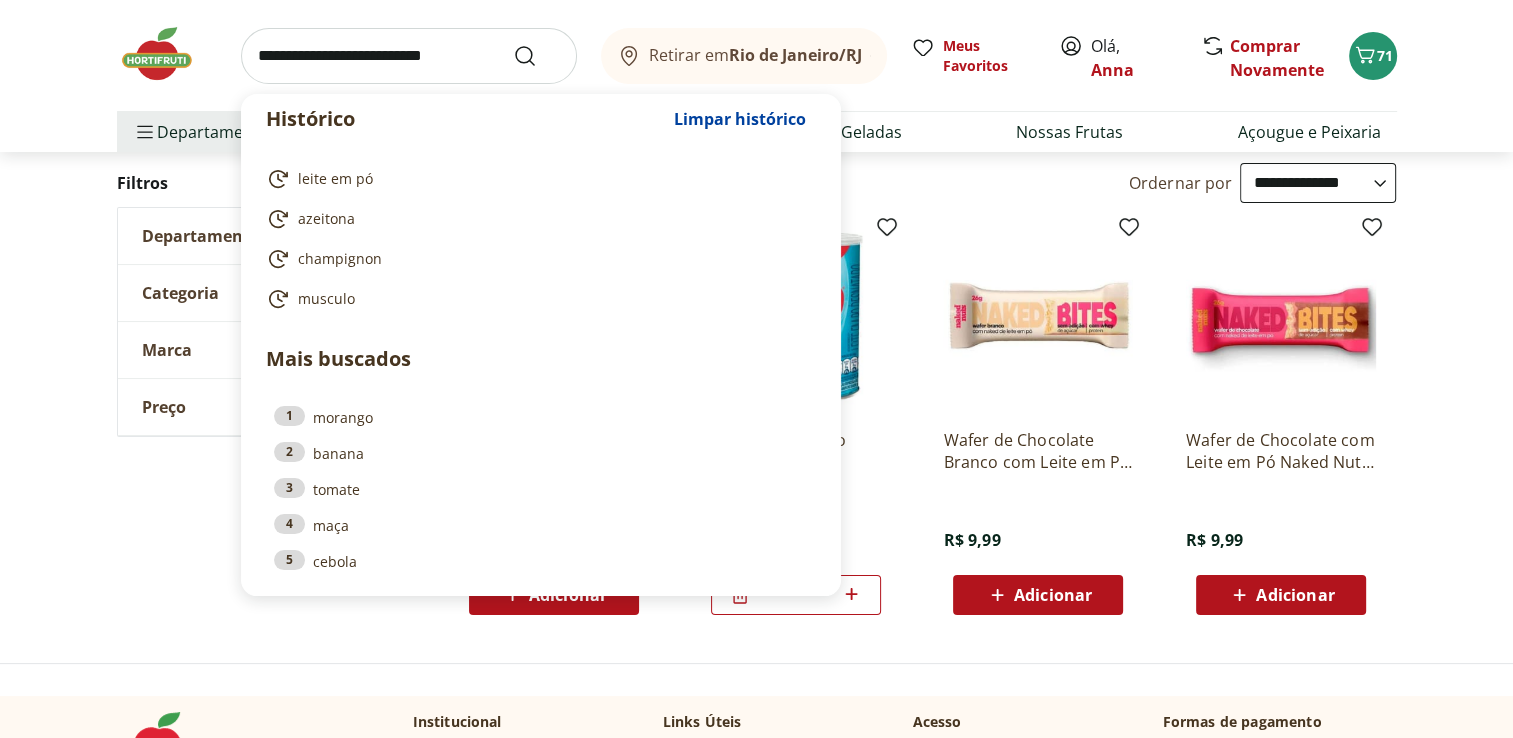 click at bounding box center (409, 56) 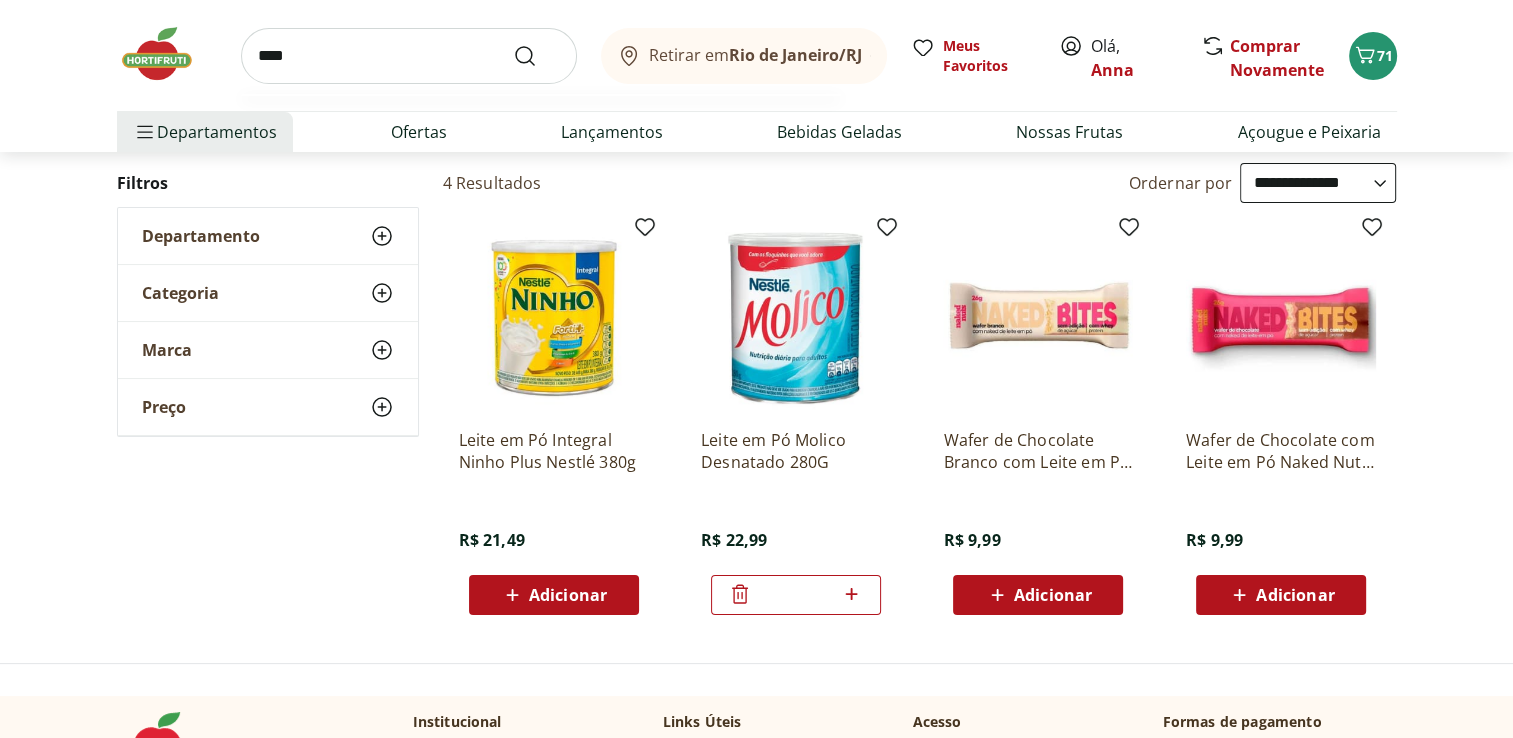 type on "****" 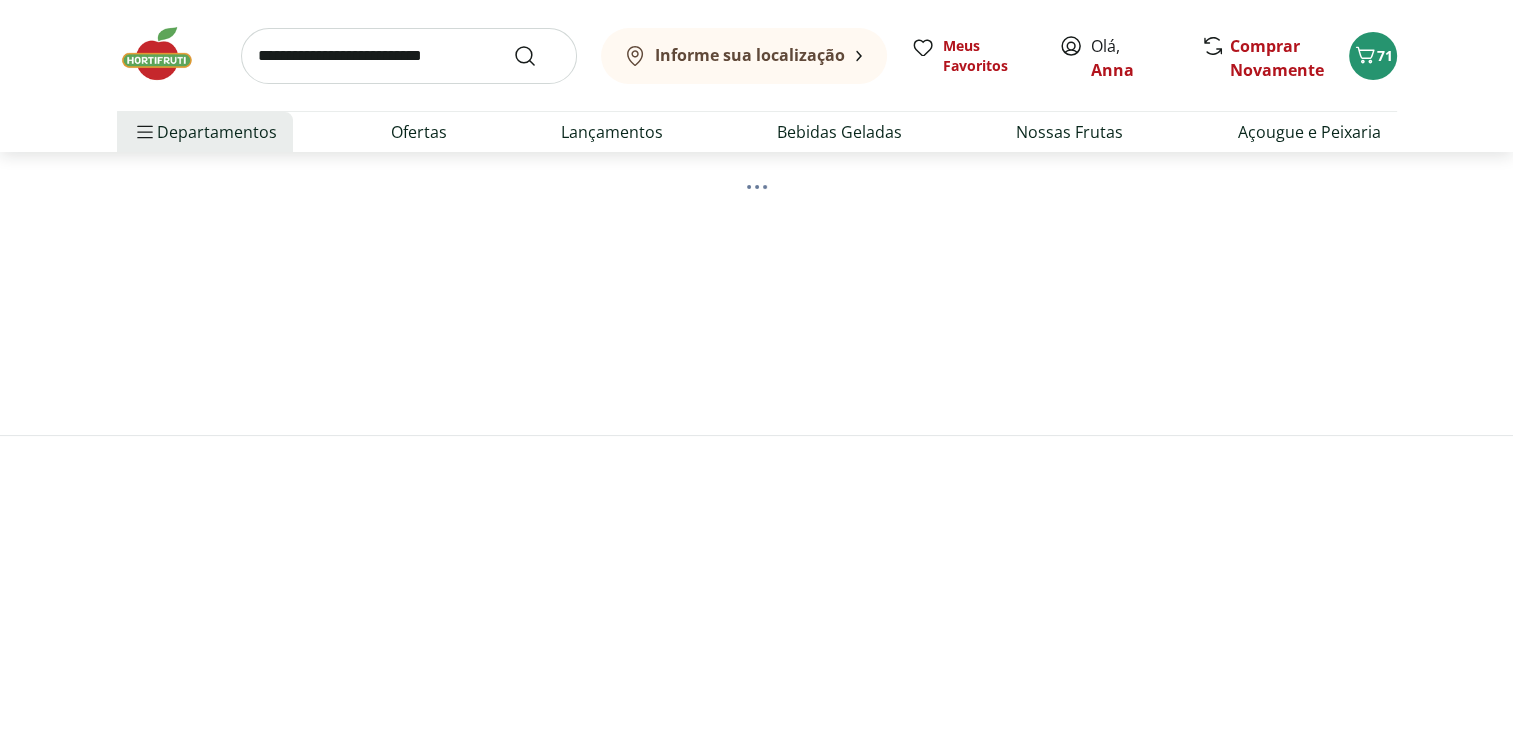scroll, scrollTop: 0, scrollLeft: 0, axis: both 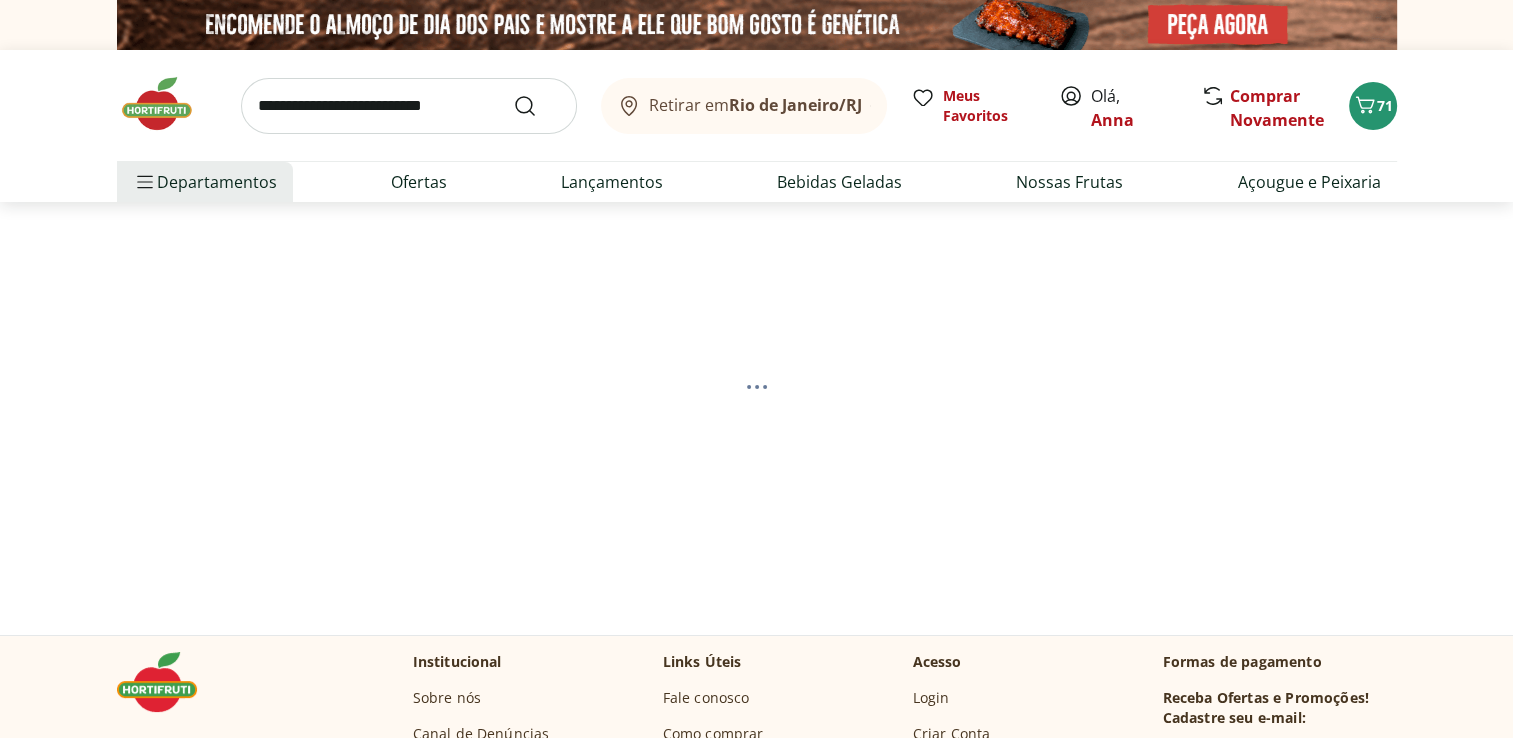 select on "**********" 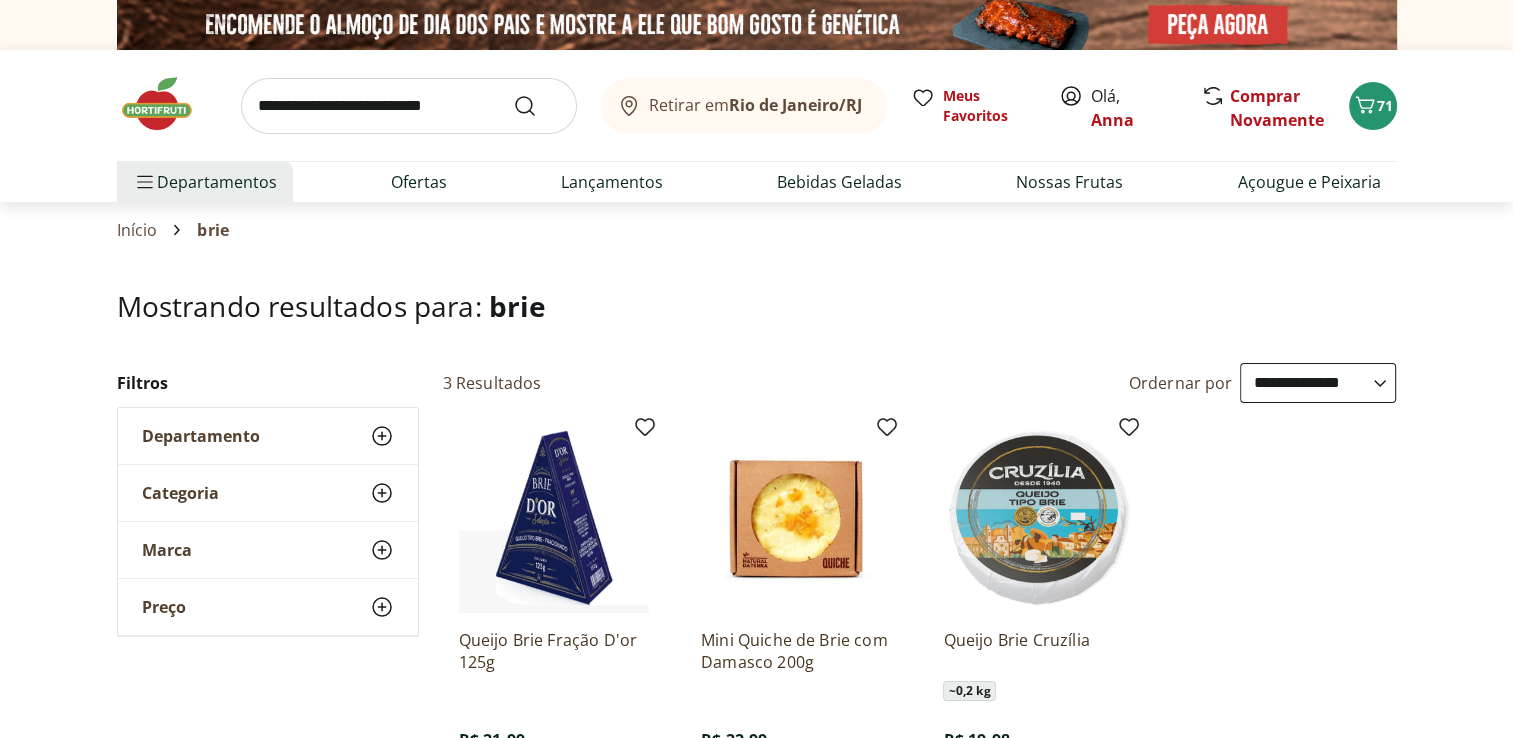 click at bounding box center (409, 106) 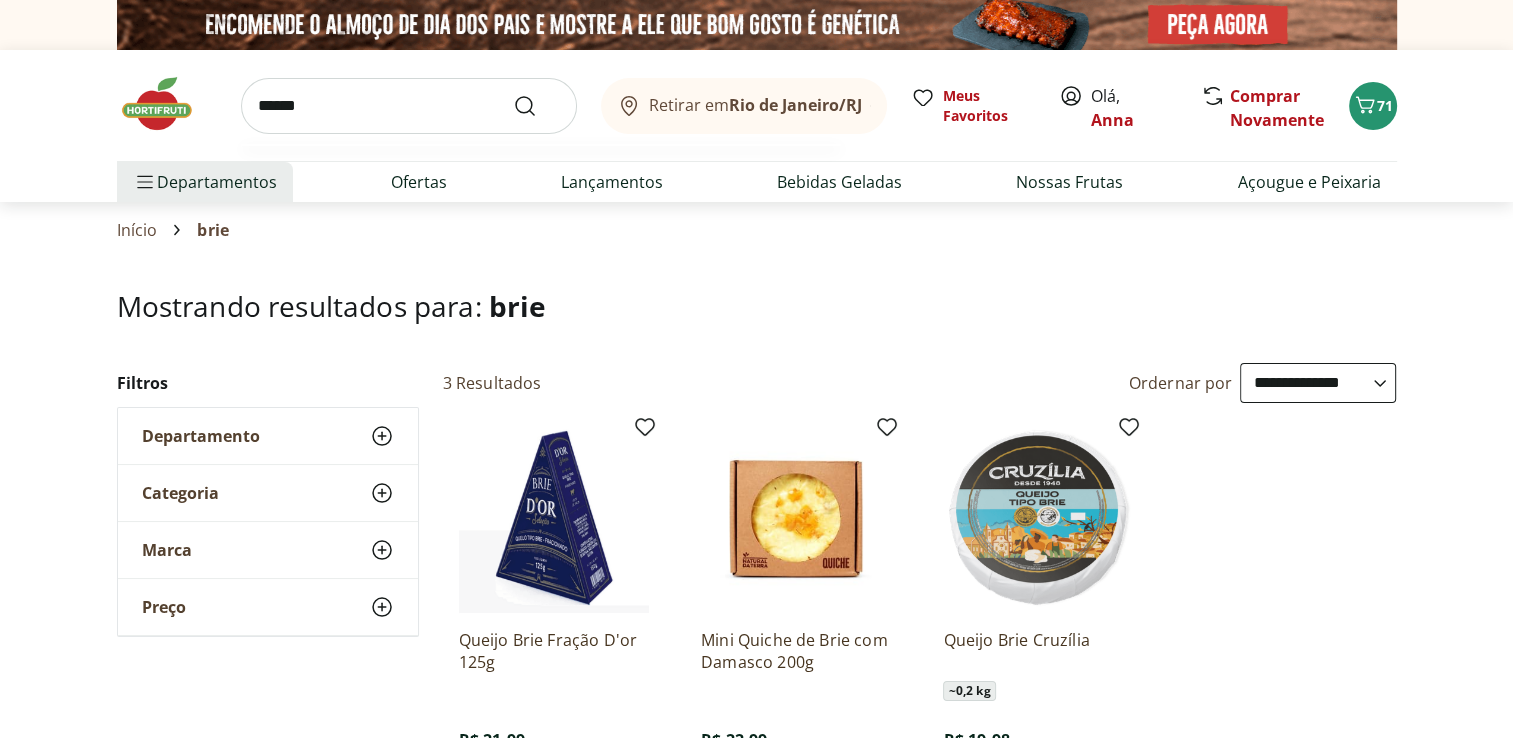 type on "******" 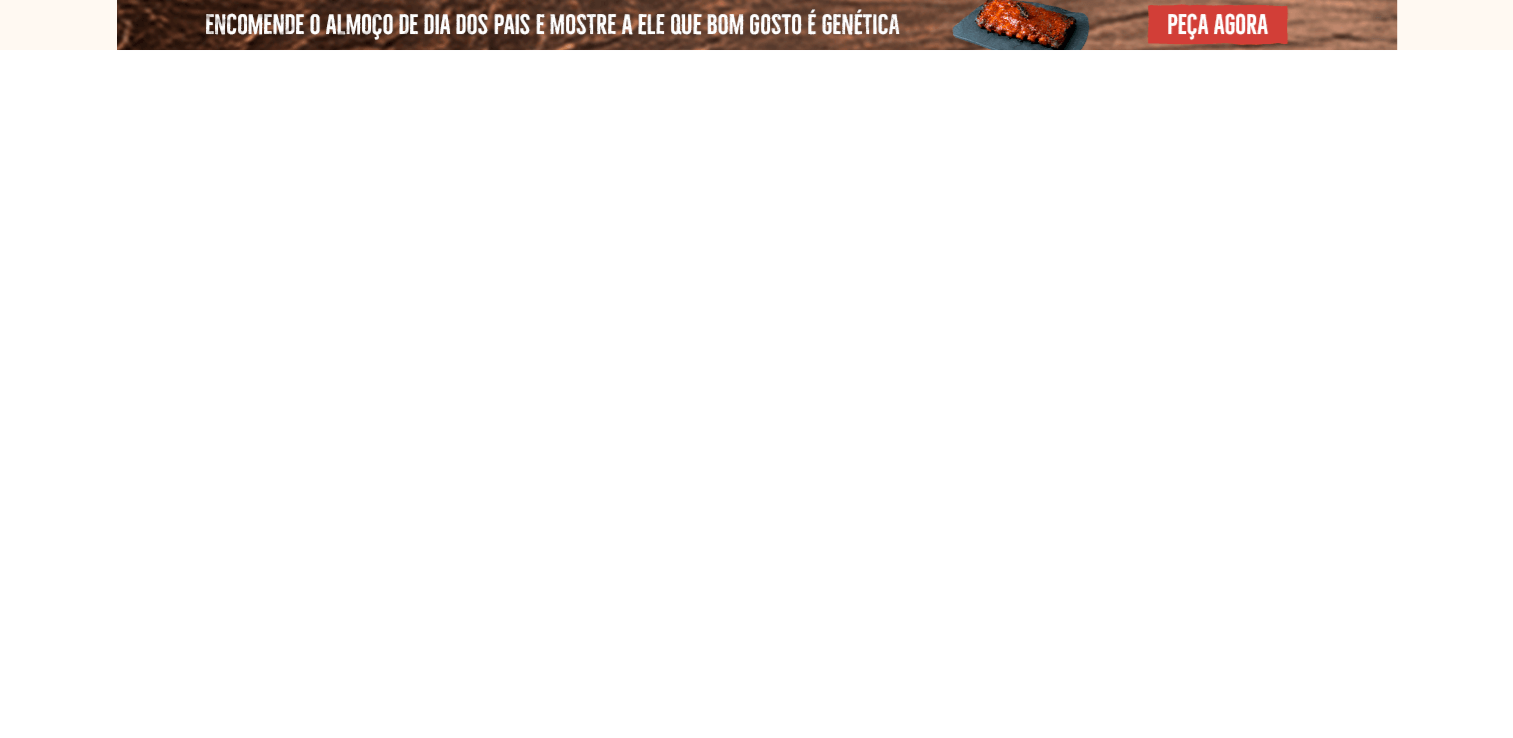 select on "**********" 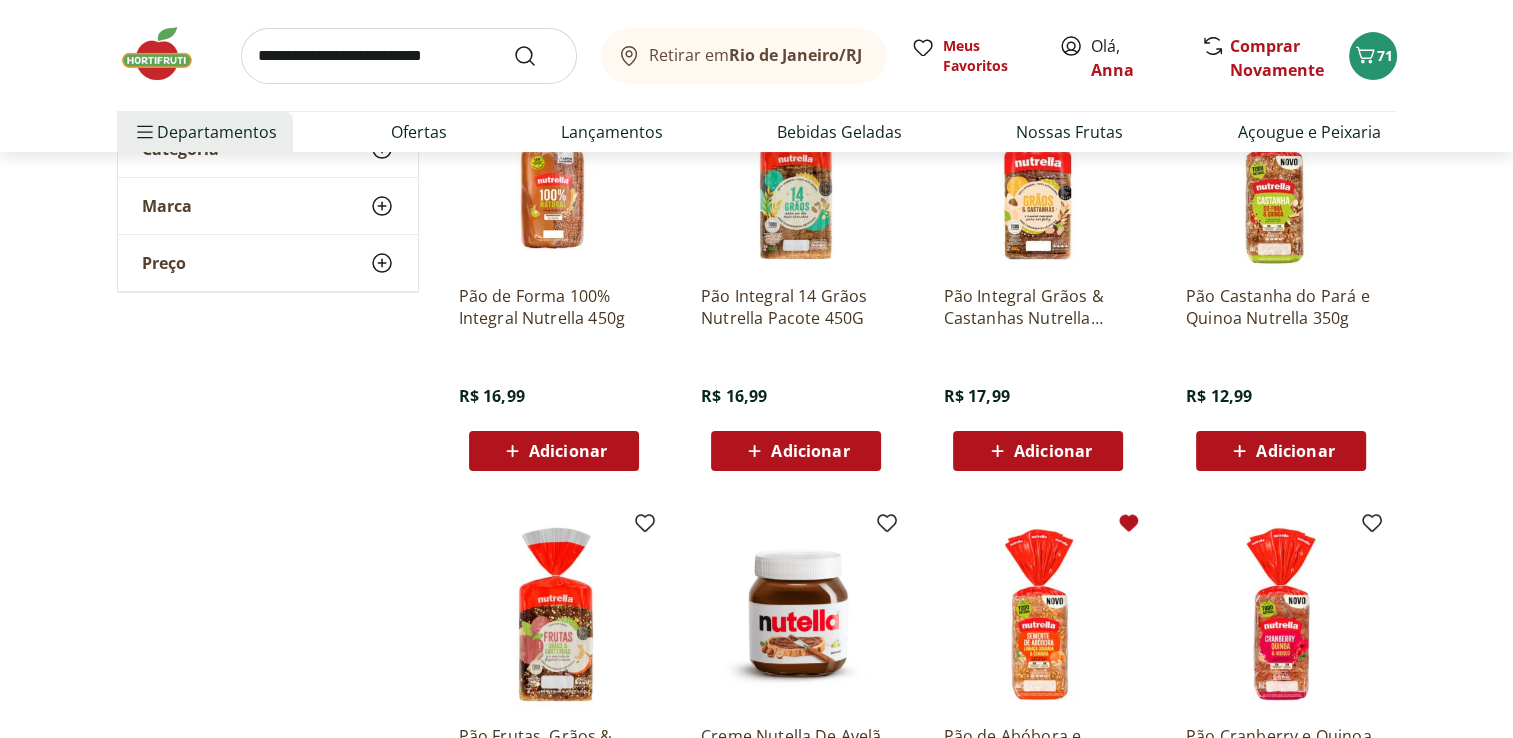 scroll, scrollTop: 600, scrollLeft: 0, axis: vertical 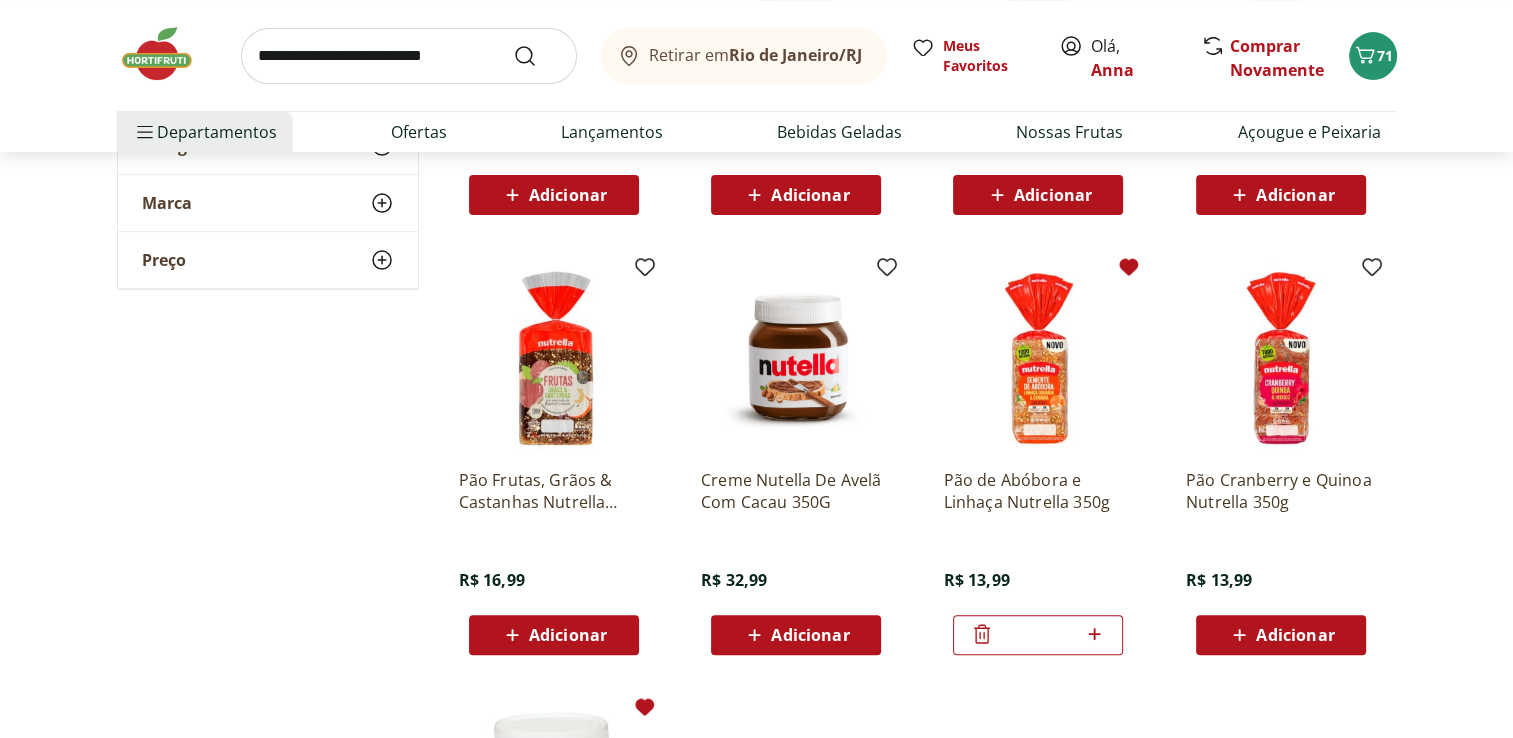 click on "Adicionar" at bounding box center [810, 635] 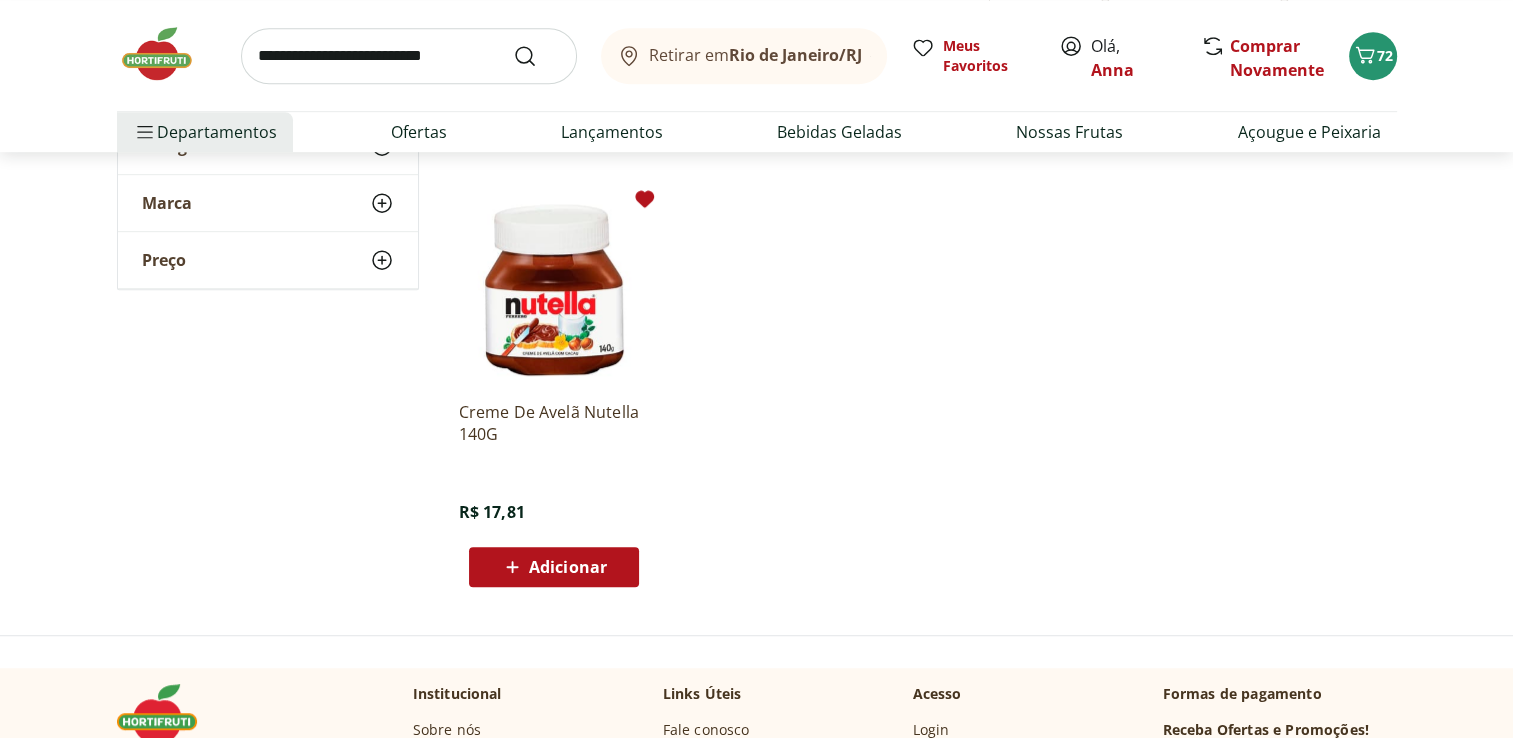 scroll, scrollTop: 1100, scrollLeft: 0, axis: vertical 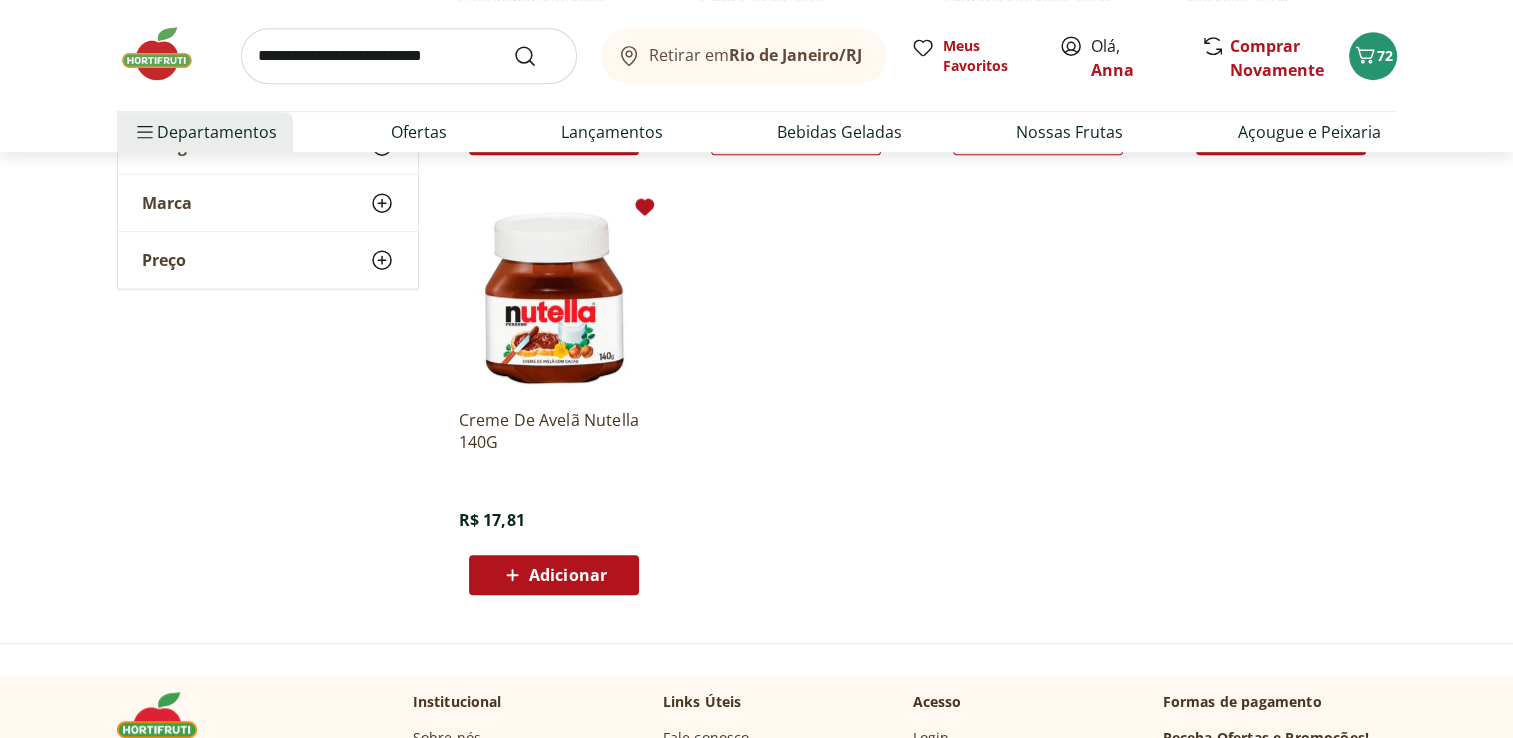 click on "Adicionar" at bounding box center [568, 575] 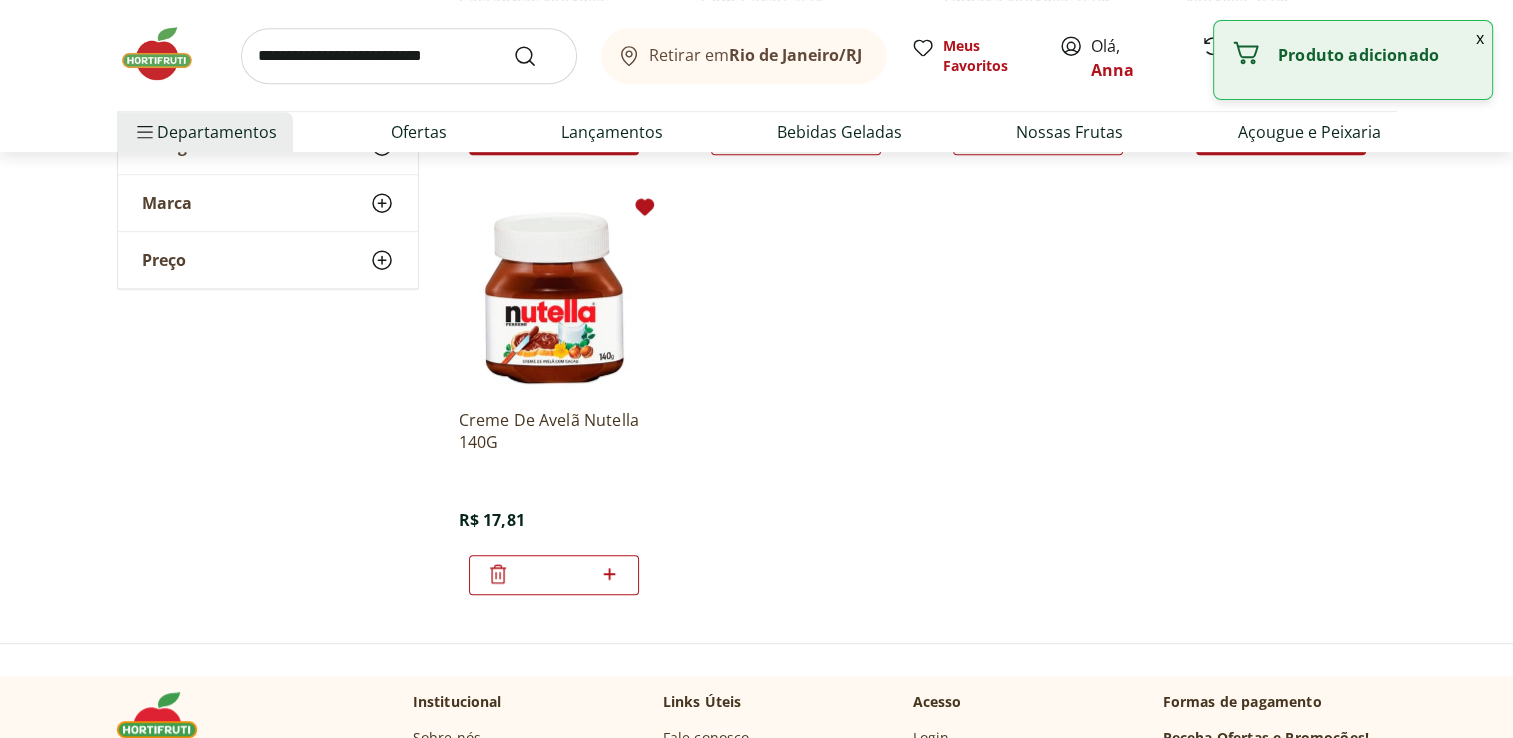 scroll, scrollTop: 800, scrollLeft: 0, axis: vertical 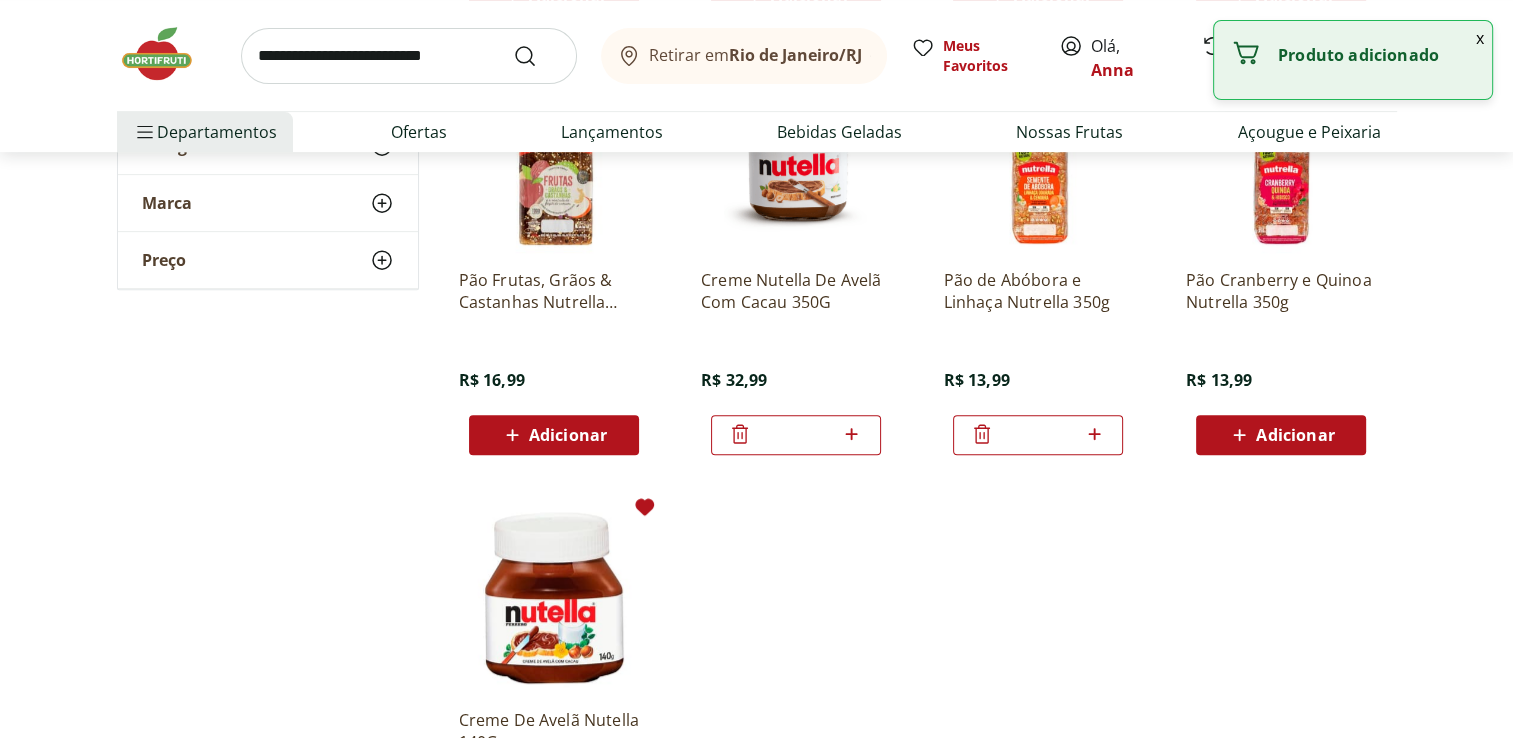 click 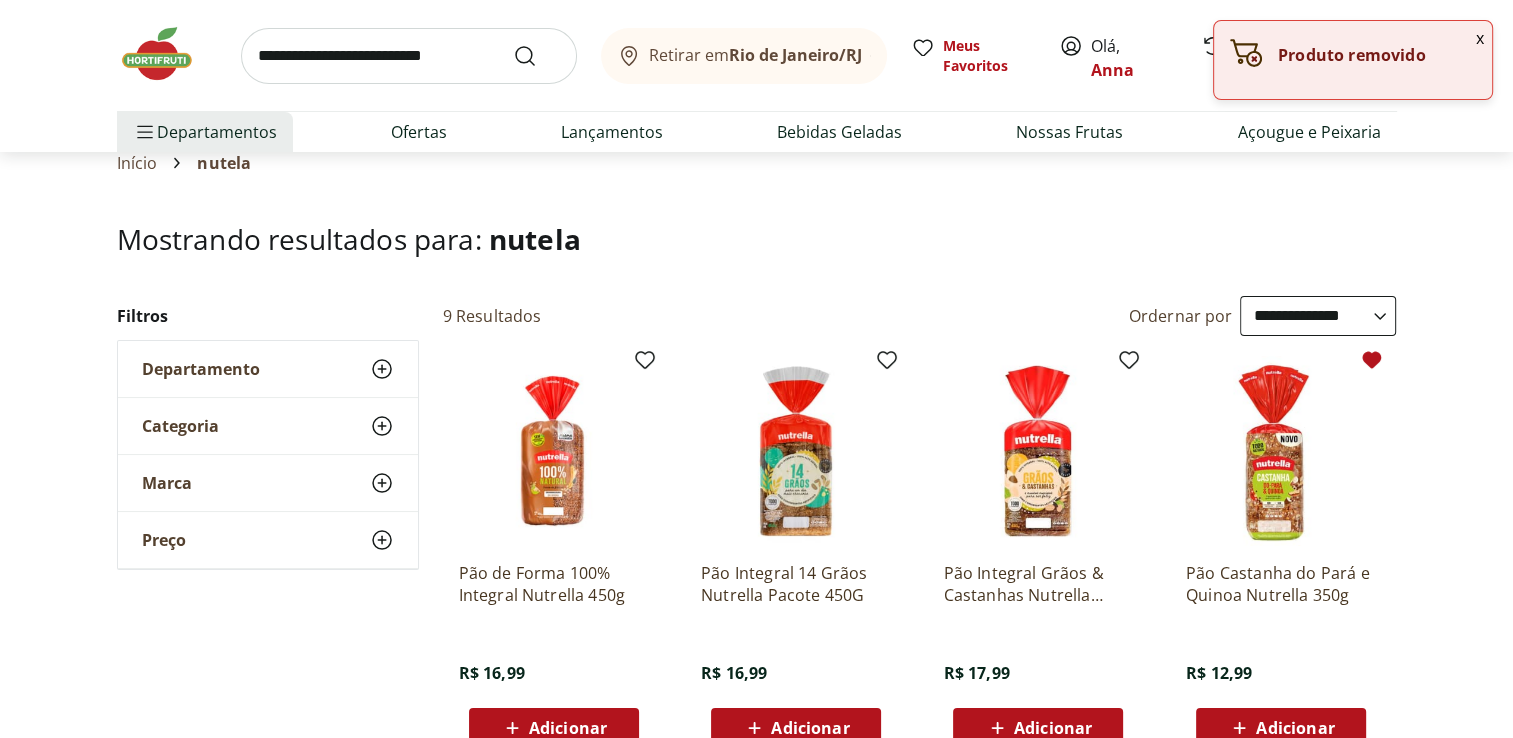 scroll, scrollTop: 0, scrollLeft: 0, axis: both 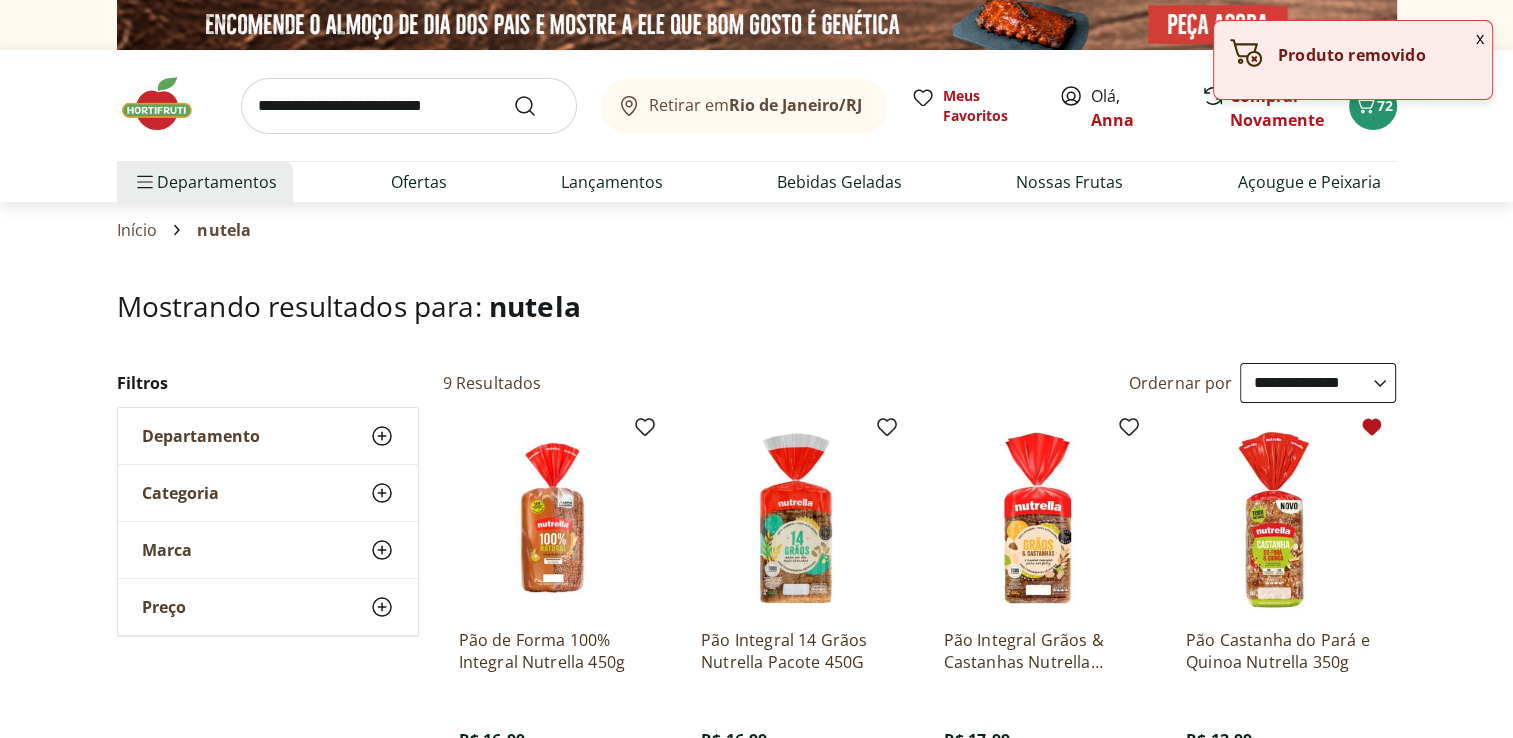 click at bounding box center (409, 106) 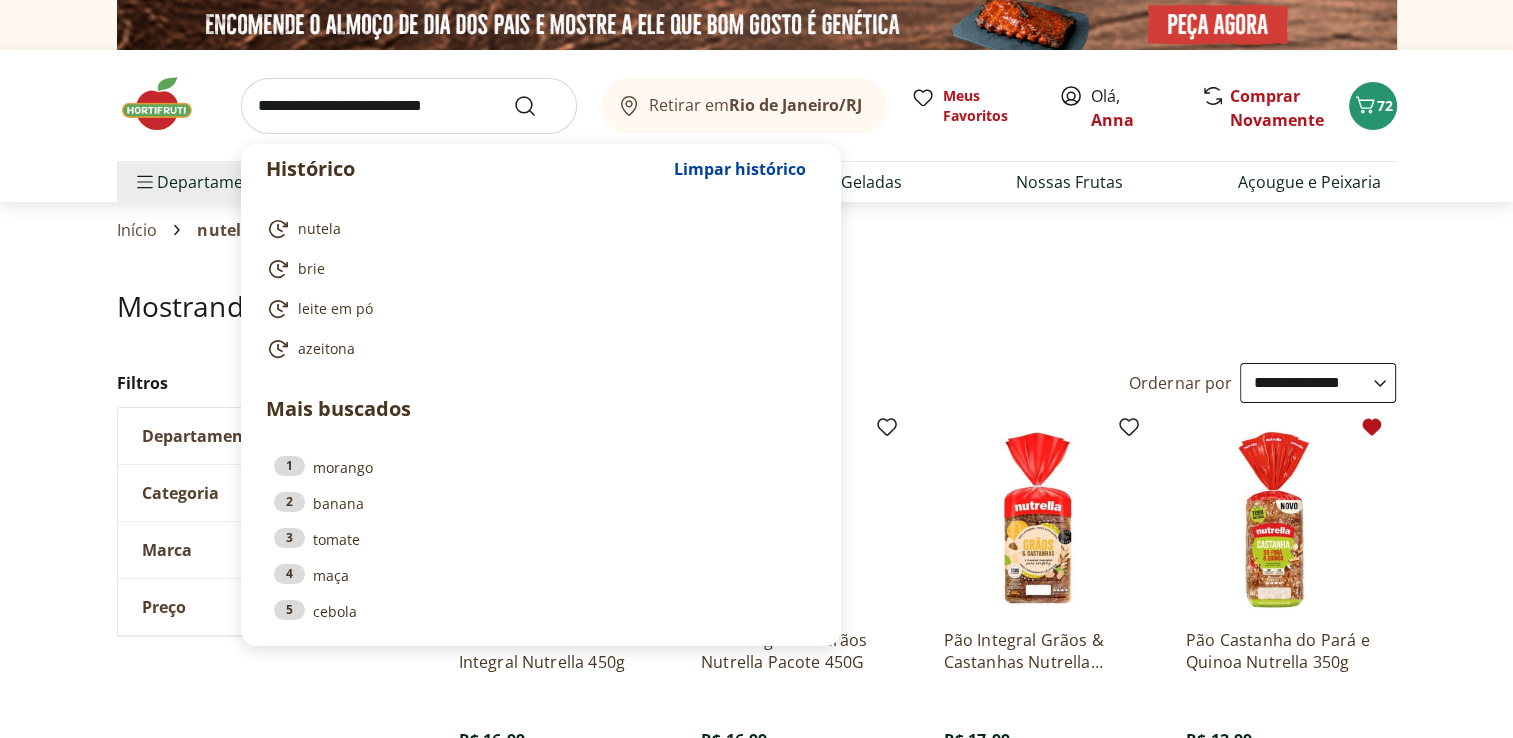 click at bounding box center [409, 106] 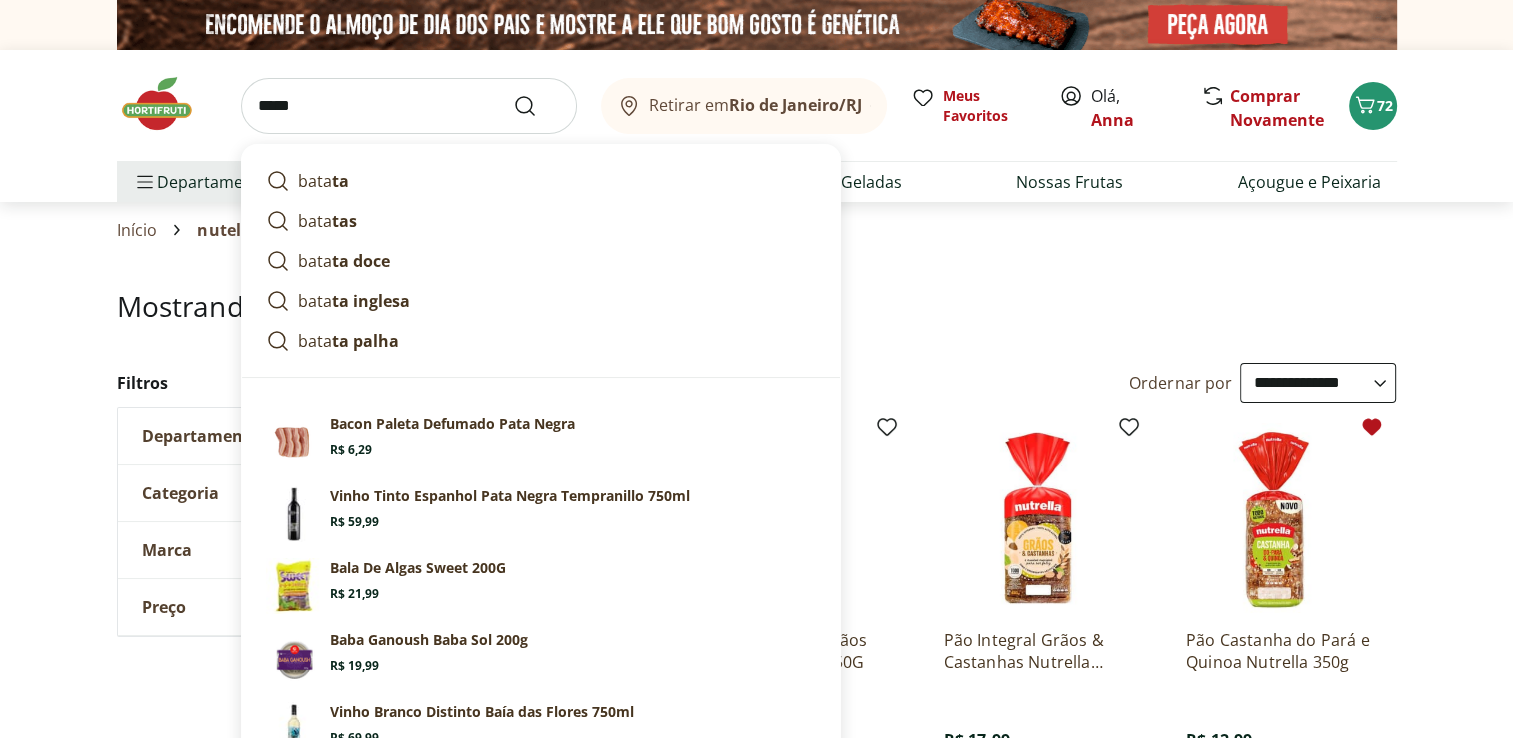 type on "******" 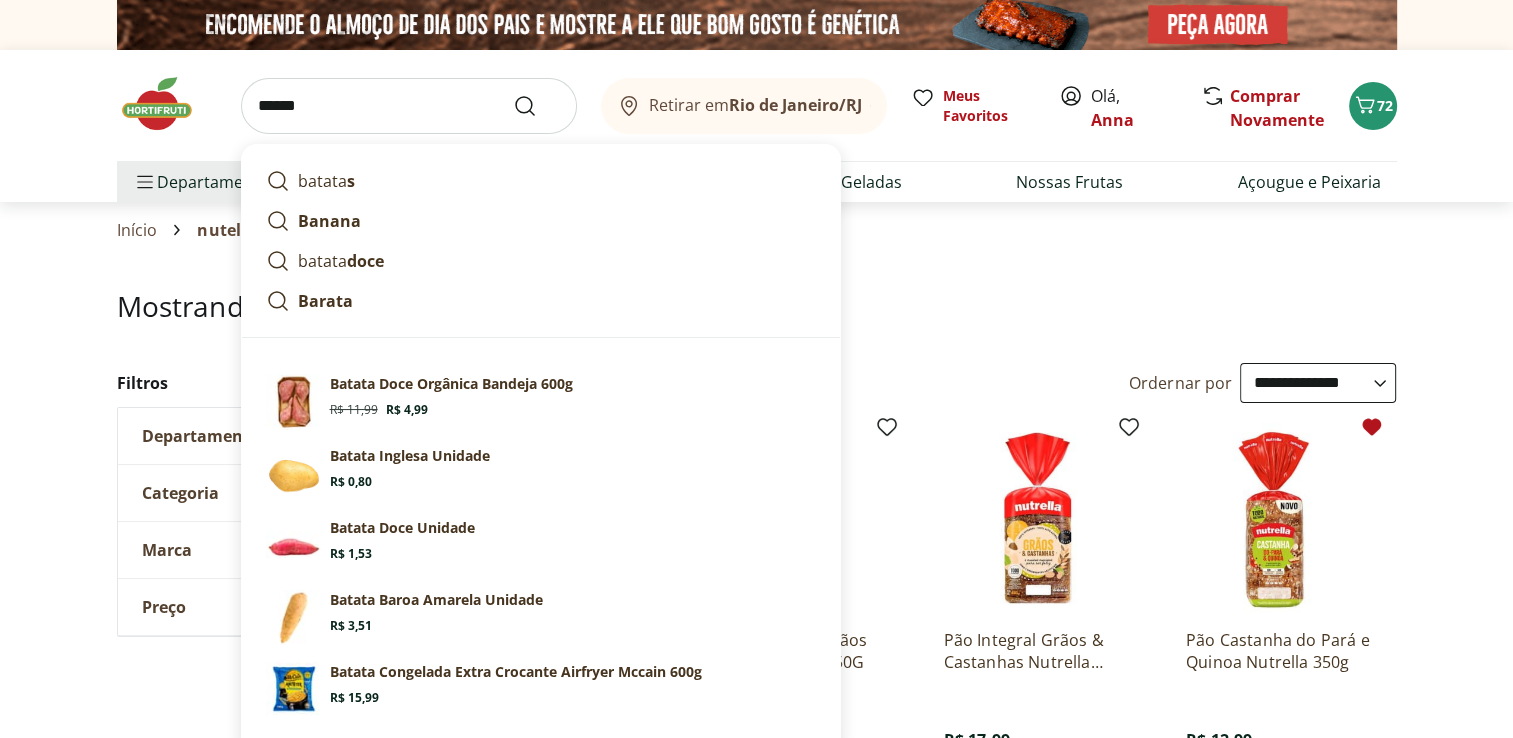 click at bounding box center [537, 106] 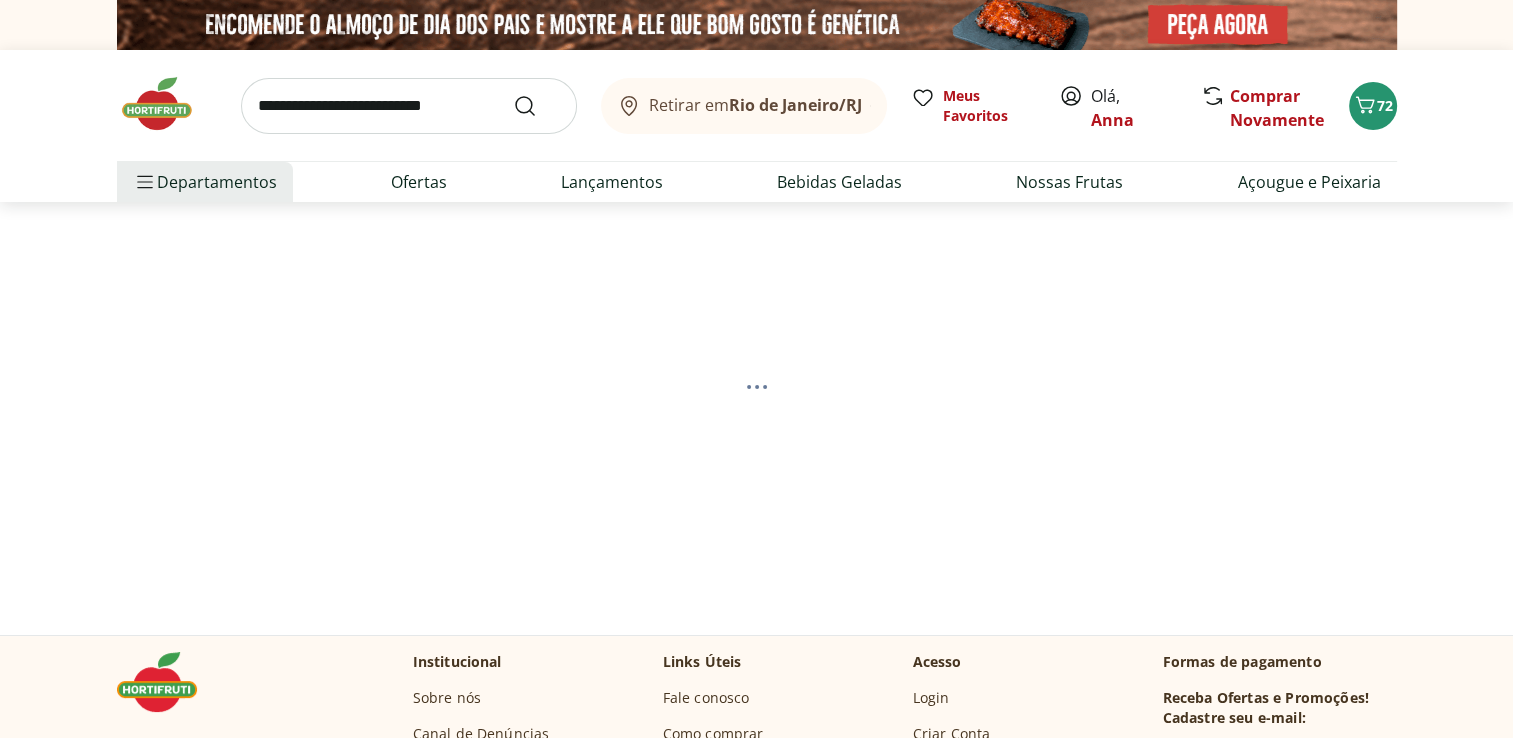 select on "**********" 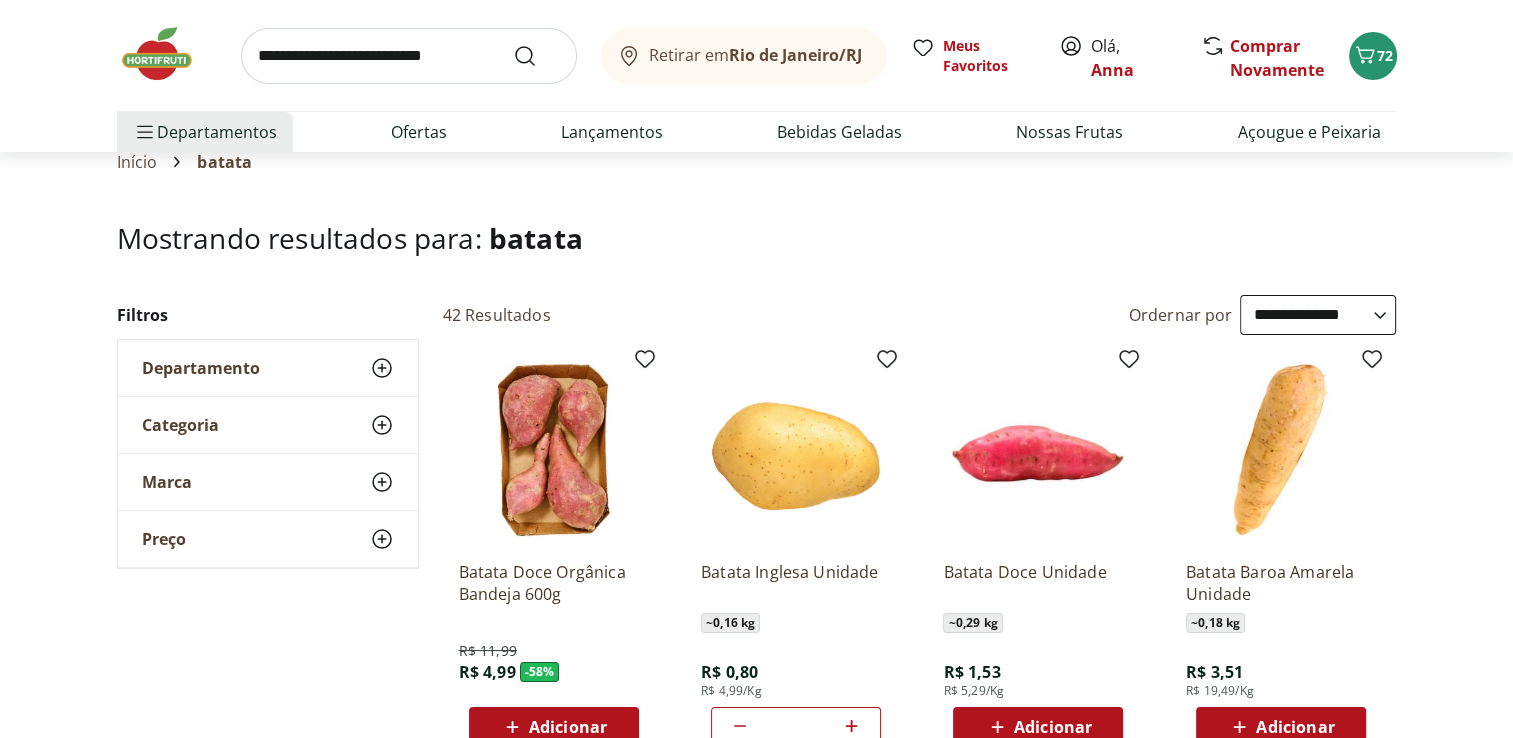 scroll, scrollTop: 0, scrollLeft: 0, axis: both 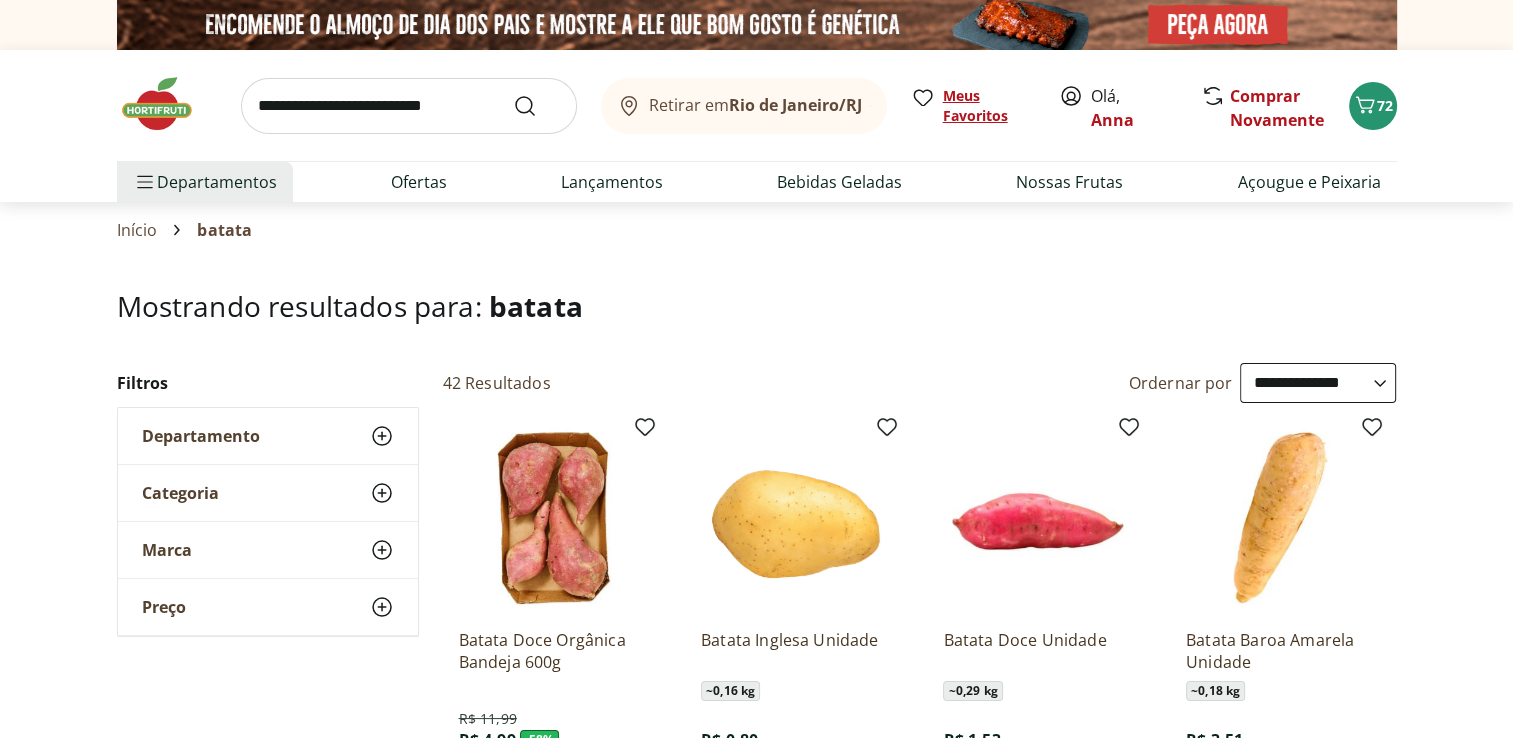 click on "Meus Favoritos" at bounding box center (989, 106) 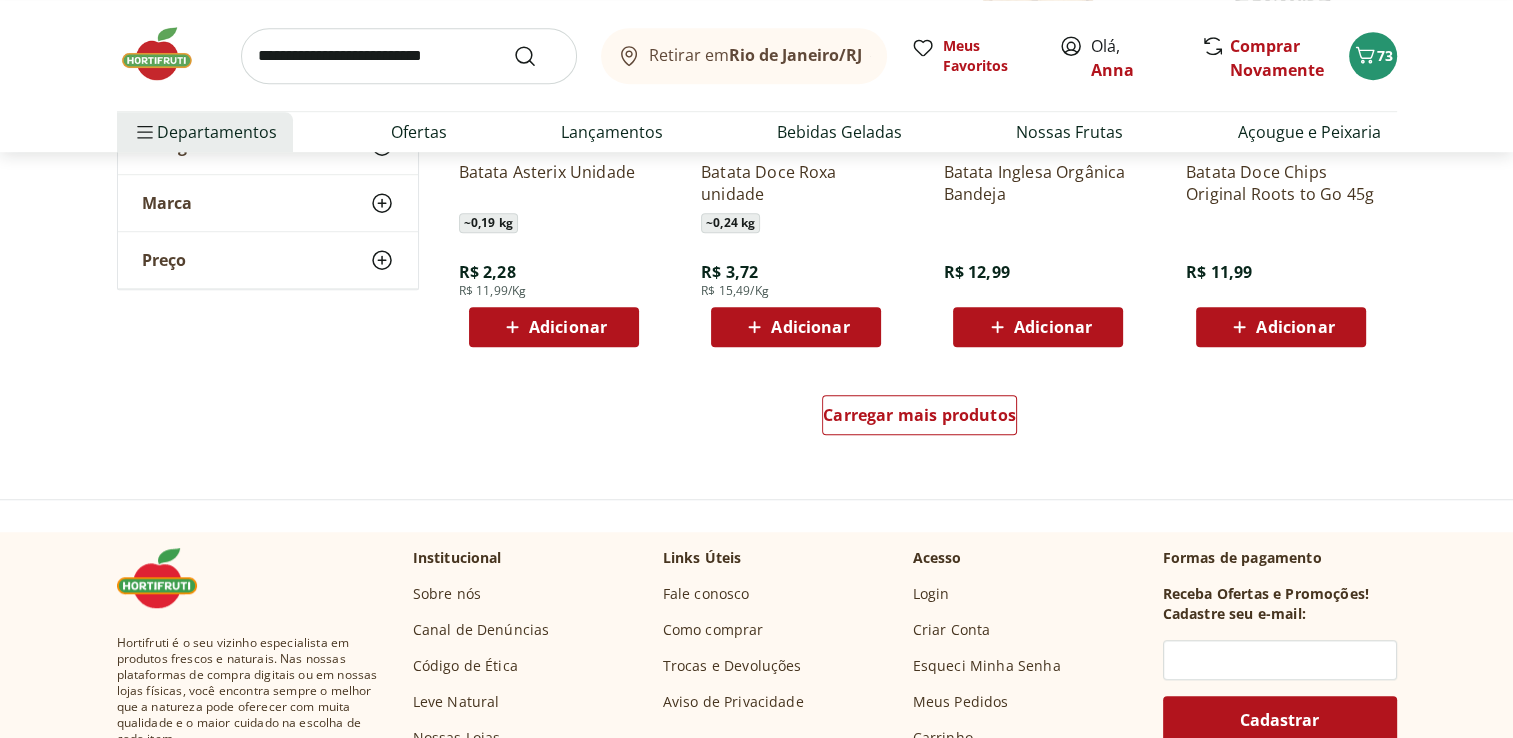 scroll, scrollTop: 1100, scrollLeft: 0, axis: vertical 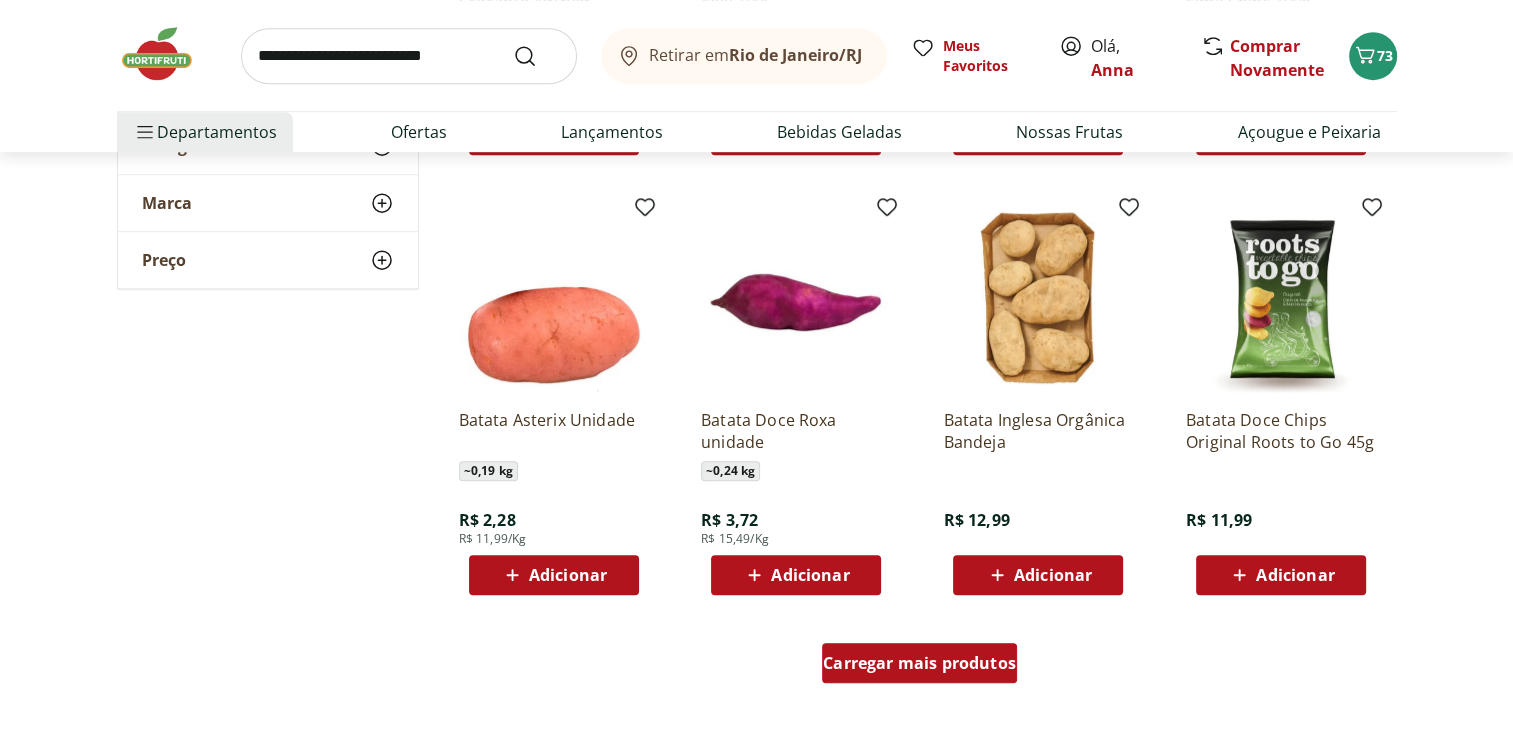 click on "Carregar mais produtos" at bounding box center [919, 663] 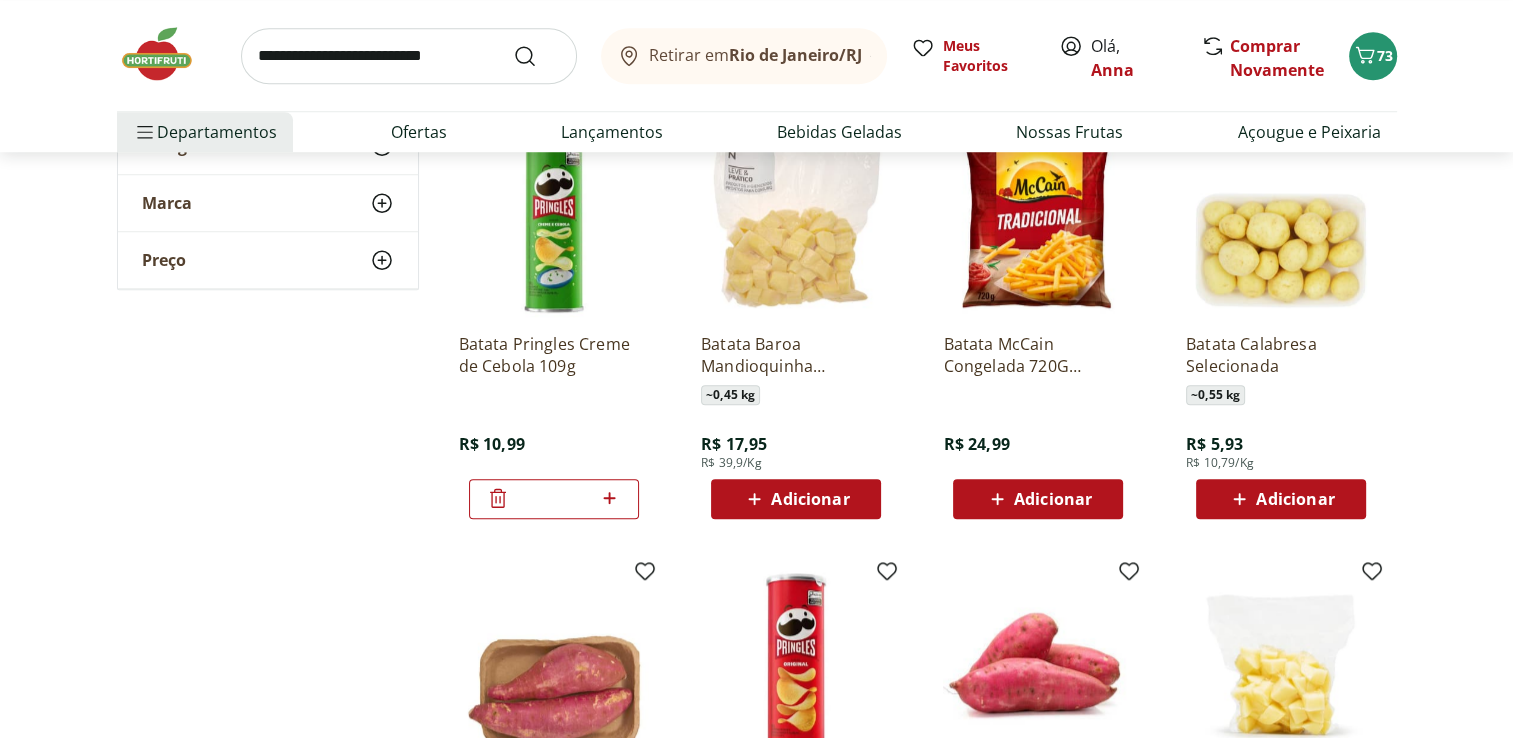 scroll, scrollTop: 1600, scrollLeft: 0, axis: vertical 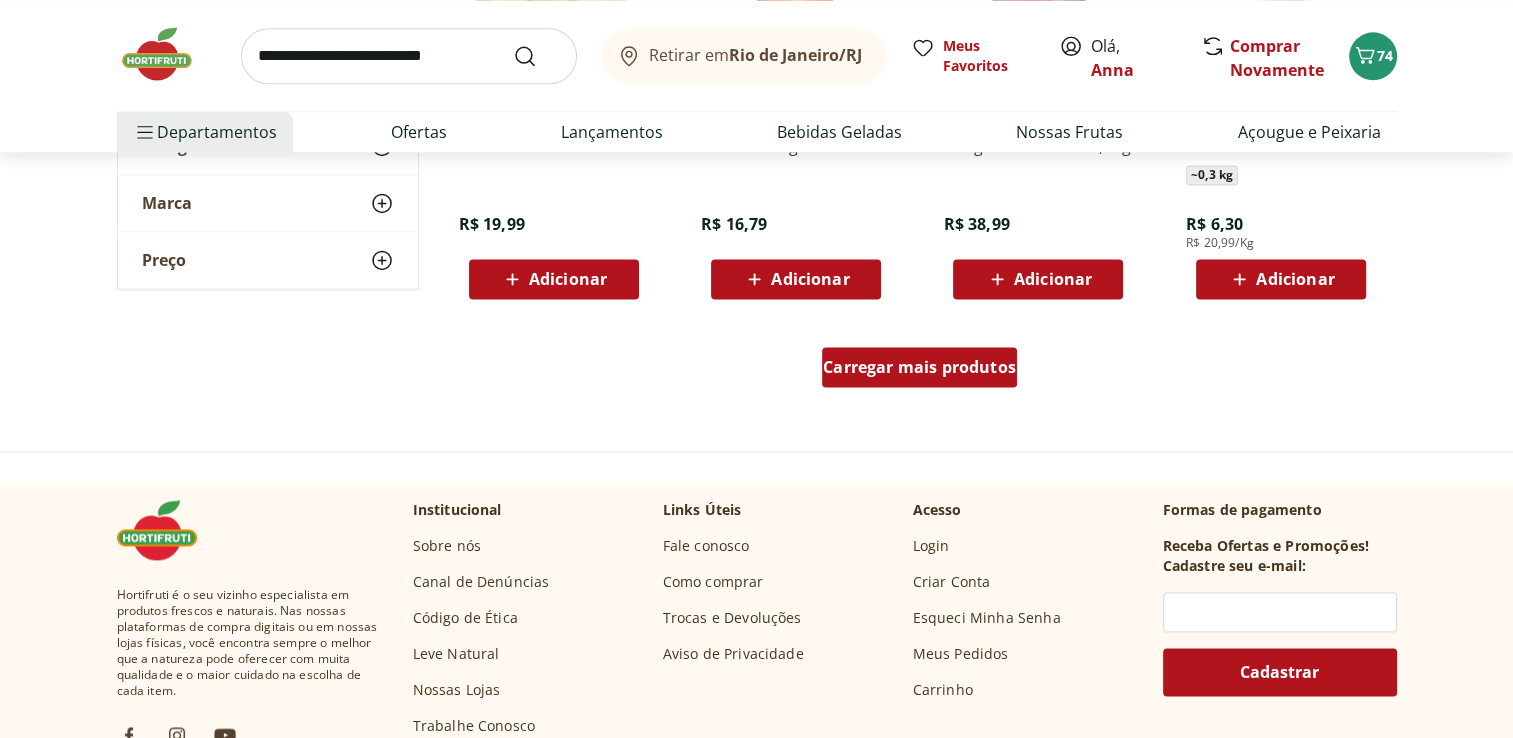 click on "Carregar mais produtos" at bounding box center [919, 367] 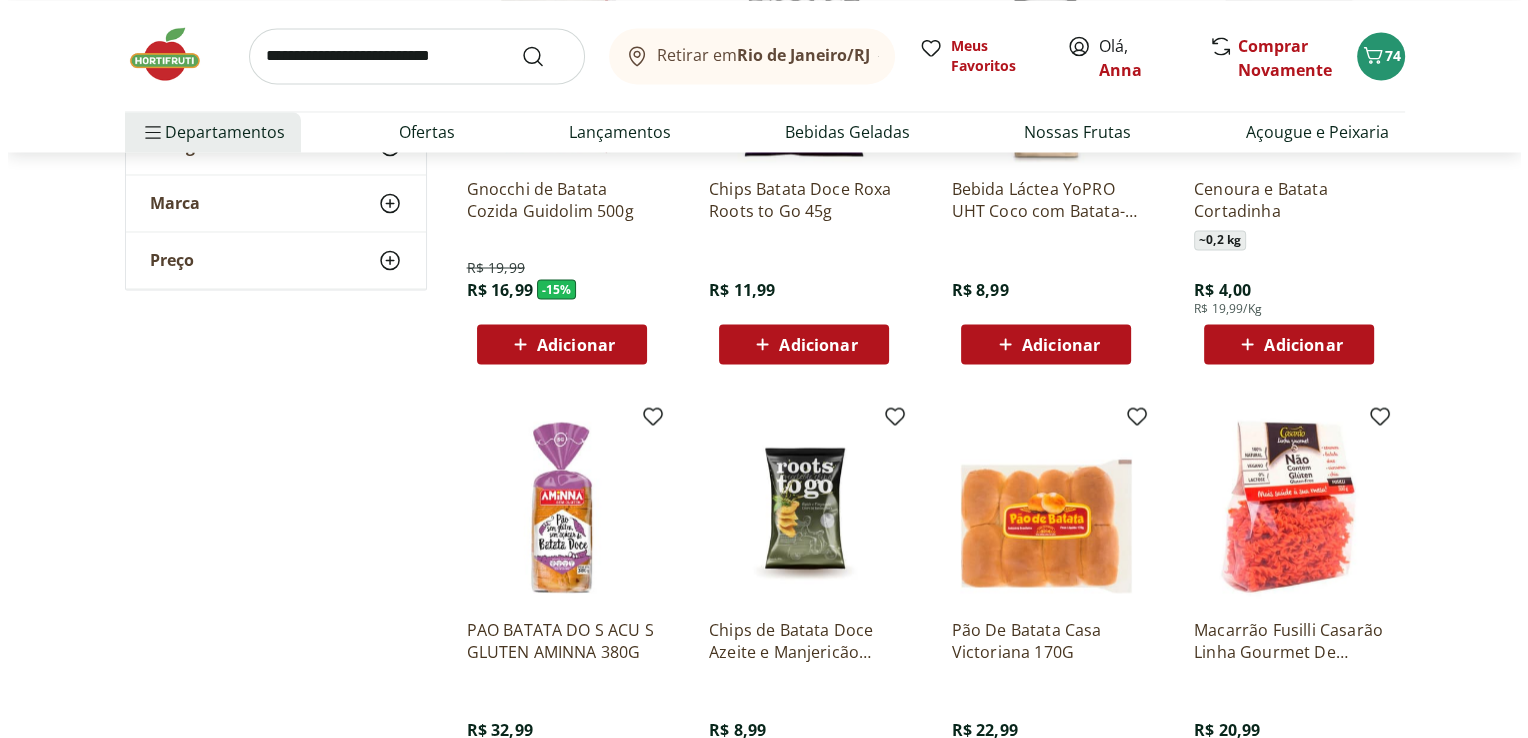 scroll, scrollTop: 3500, scrollLeft: 0, axis: vertical 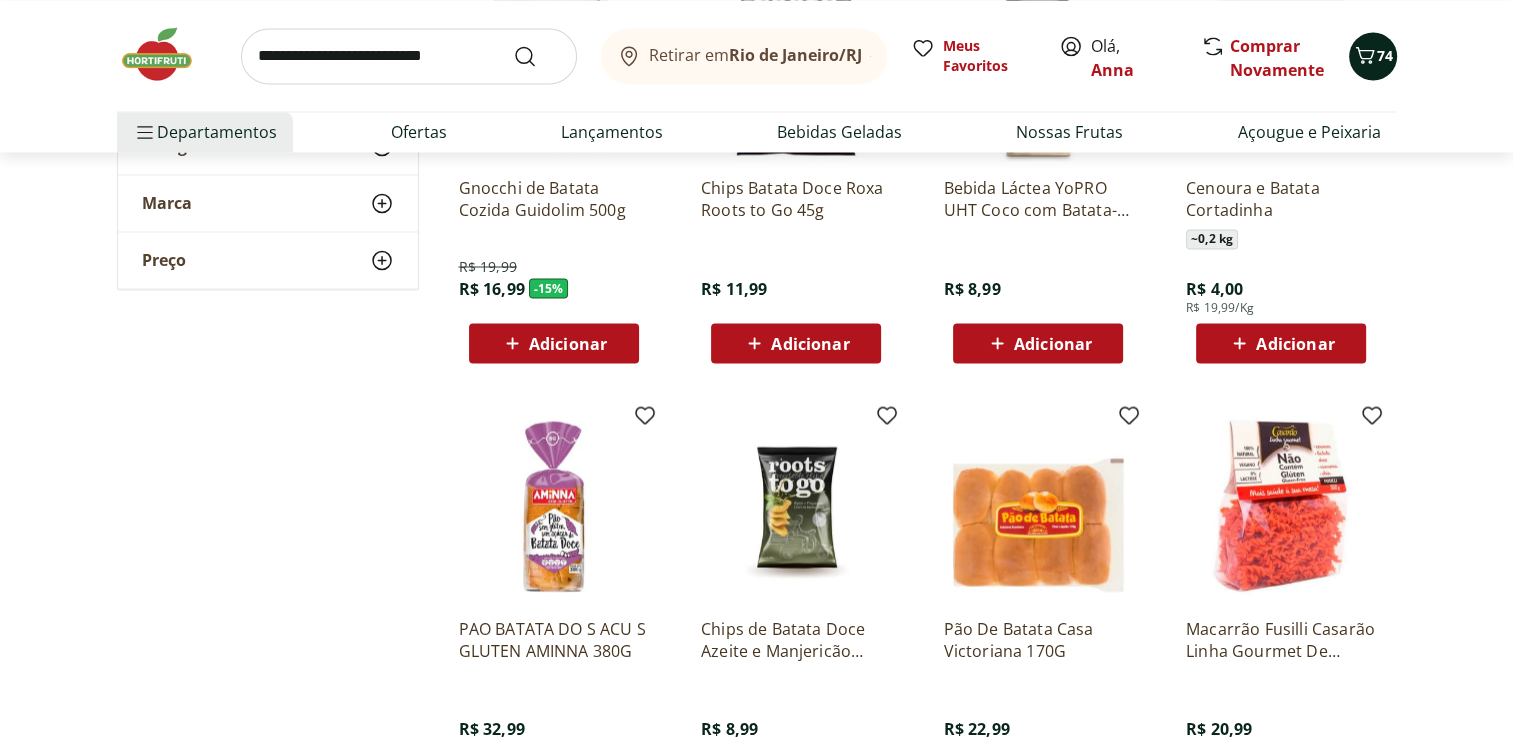 click on "74" at bounding box center [1385, 55] 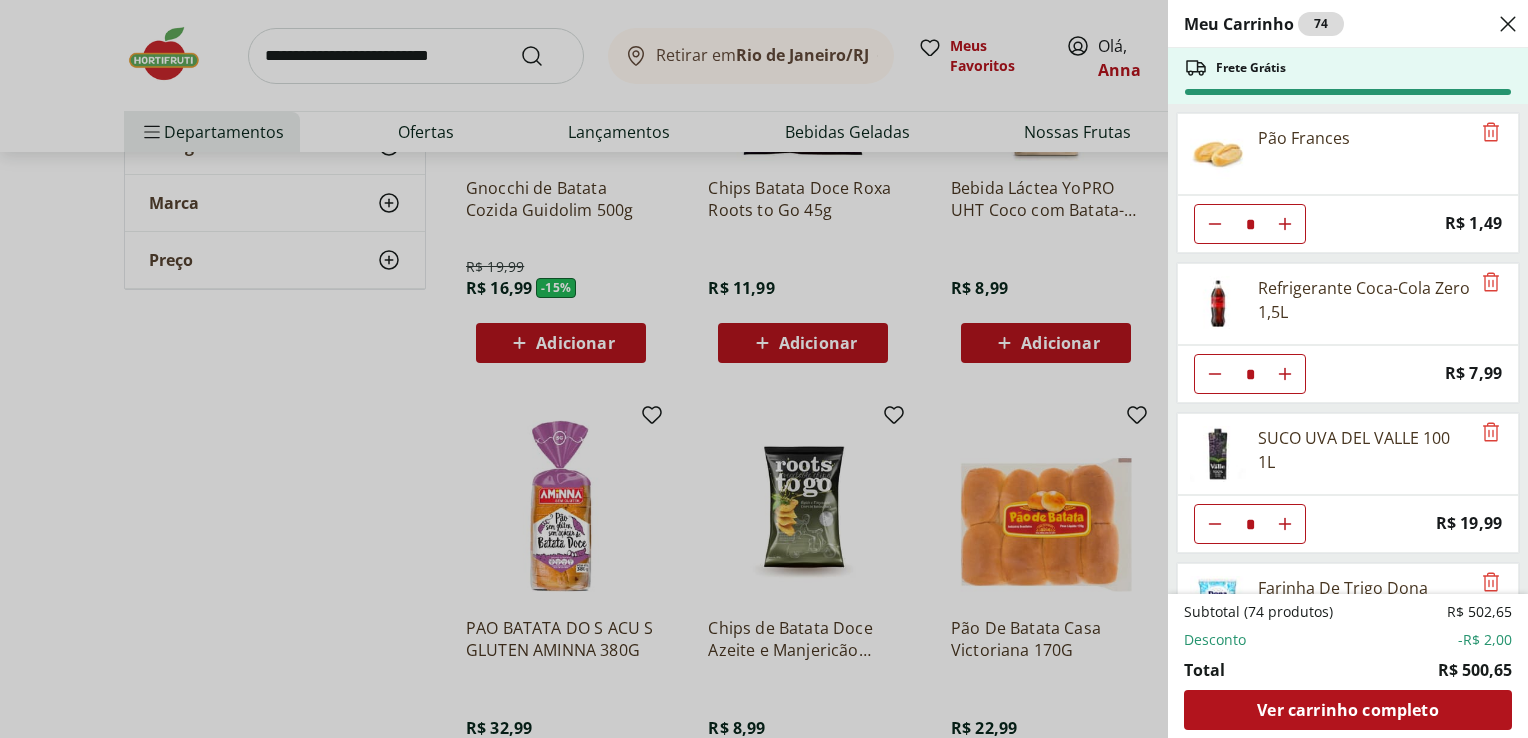 scroll, scrollTop: 700, scrollLeft: 0, axis: vertical 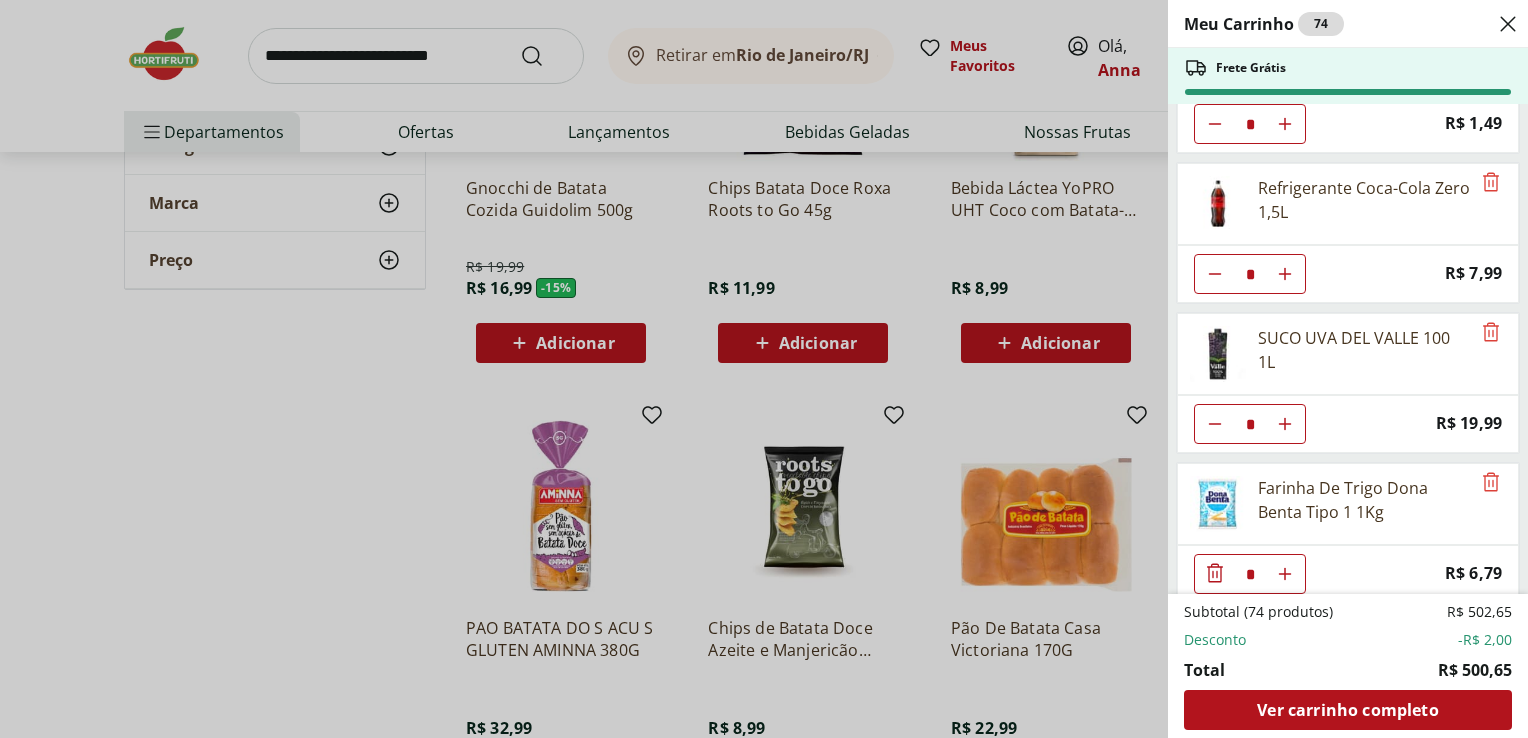 click 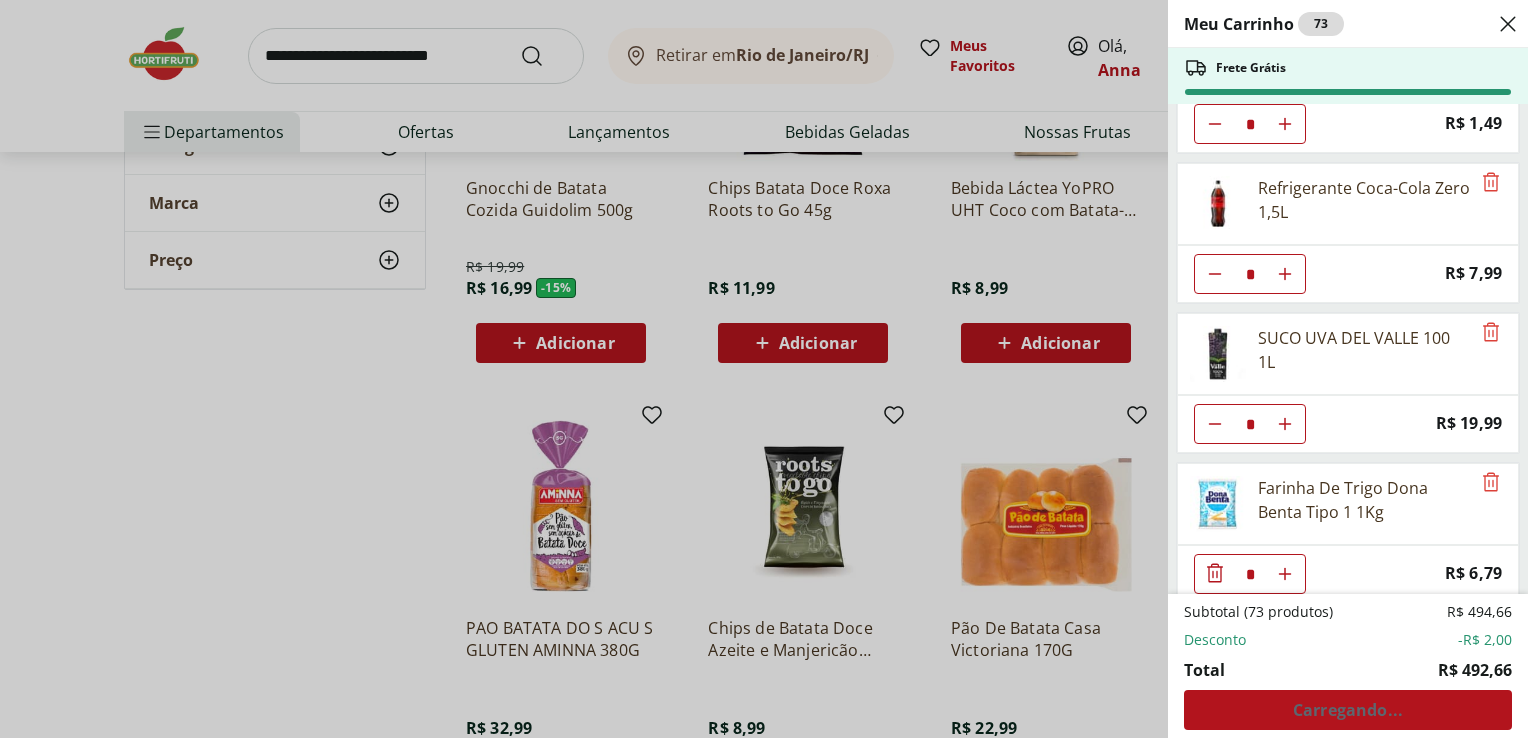 click 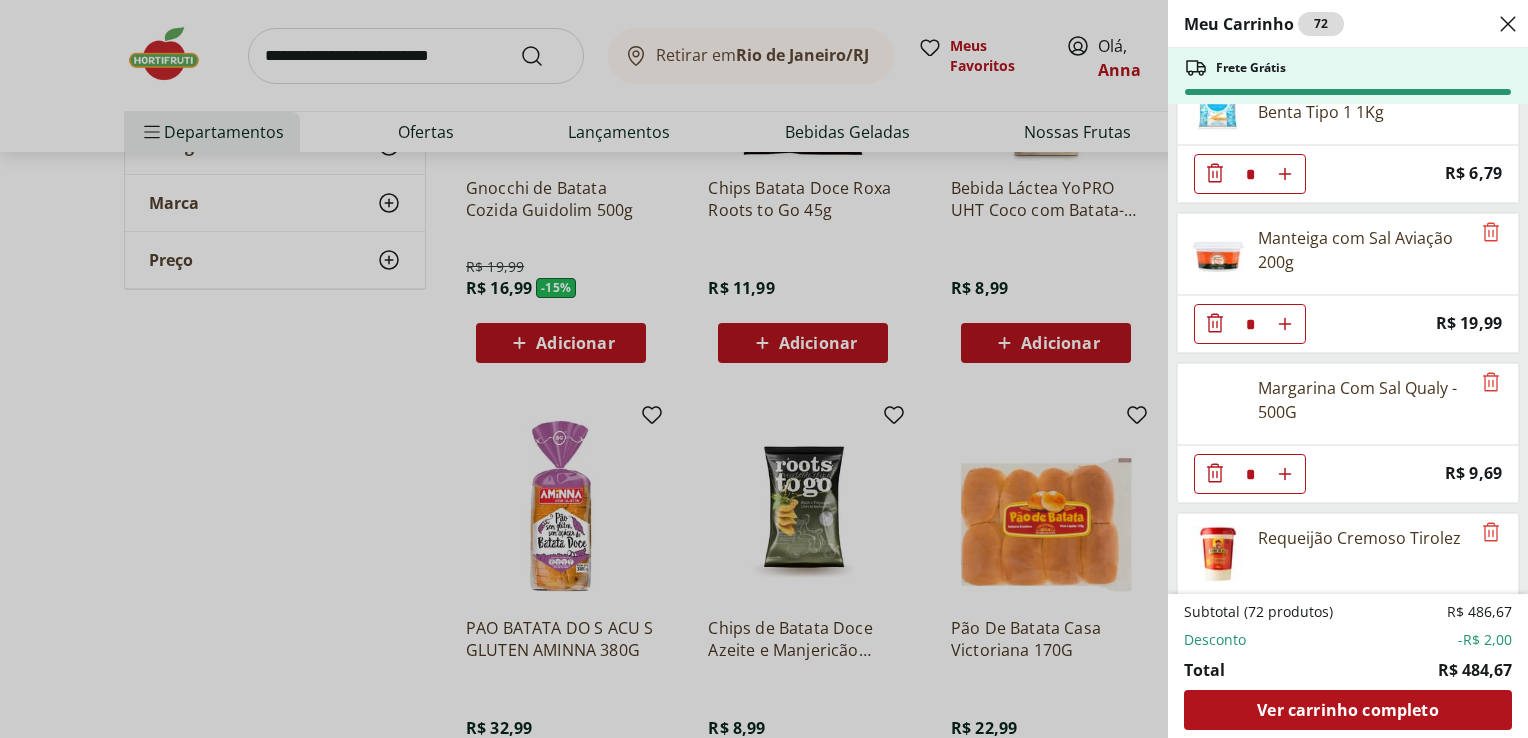 scroll, scrollTop: 1300, scrollLeft: 0, axis: vertical 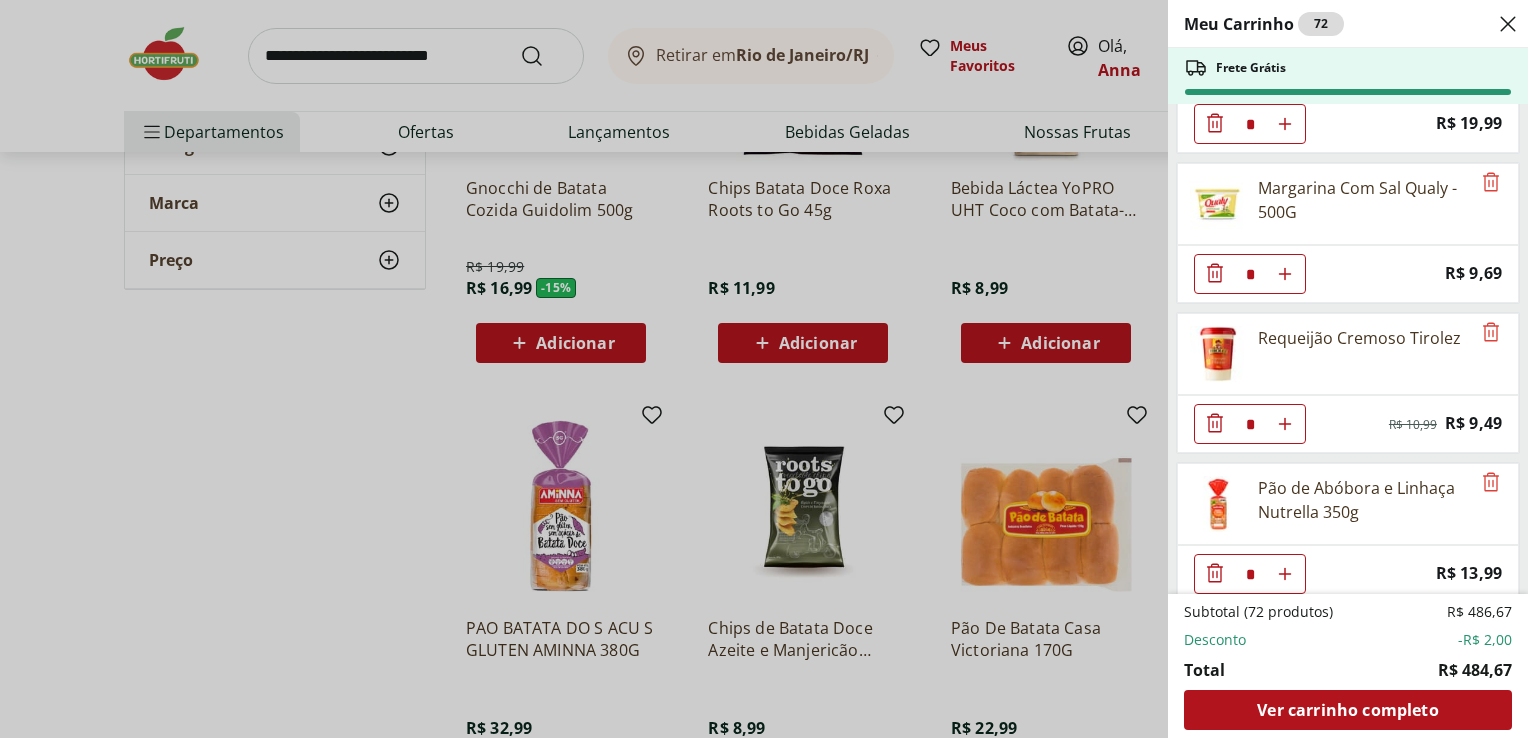 click 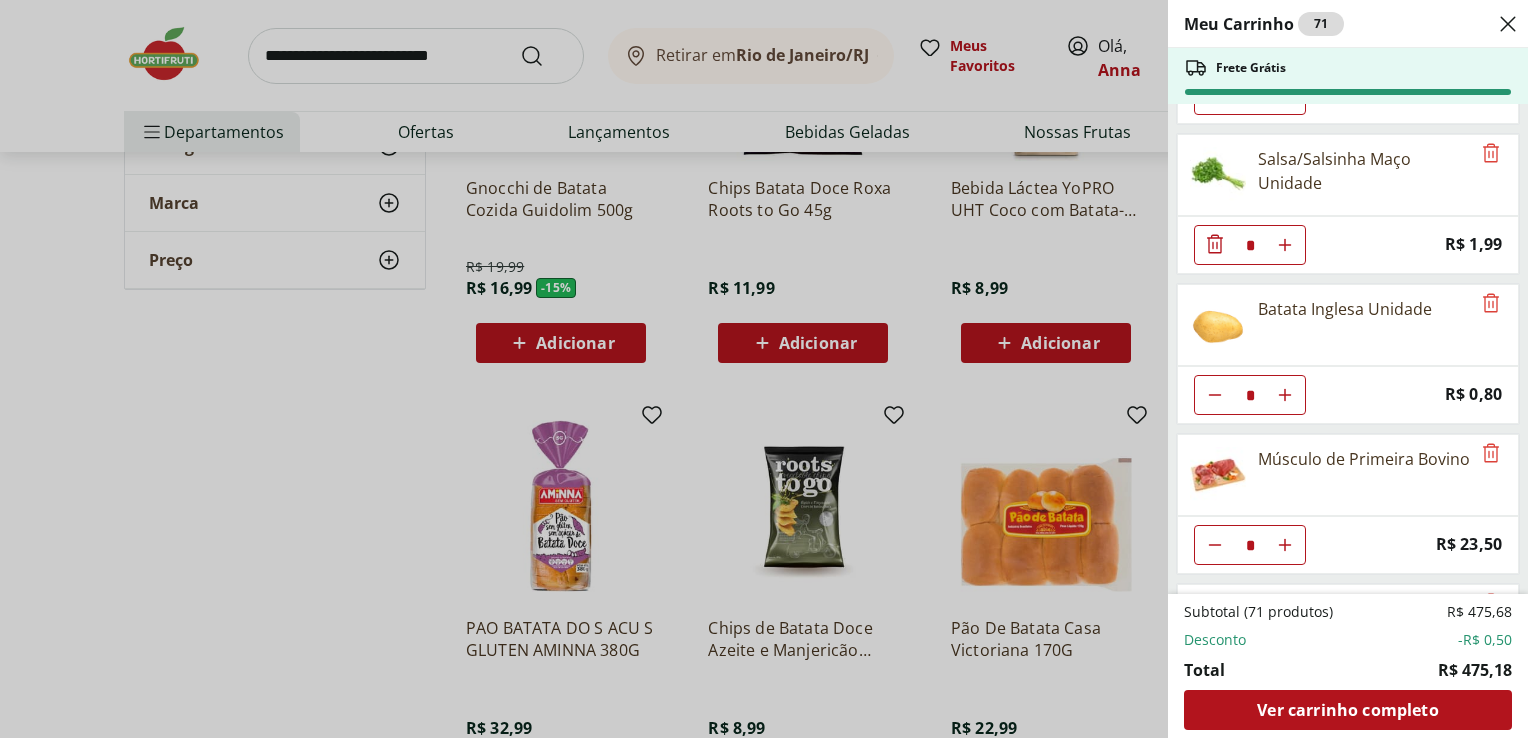 scroll, scrollTop: 2100, scrollLeft: 0, axis: vertical 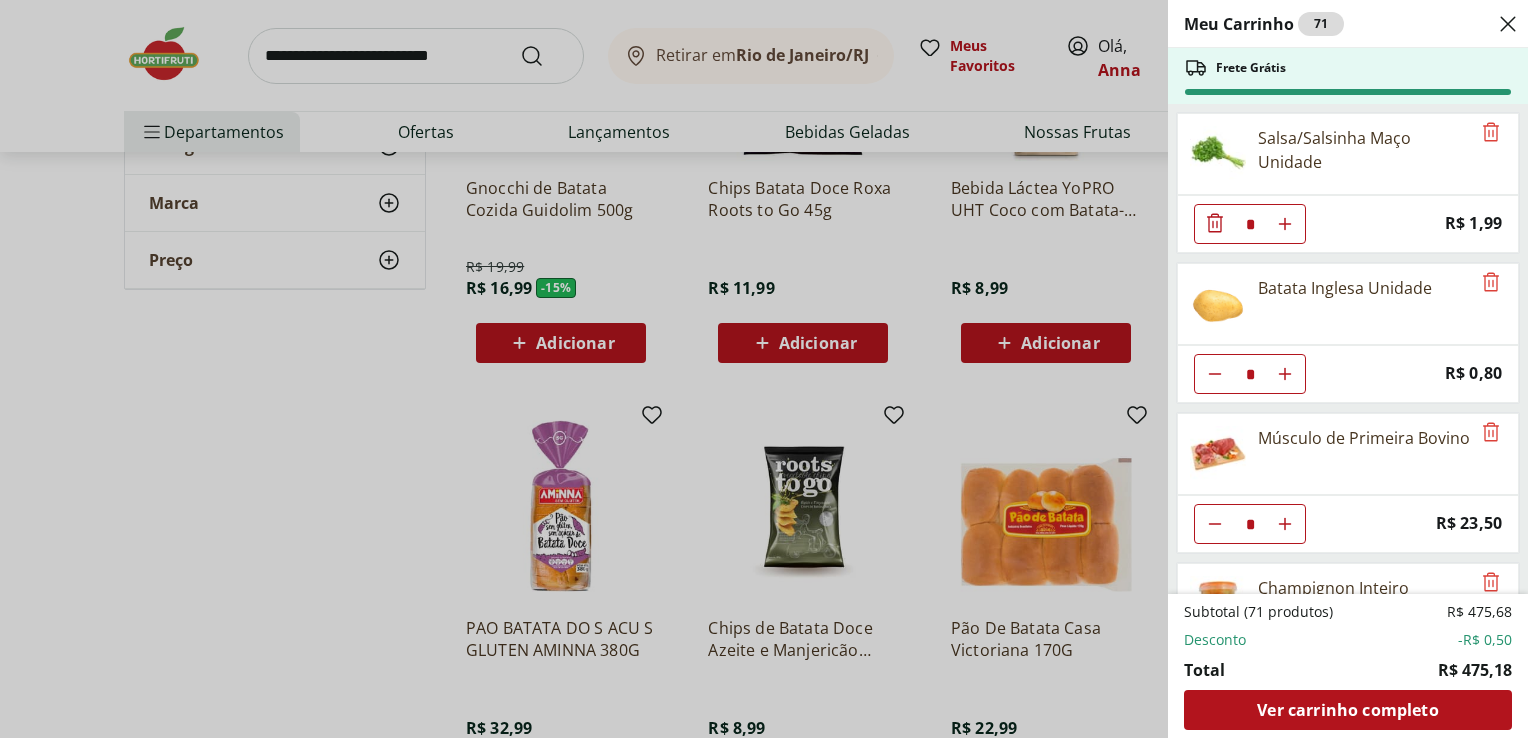 click 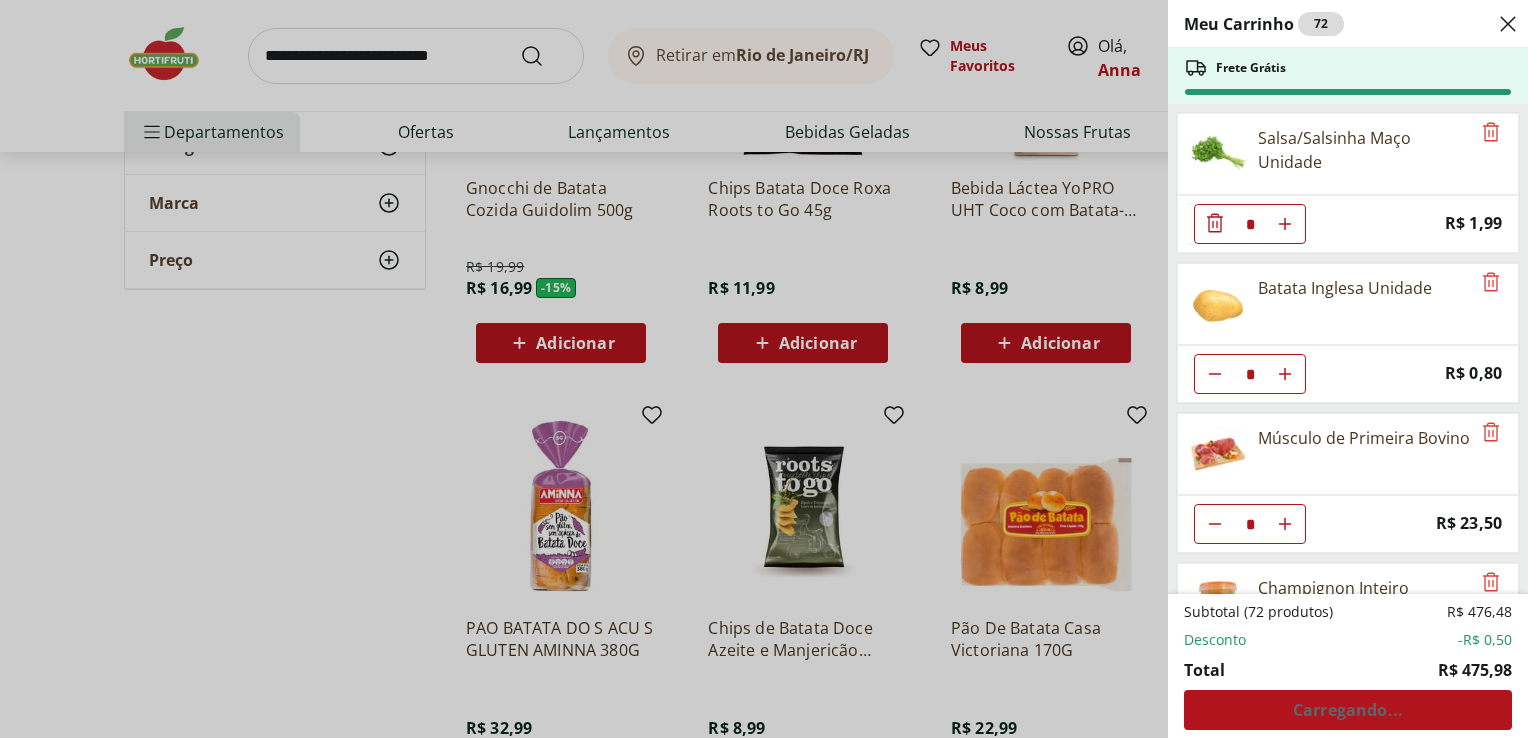 click 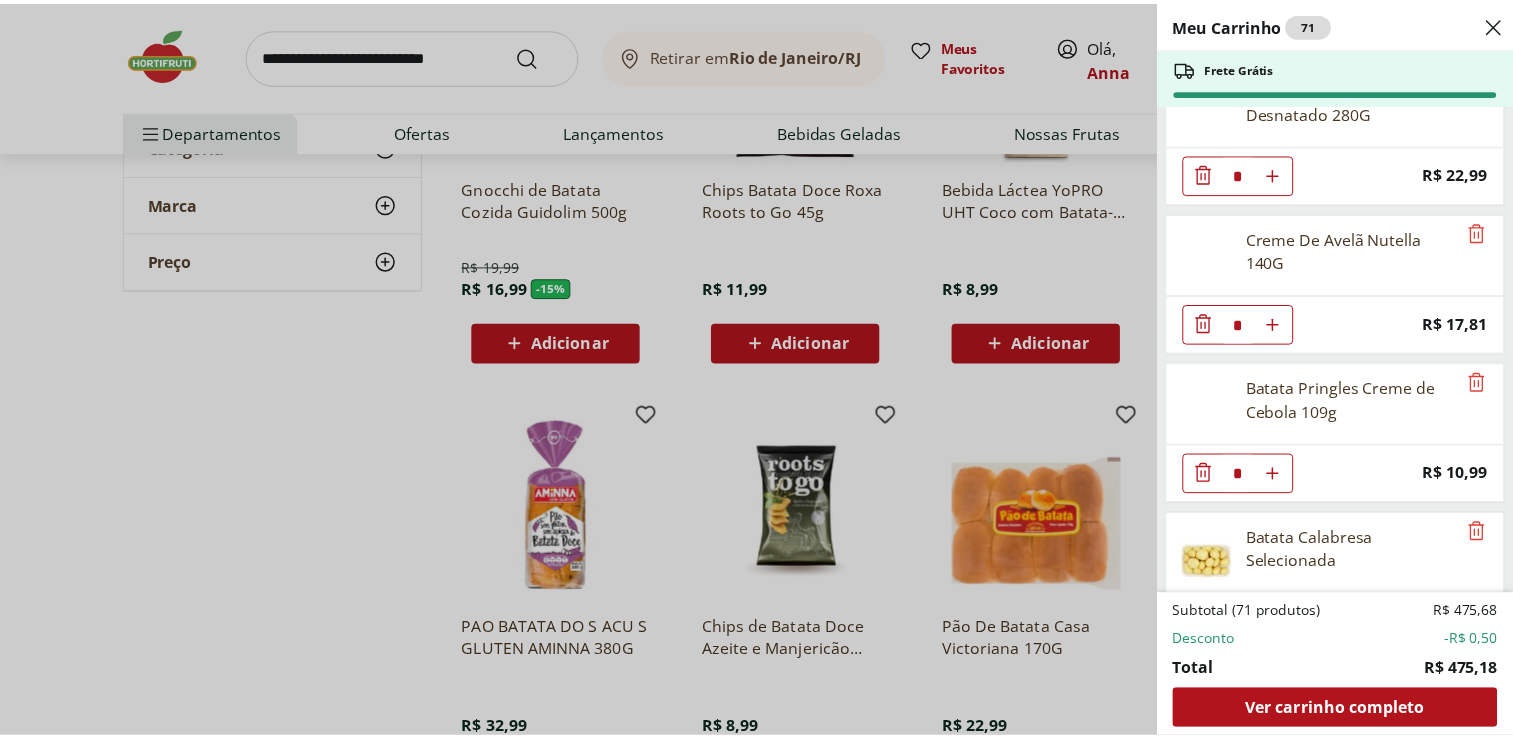 scroll, scrollTop: 2940, scrollLeft: 0, axis: vertical 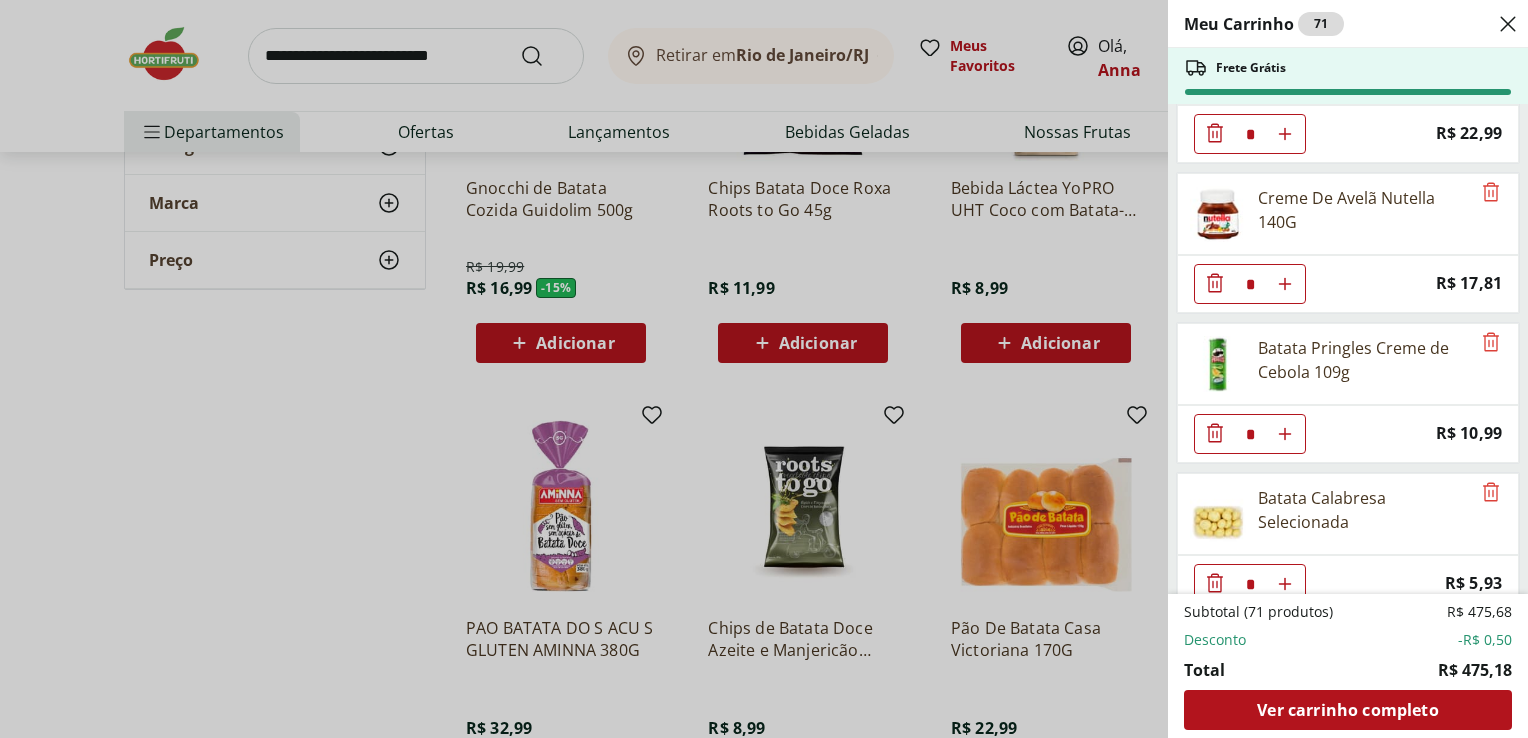 click on "Meu Carrinho 71 Frete Grátis Ovo Branco com 20 unidades * Price: R$ 20,99 Alface Americana Unidade * Price: R$ 5,99 Queijo Mussarela Fatiado Tirolez * Price: R$ 6,99 Presunto sem Capa Cozido Fatiado Sadia * Price: R$ 4,19 Pão Frances * Price: R$ 1,49 Refrigerante Coca-Cola Zero 1,5L * Price: R$ 7,99 SUCO UVA DEL VALLE 100 1L * Price: R$ 19,99 Farinha De Trigo Dona Benta Tipo 1 1Kg * Price: R$ 6,79 Manteiga com Sal Aviação 200g * Price: R$ 19,99 Margarina Com Sal Qualy - 500G * Price: R$ 9,69 Pão de Abóbora e Linhaça Nutrella 350g * Price: R$ 13,99 Cebola Nacional Unidade * Original price: R$ 1,00 Price: R$ 0,75 Banana Prata Unidade ** Price: R$ 2,20 Mexerica Rio Unidade * Price: R$ 1,92 Salsa/Salsinha Maço Unidade * Price: R$ 1,99 Batata Inglesa Unidade * Price: R$ 0,80 Músculo de Primeira Bovino * Price: R$ 23,50 Champignon Inteiro Cogumelos Magnat 200G * Price: R$ 18,99 Azeitonas Verdes Fatiadas Natural Da Terra 175g * Price: R$ 19,99 Leite em Pó Molico Desnatado 280G * Price:" at bounding box center (764, 369) 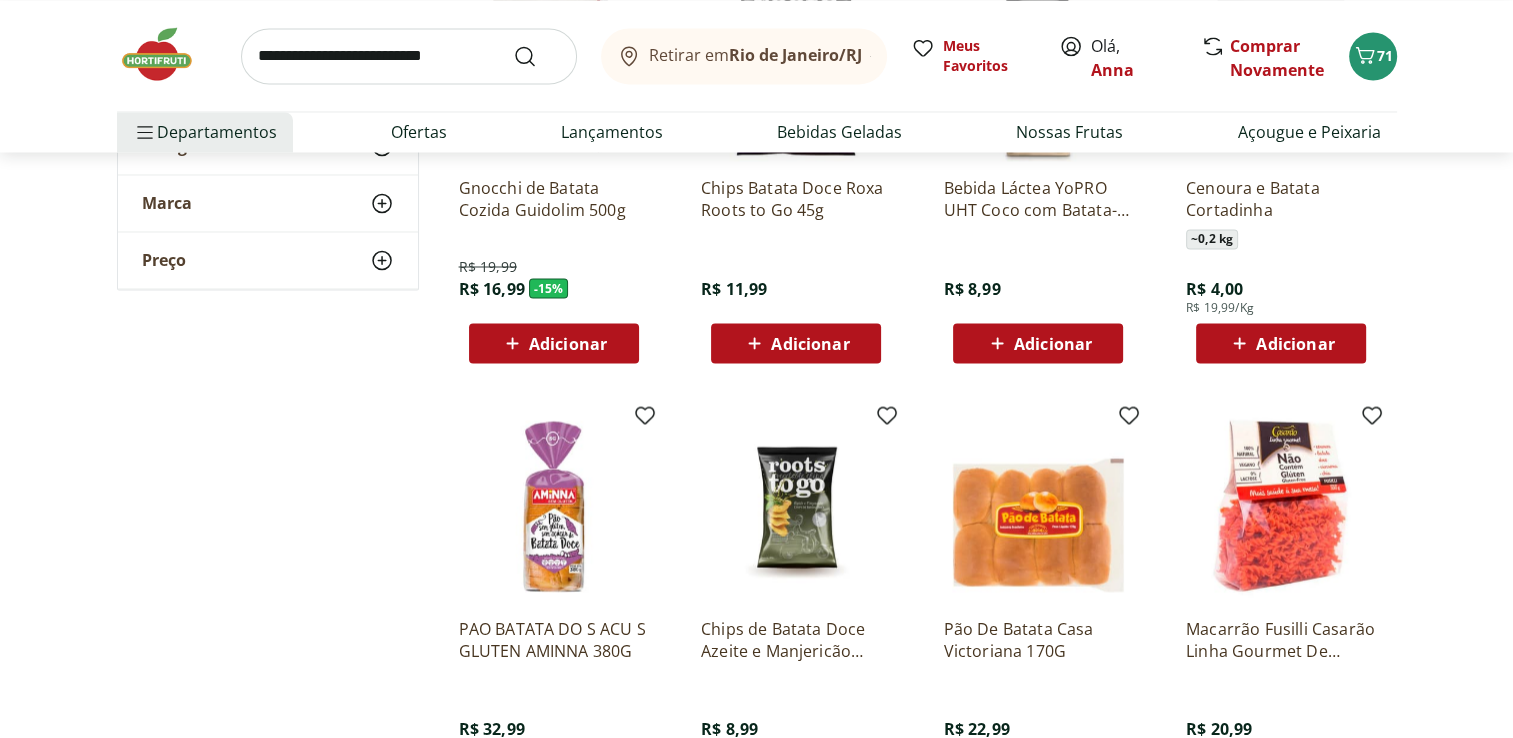 click at bounding box center (409, 56) 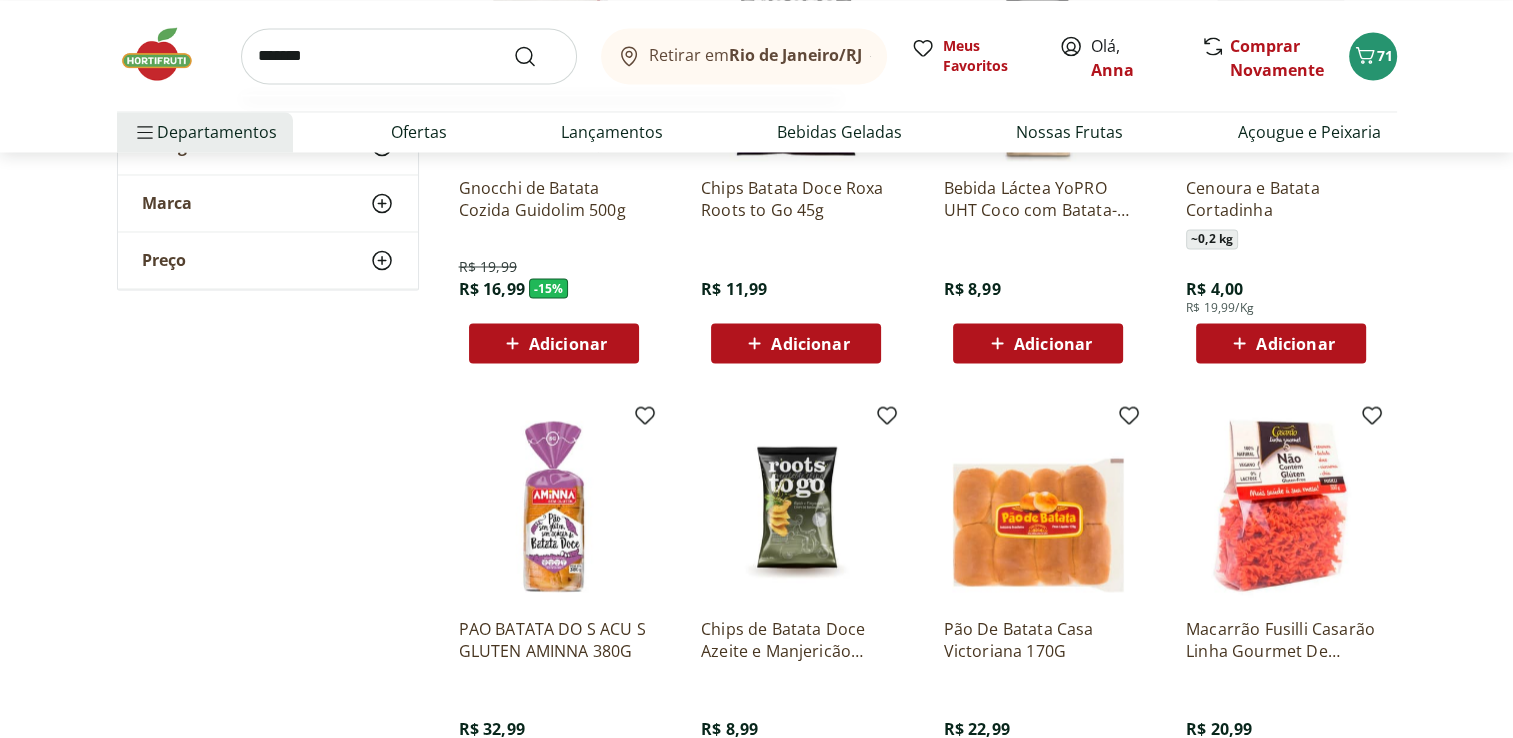 type on "********" 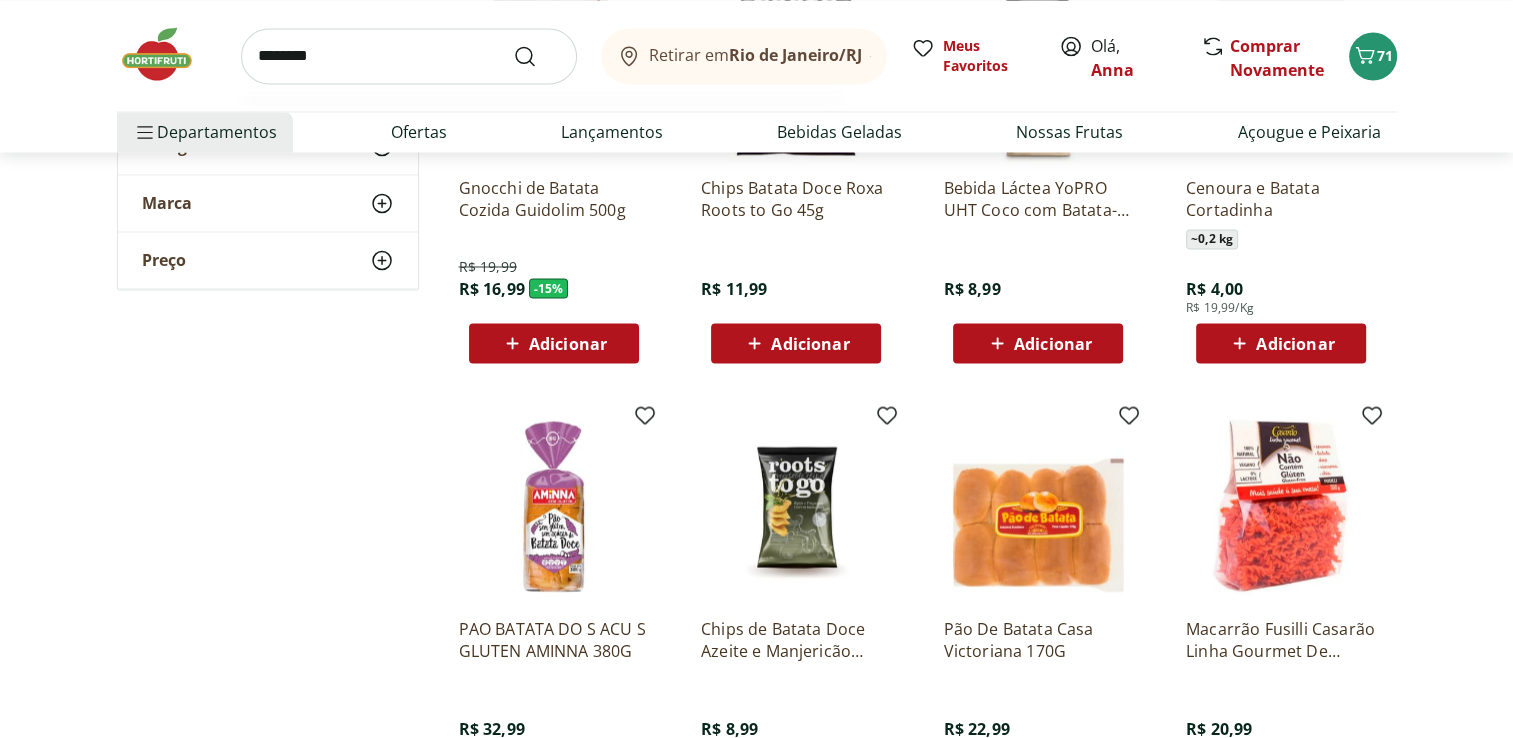 click at bounding box center (537, 56) 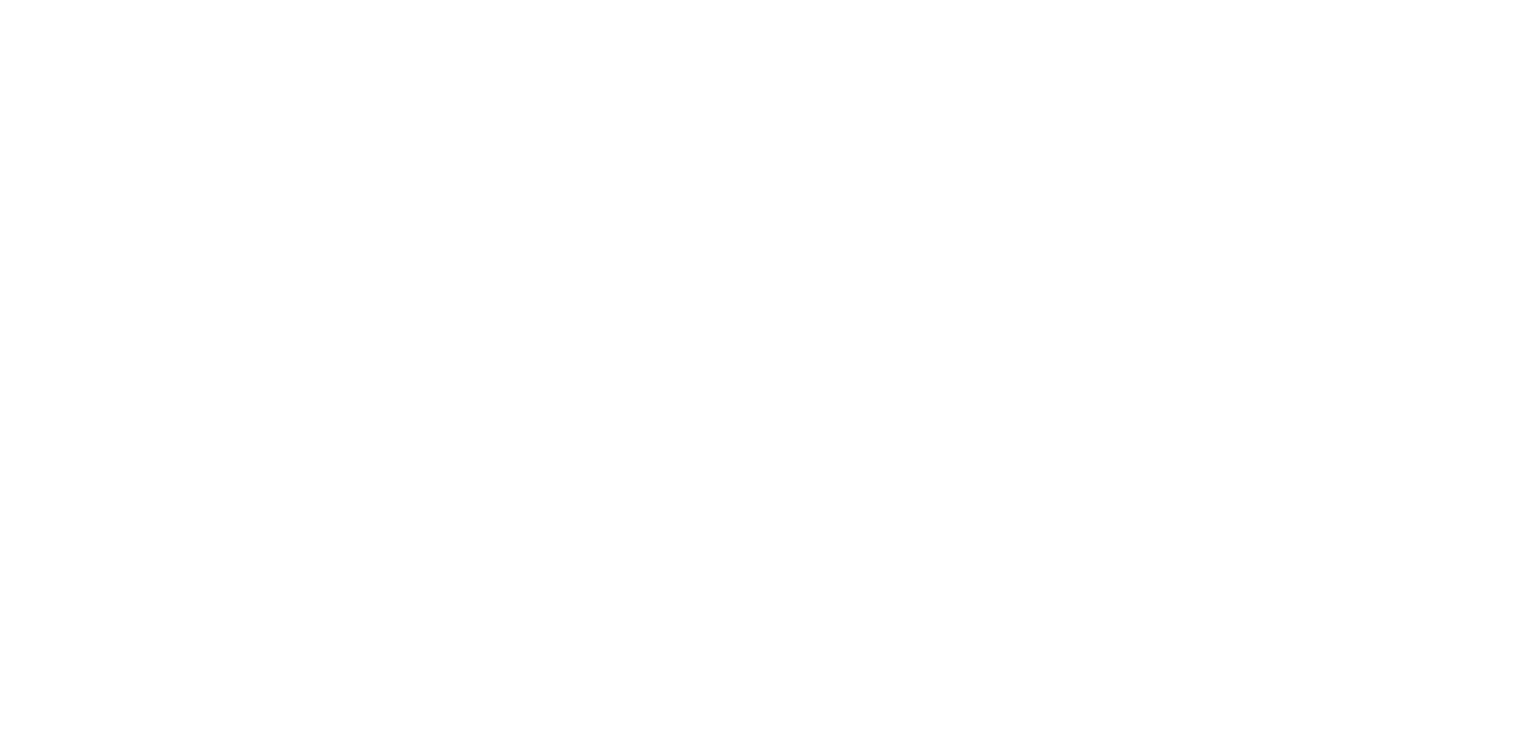 scroll, scrollTop: 0, scrollLeft: 0, axis: both 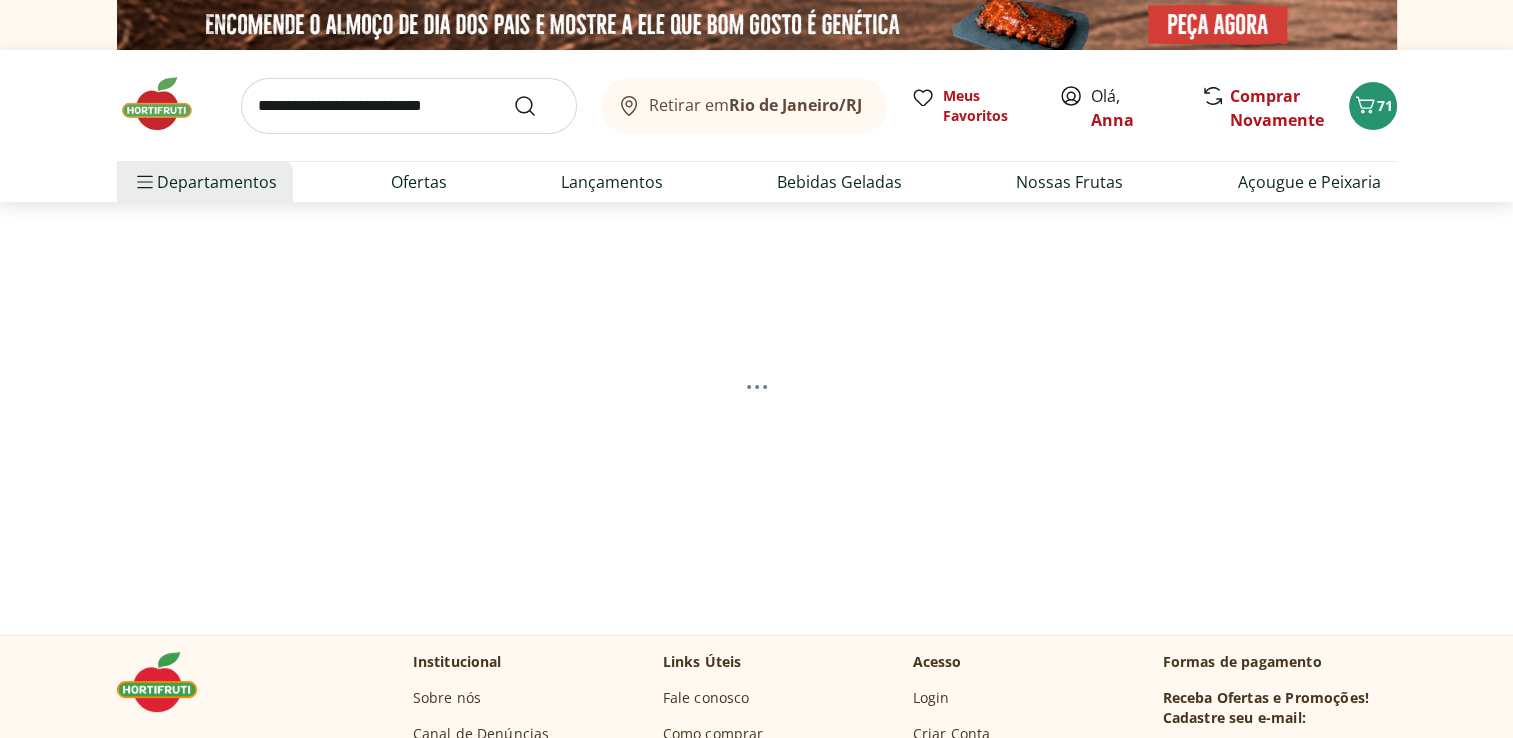 select on "**********" 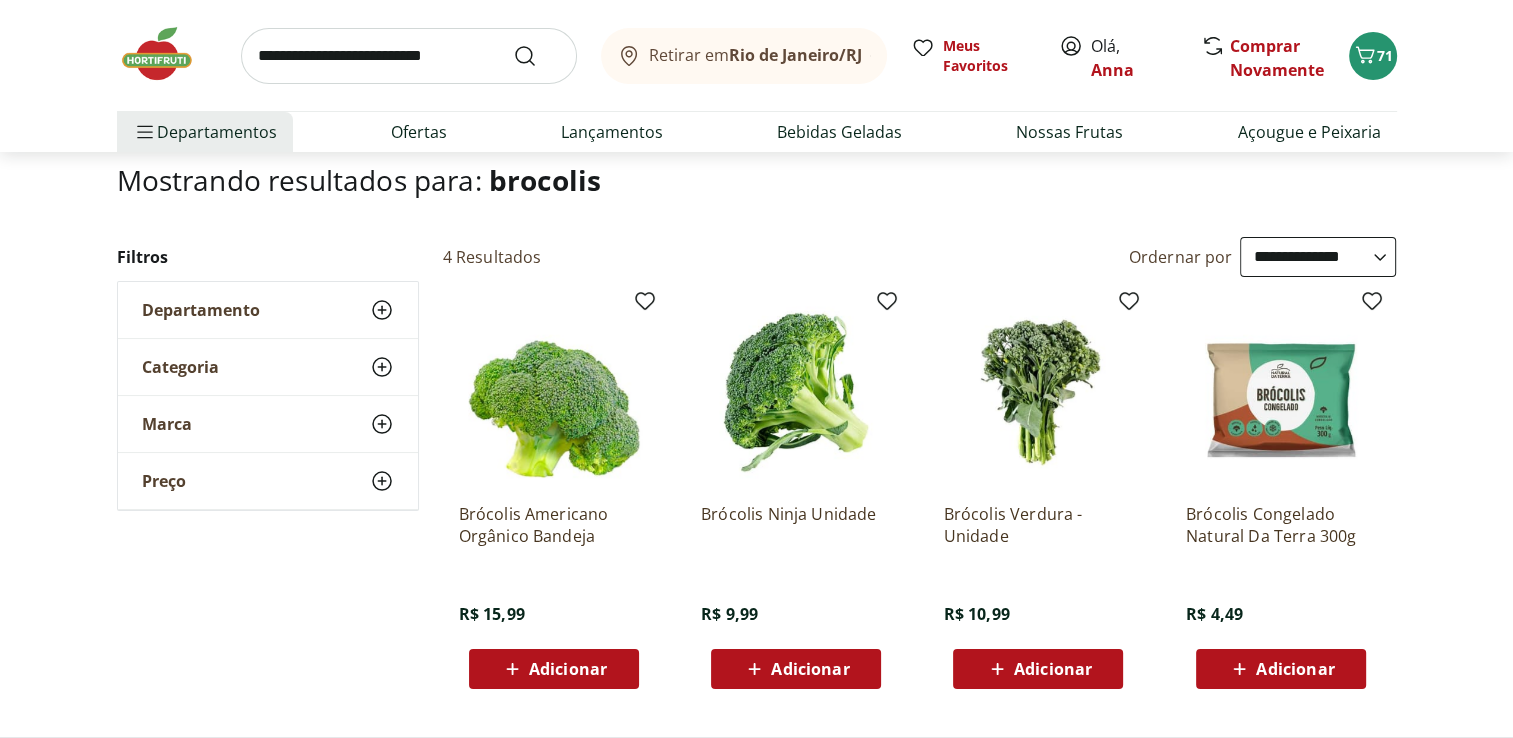 scroll, scrollTop: 200, scrollLeft: 0, axis: vertical 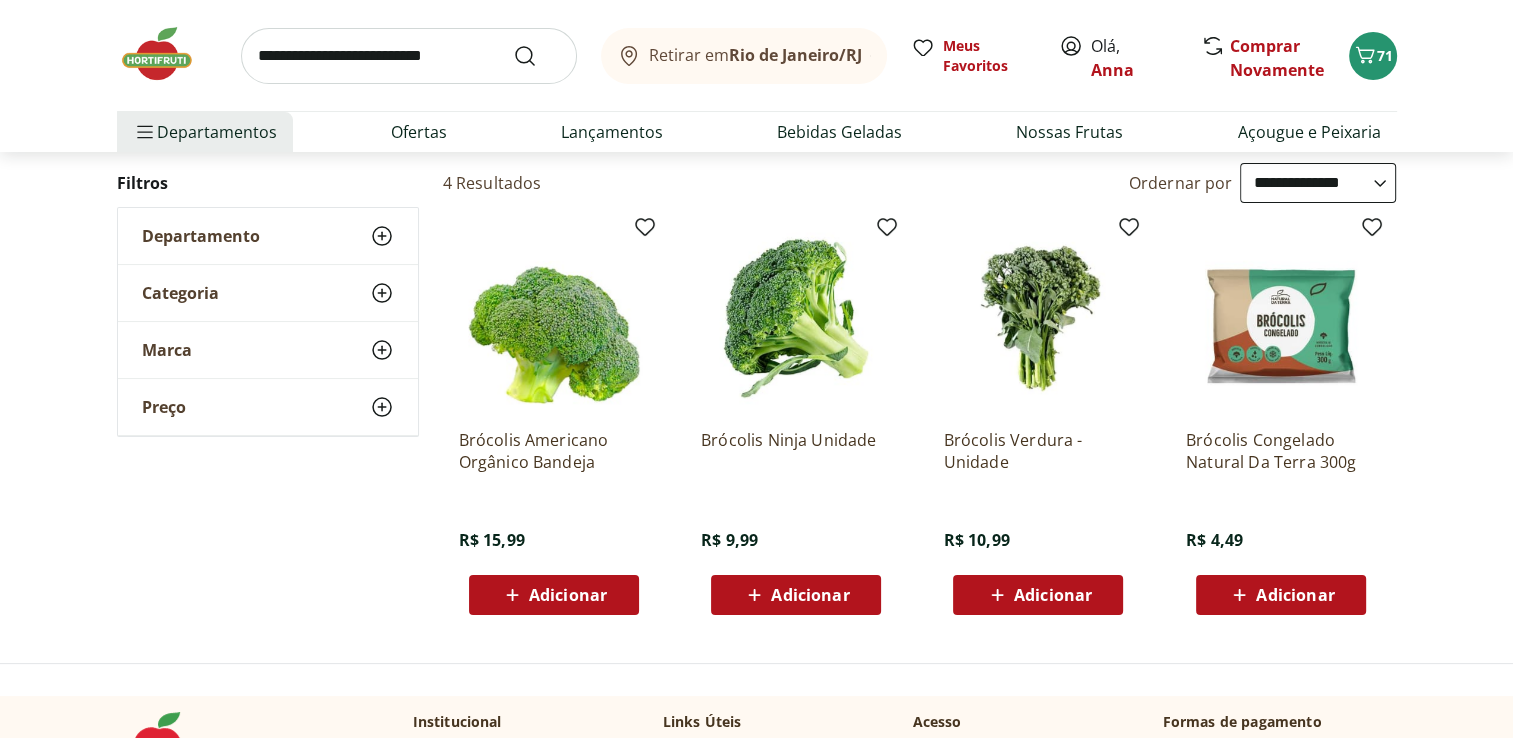 click on "Adicionar" at bounding box center [796, 595] 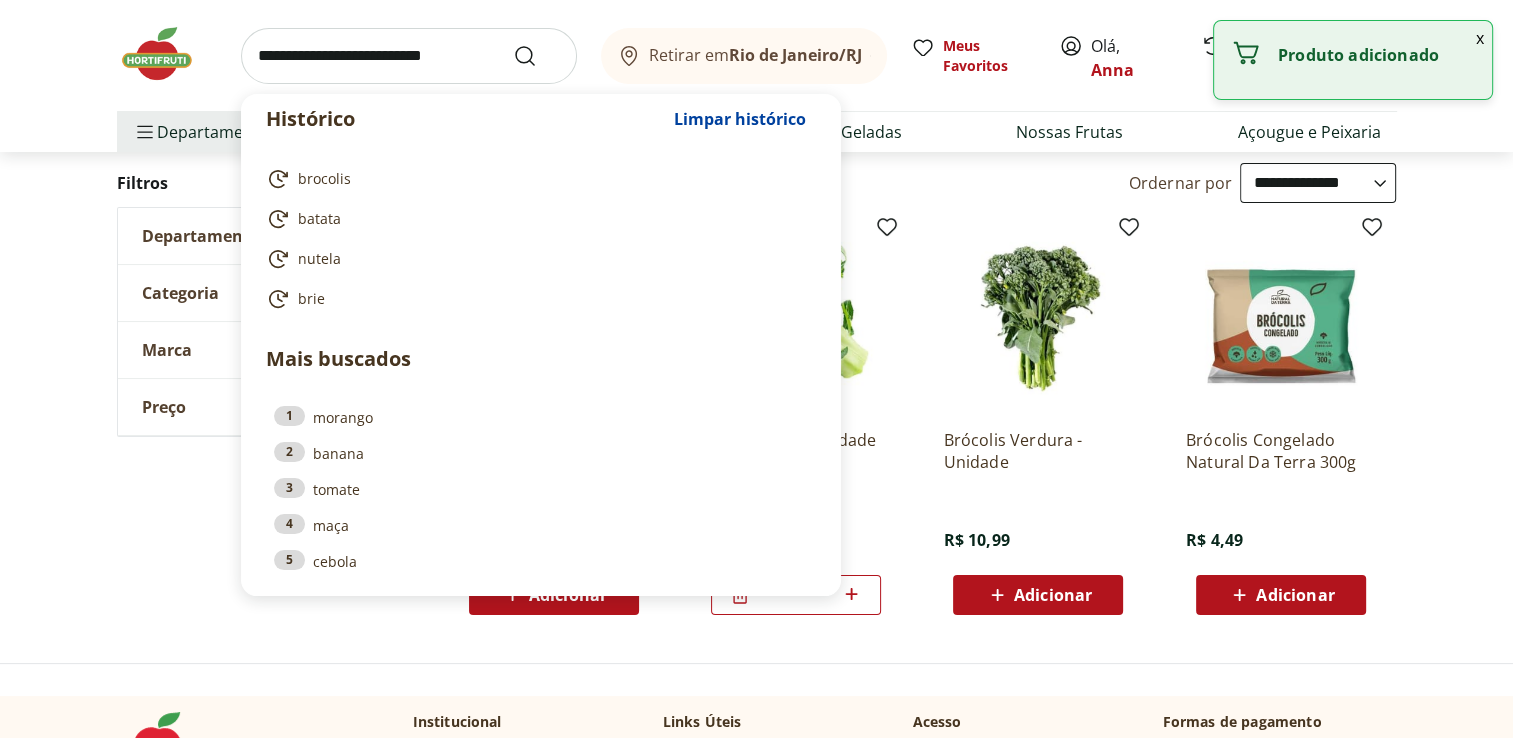 click at bounding box center (409, 56) 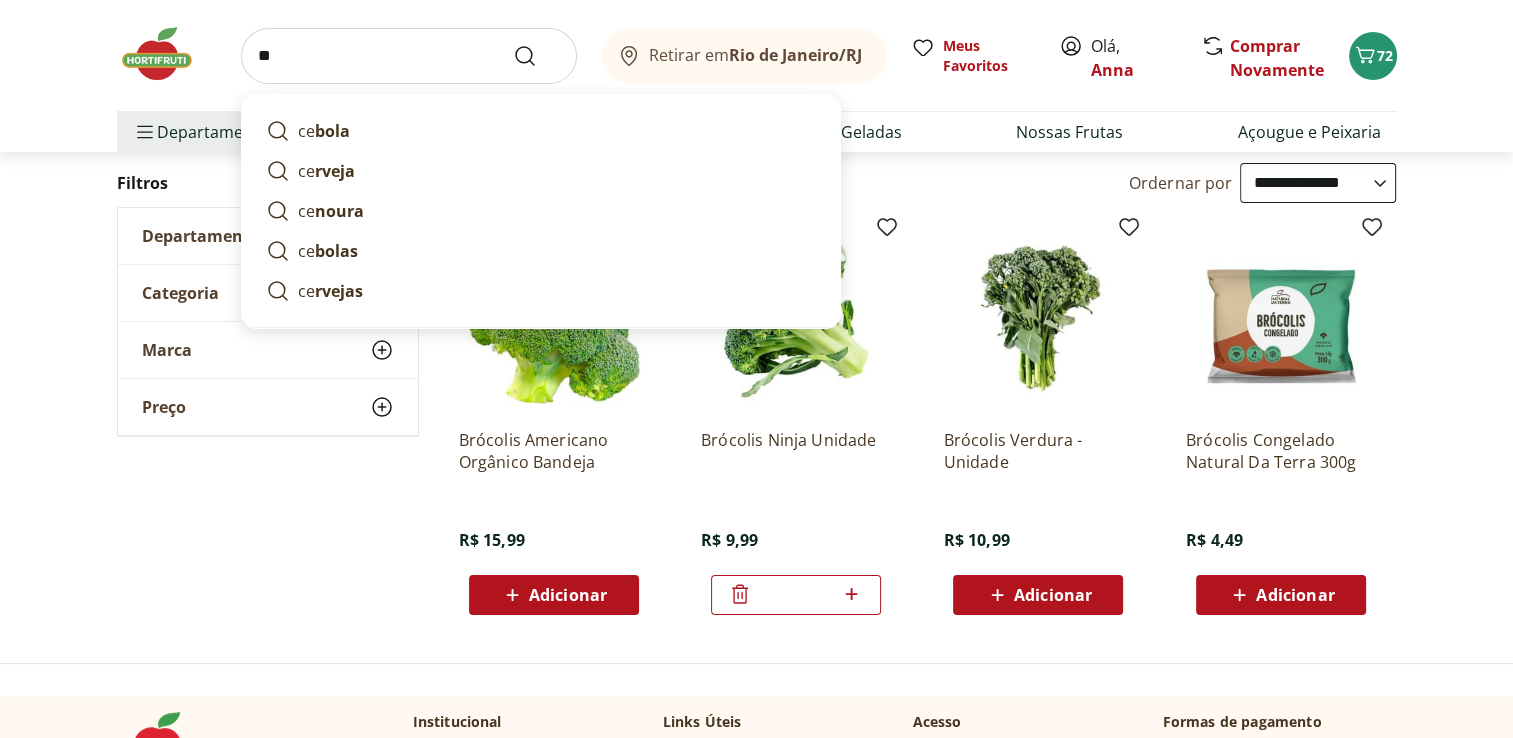 type on "*" 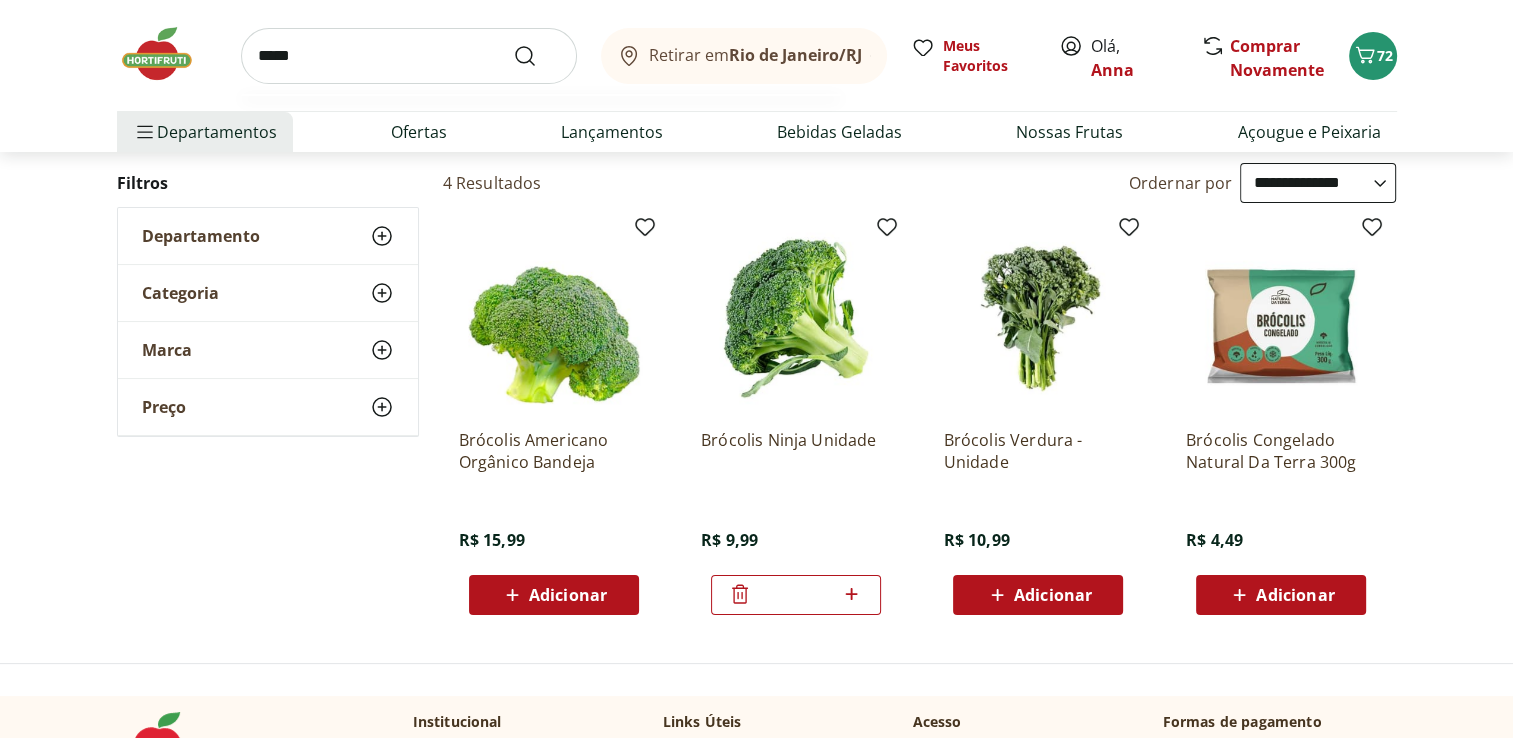 type on "*****" 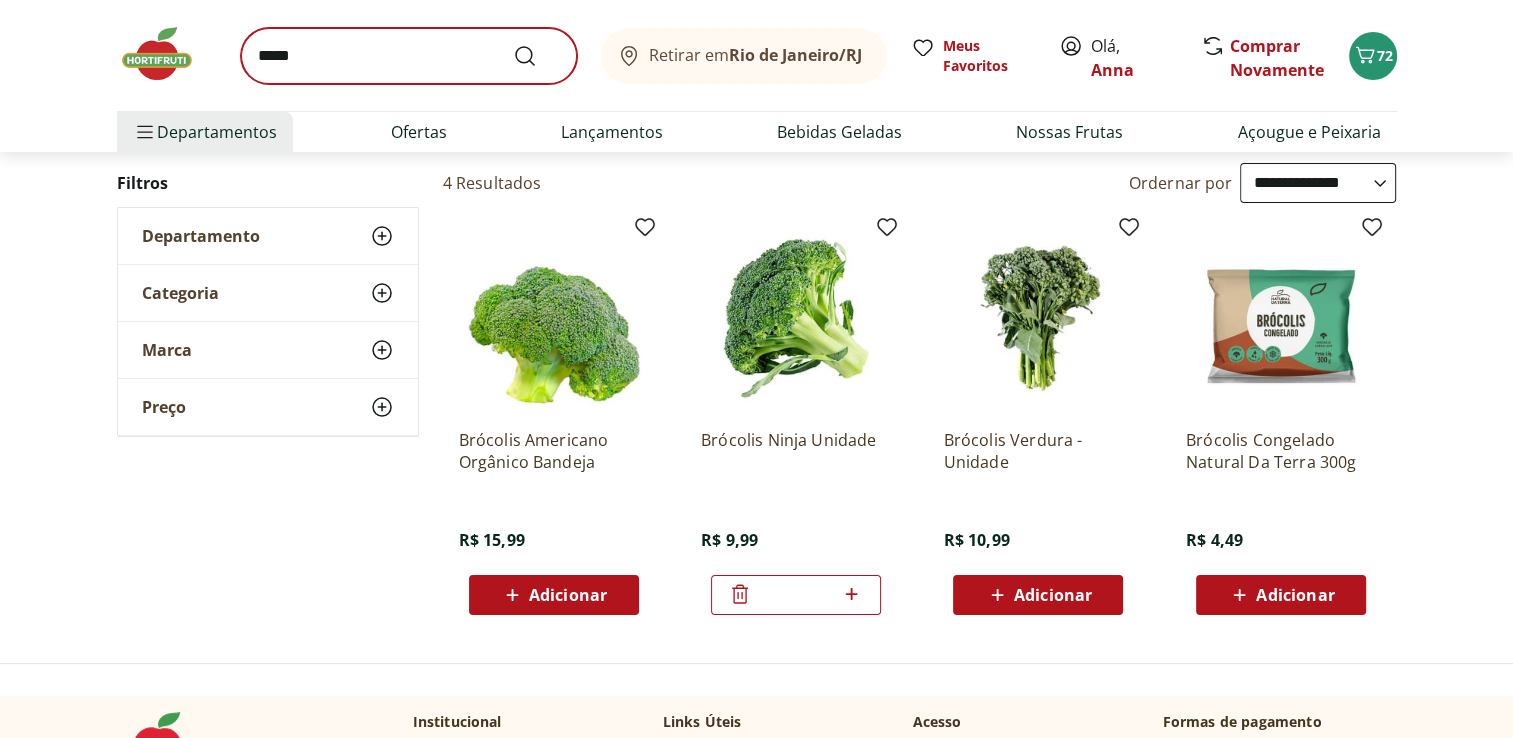 scroll, scrollTop: 0, scrollLeft: 0, axis: both 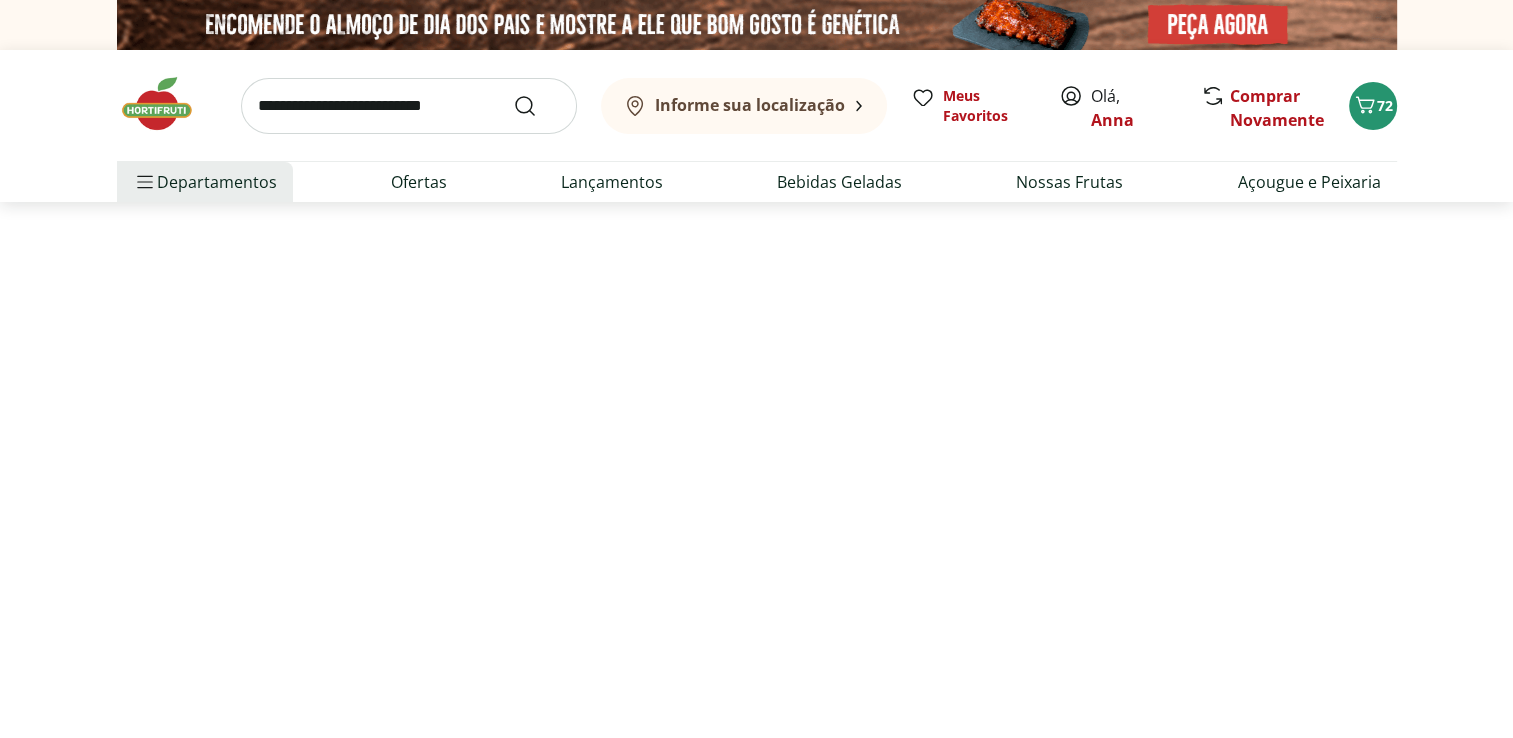 select on "**********" 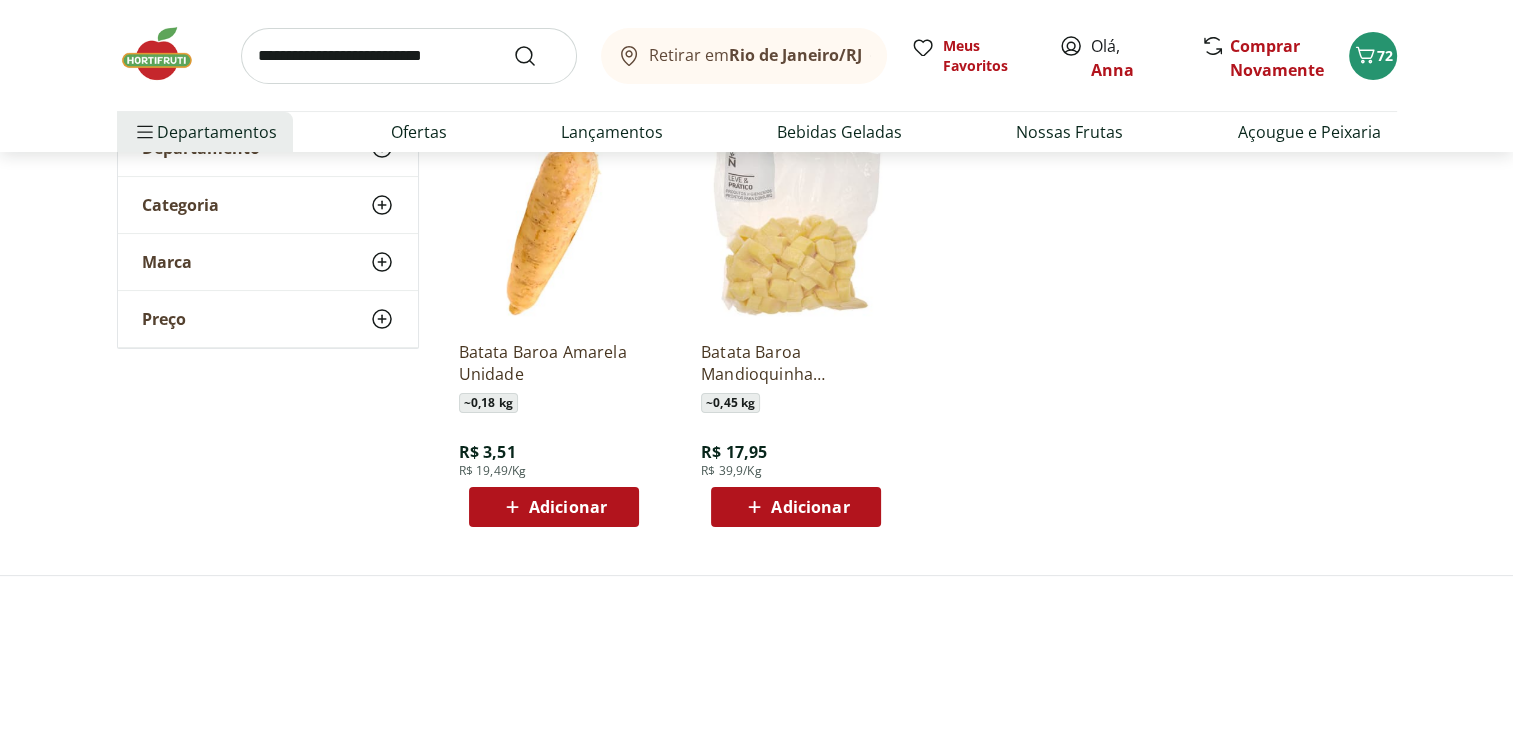 scroll, scrollTop: 300, scrollLeft: 0, axis: vertical 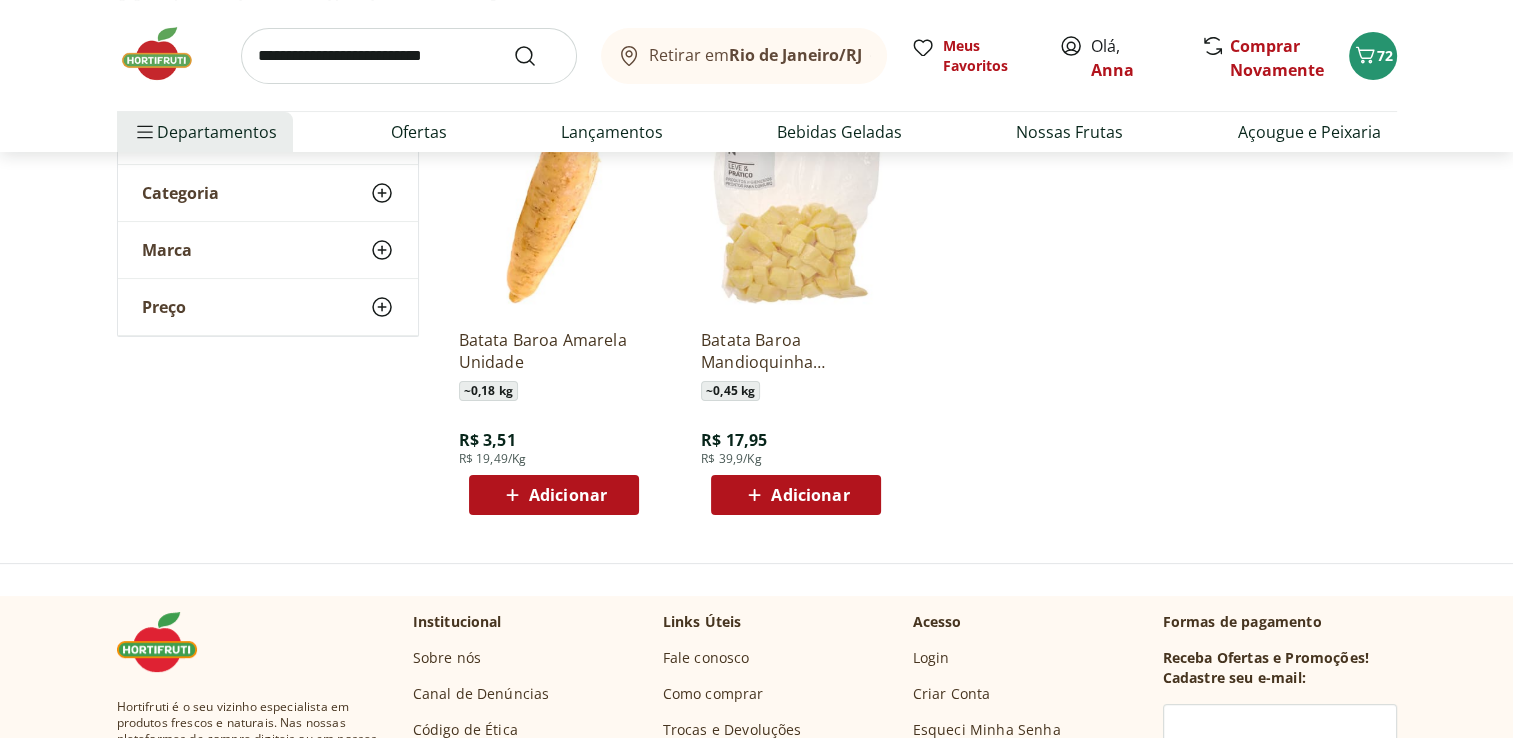 click on "Adicionar" at bounding box center (568, 495) 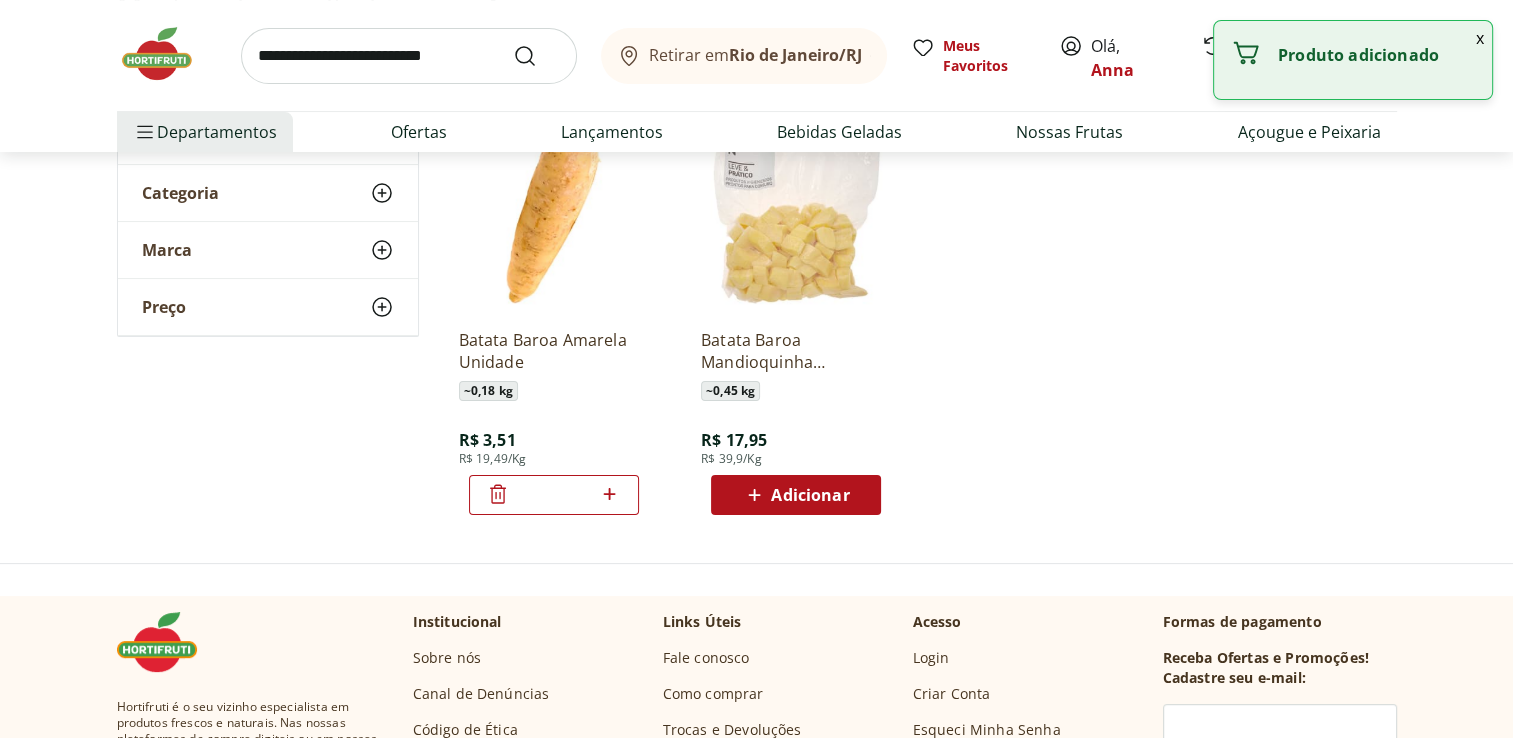 click 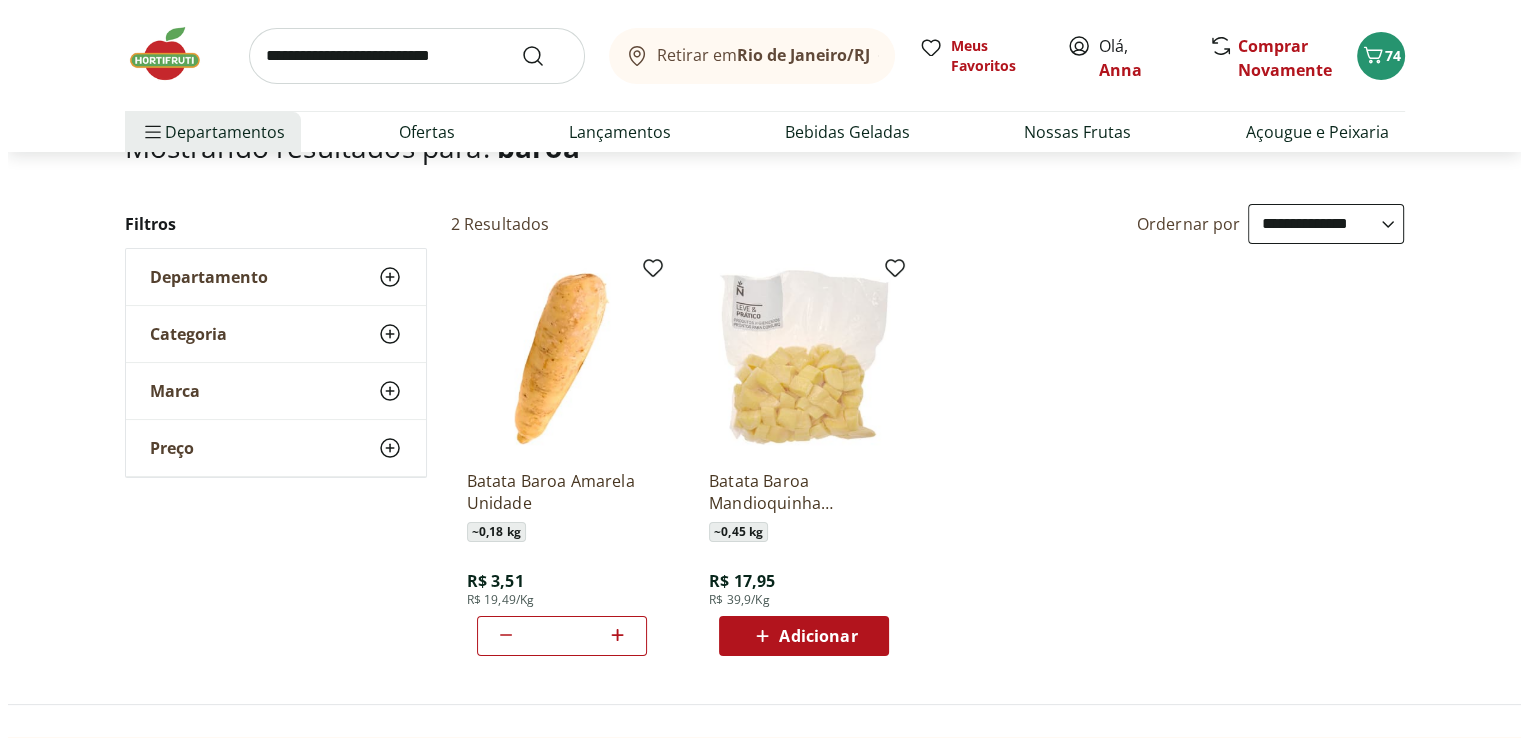 scroll, scrollTop: 100, scrollLeft: 0, axis: vertical 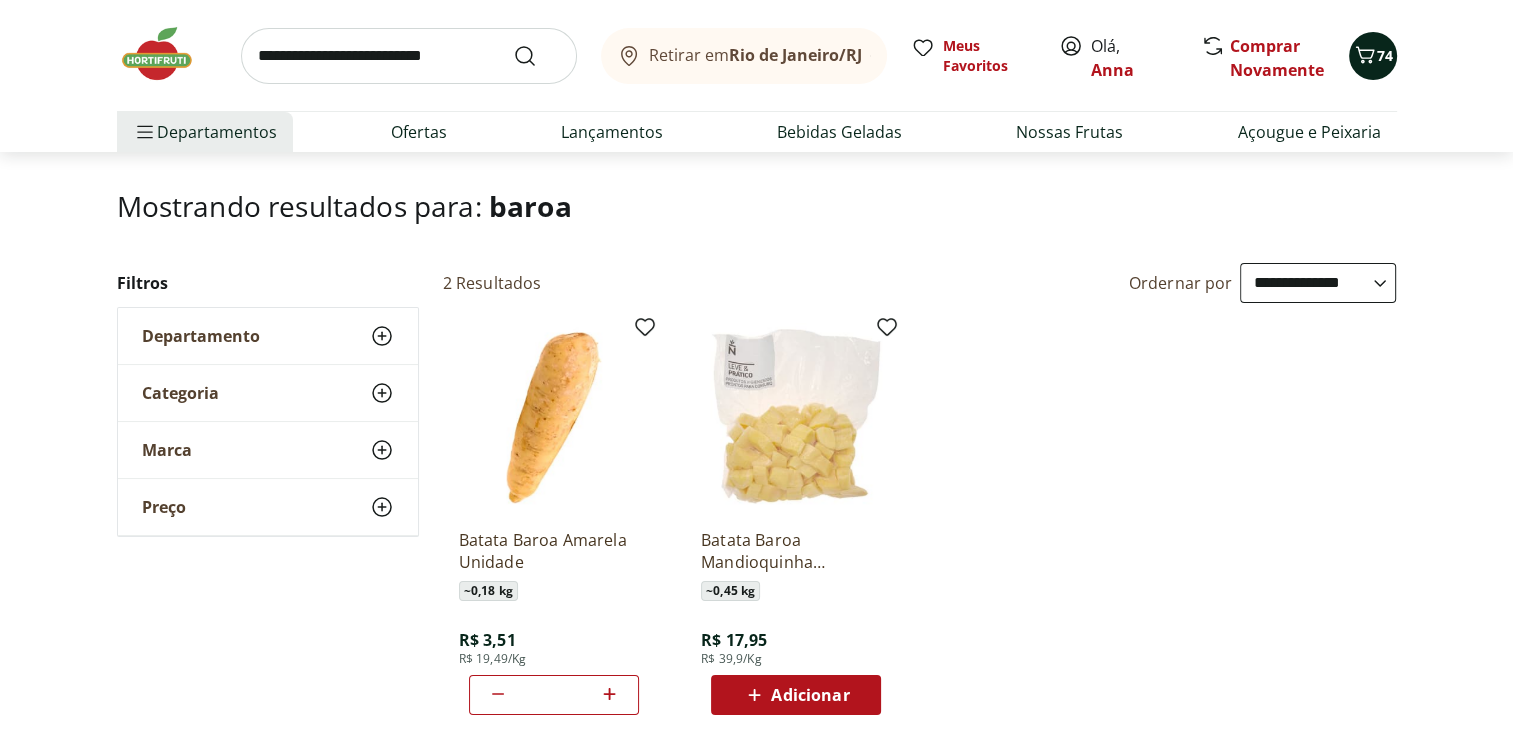 click on "74" at bounding box center [1385, 55] 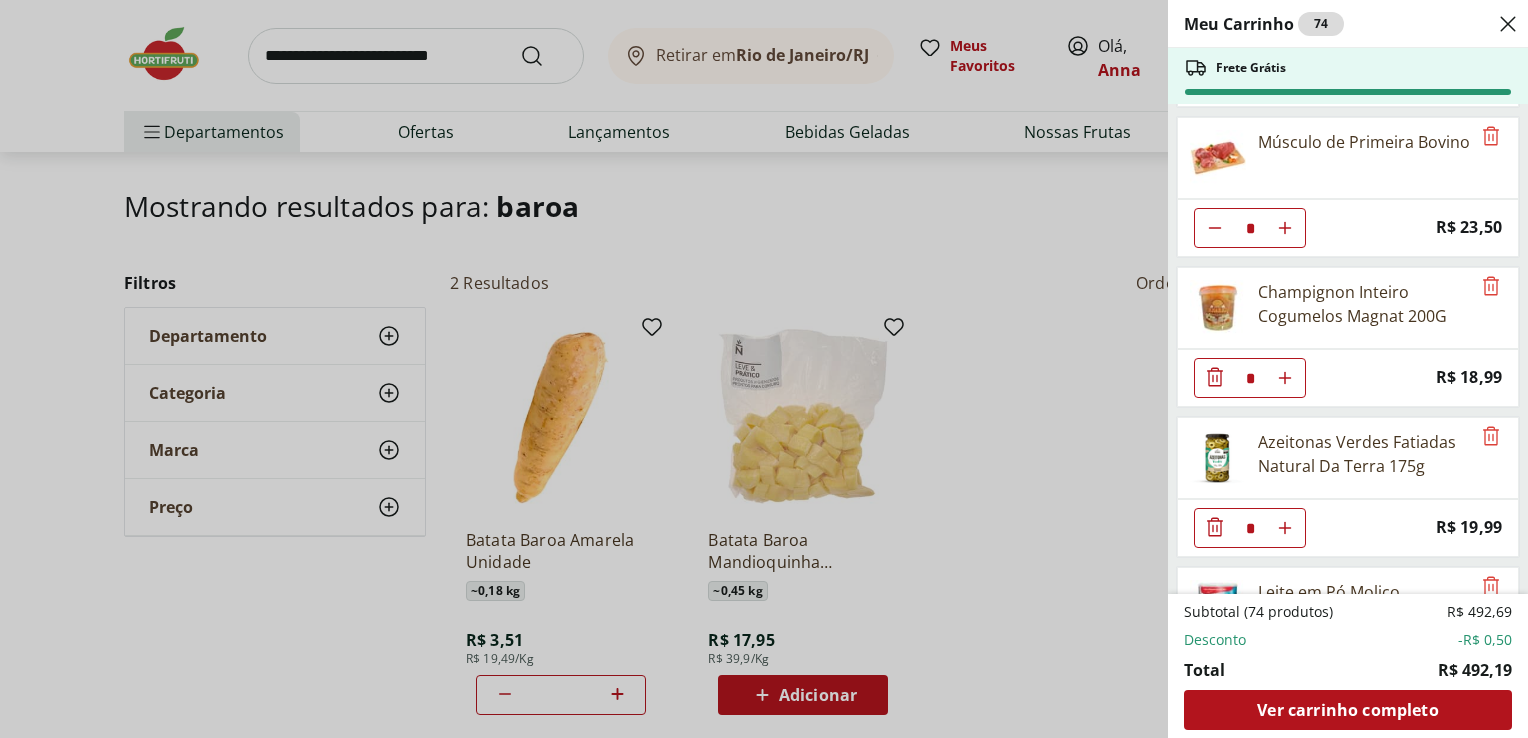 scroll, scrollTop: 2137, scrollLeft: 0, axis: vertical 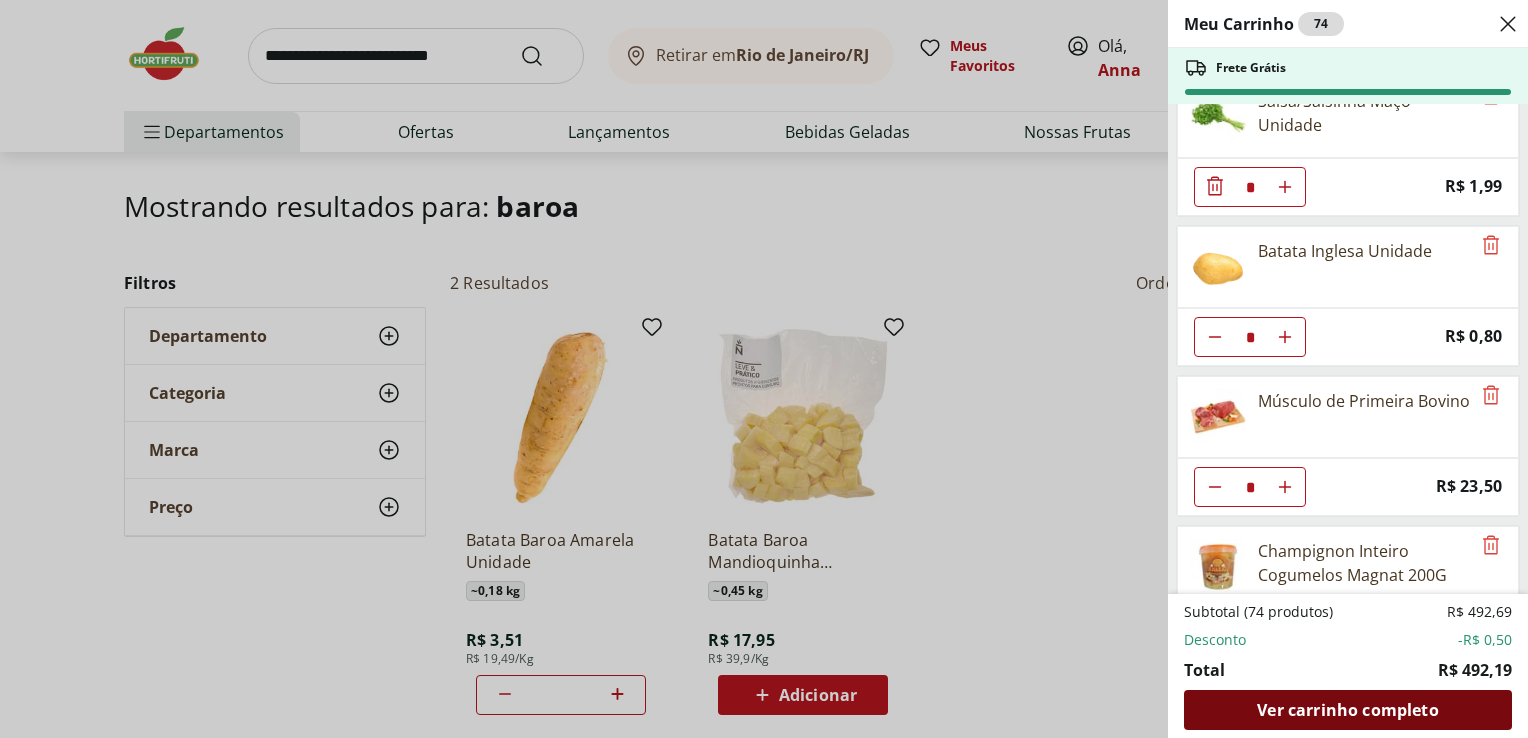 click on "Ver carrinho completo" at bounding box center (1347, 710) 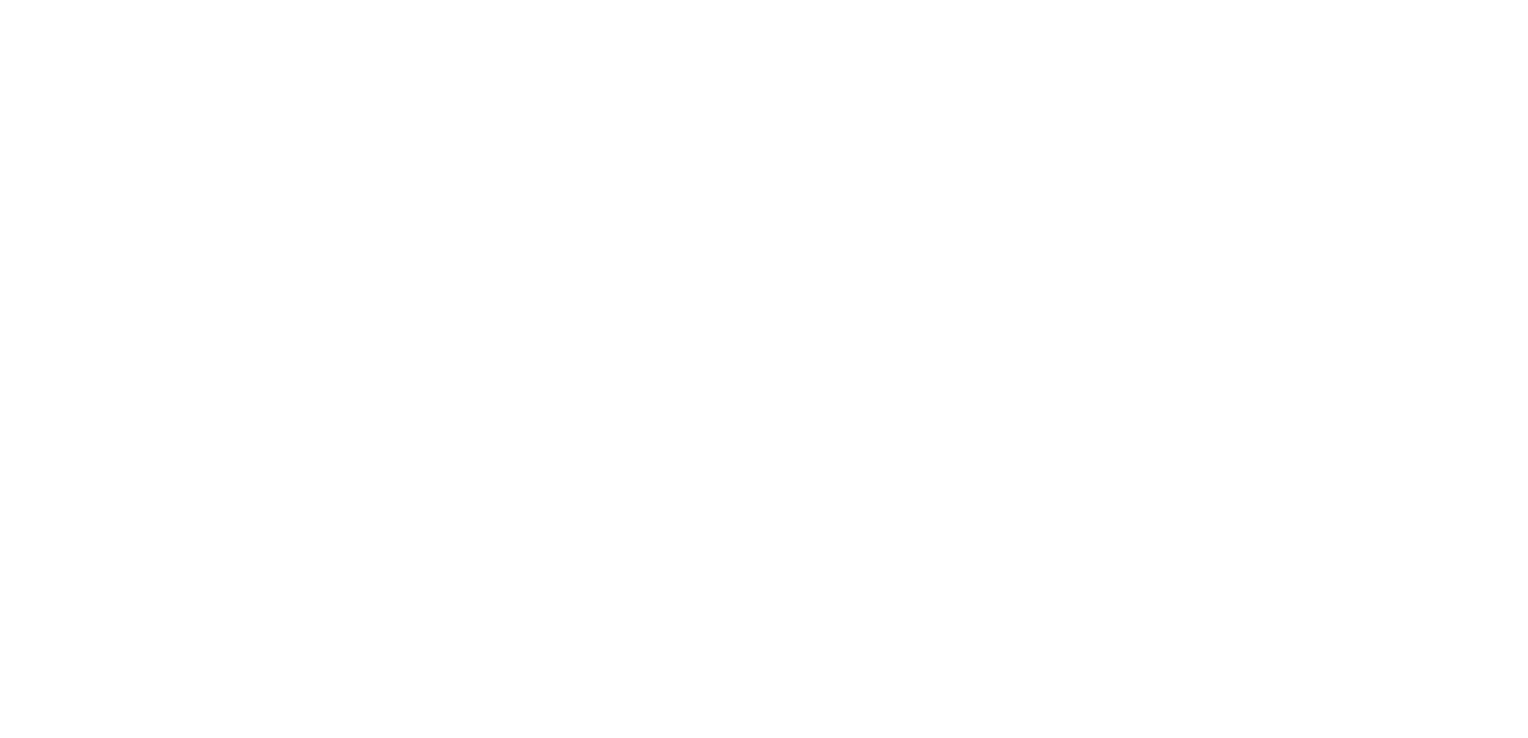 scroll, scrollTop: 0, scrollLeft: 0, axis: both 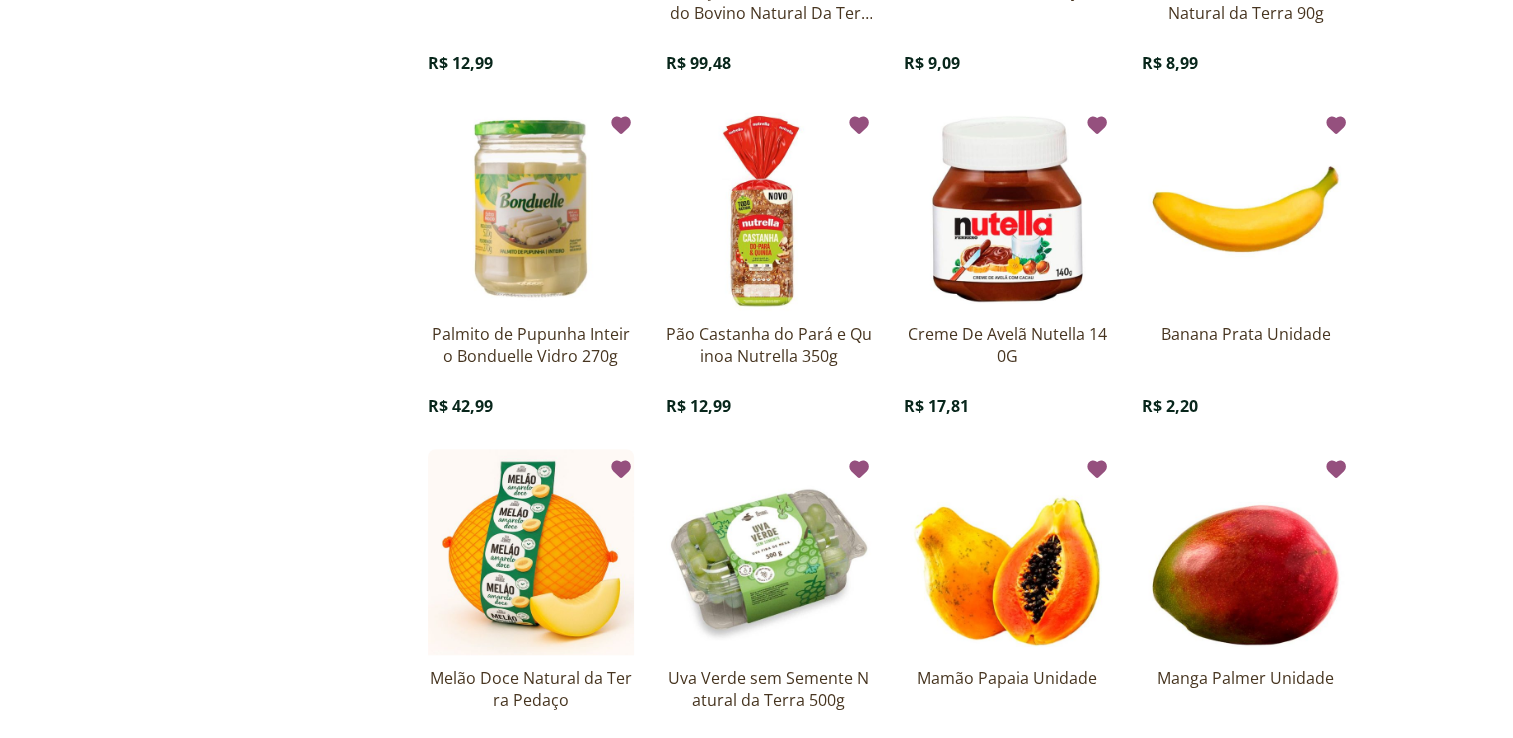 click at bounding box center [1245, -337] 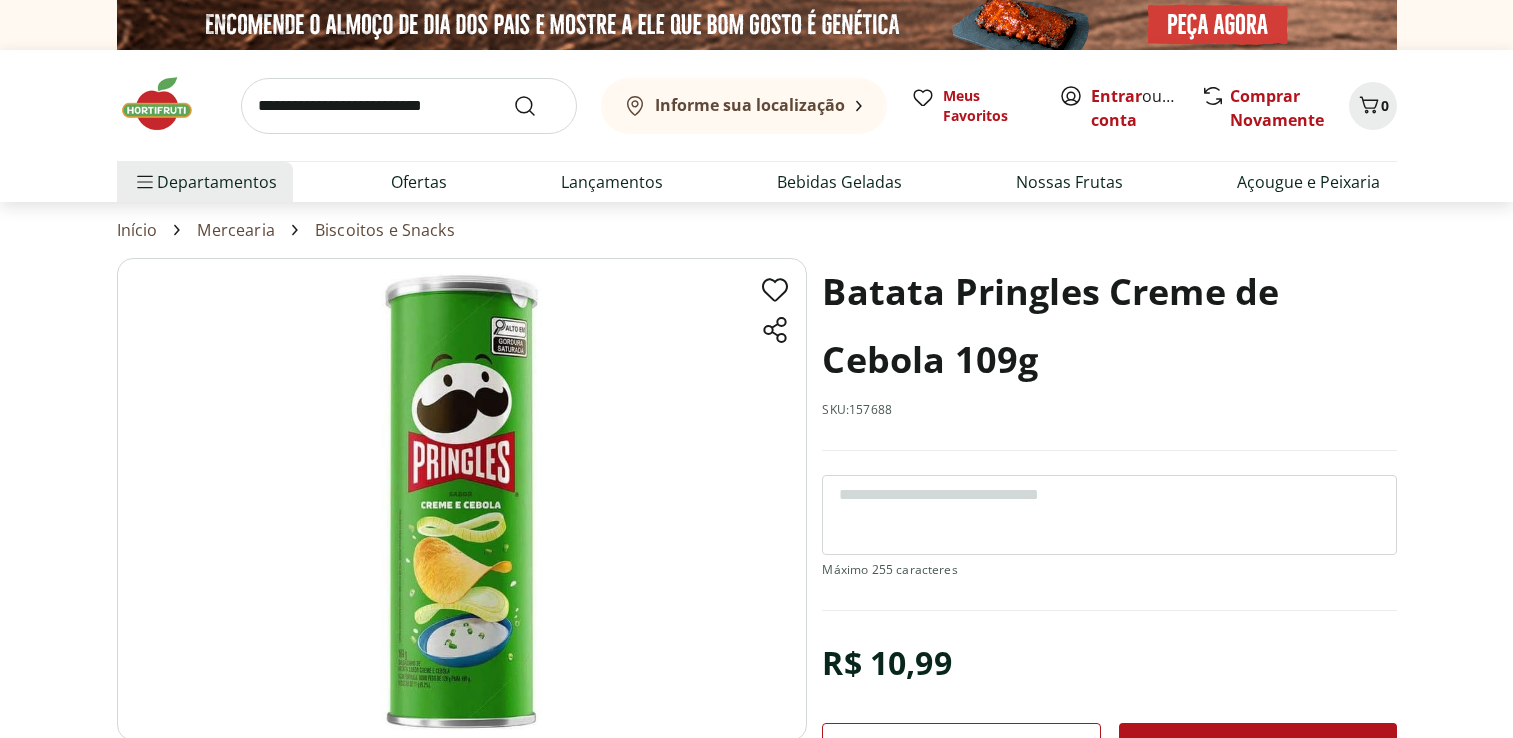 scroll, scrollTop: 0, scrollLeft: 0, axis: both 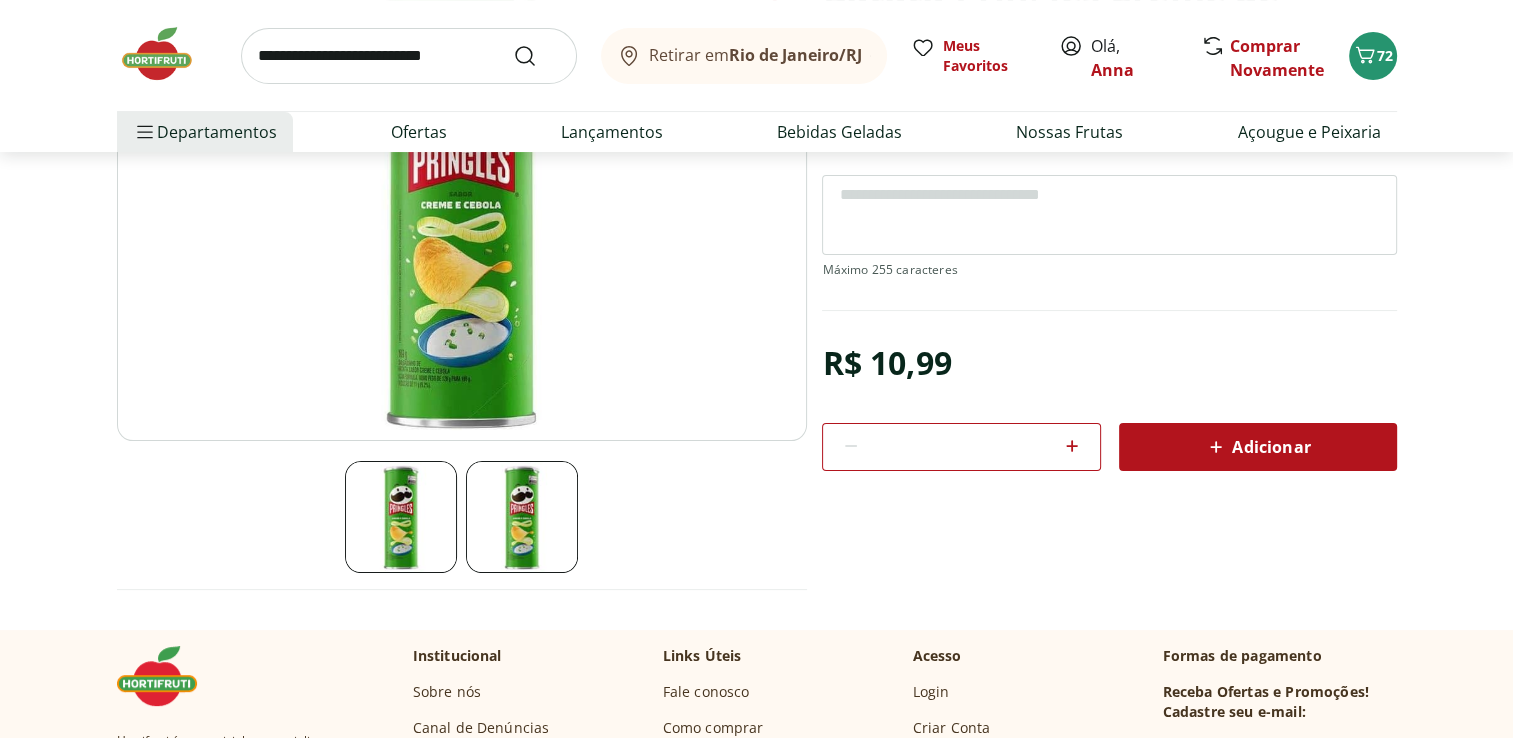 click on "Adicionar" at bounding box center [1257, 447] 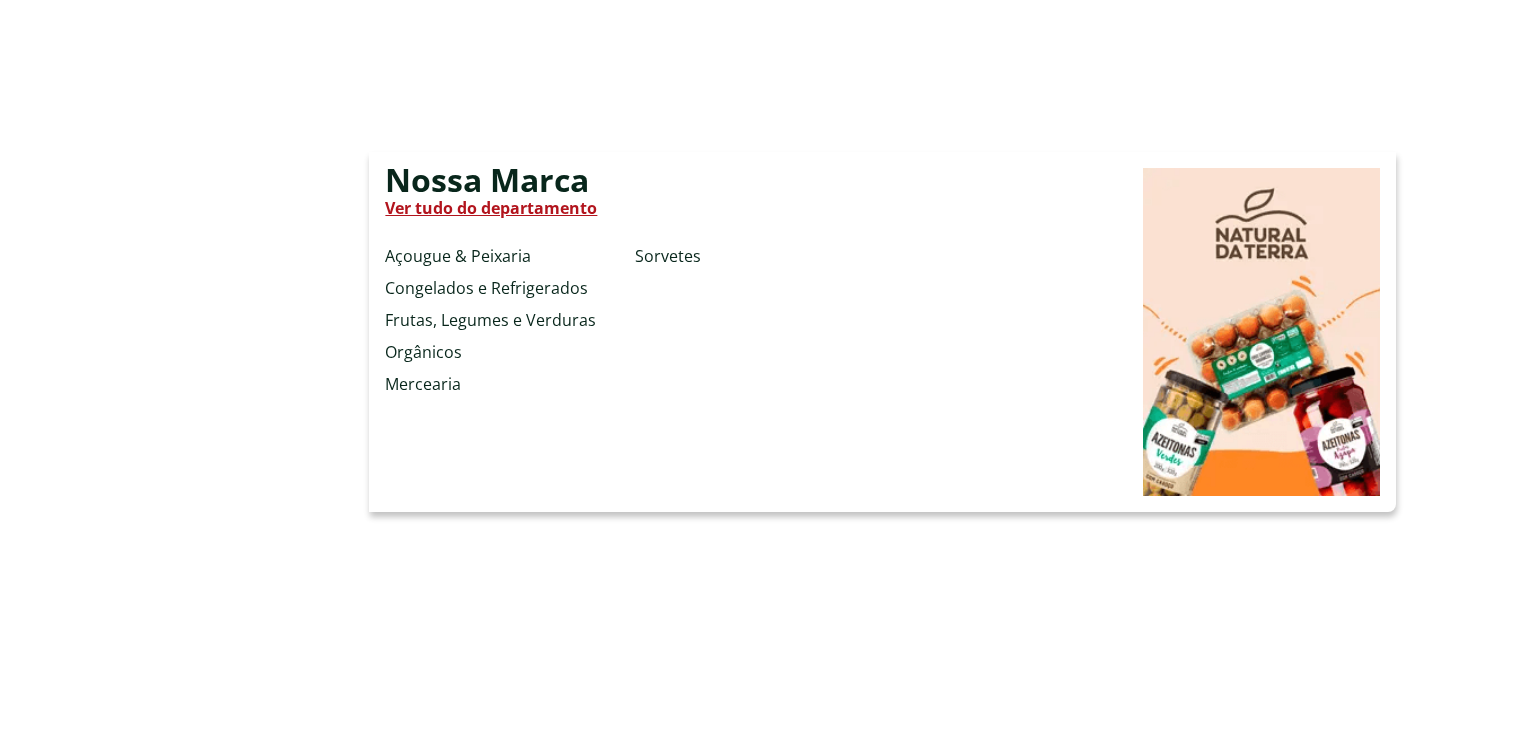 scroll, scrollTop: 1100, scrollLeft: 0, axis: vertical 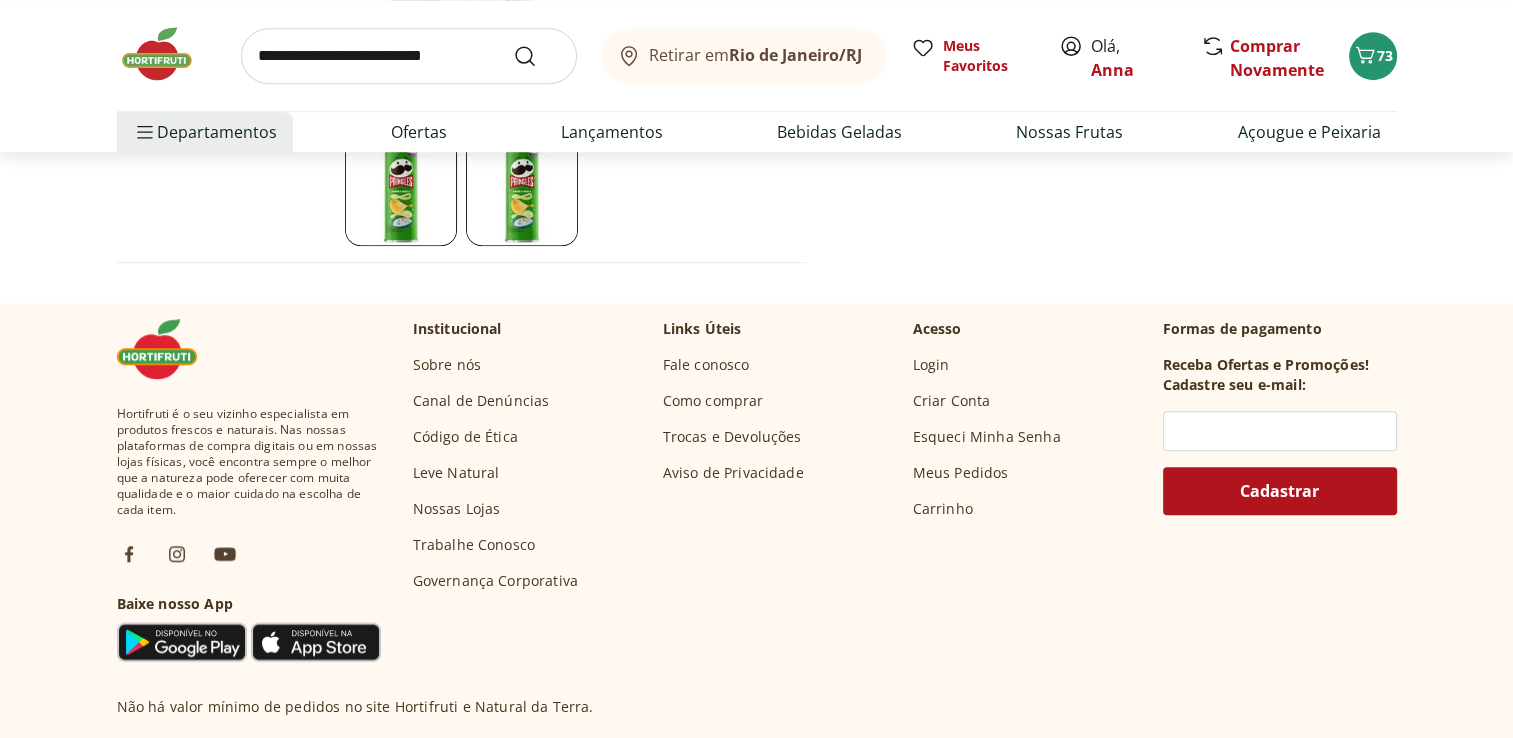 click on "Hortifruti é o seu vizinho especialista em produtos frescos e naturais. Nas nossas plataformas de compra digitais ou em nossas lojas físicas, você encontra sempre o melhor que a natureza pode oferecer com muita qualidade e o maior cuidado na escolha de cada item. Baixe nosso App Institucional Sobre nós Canal de Denúncias Código de Ética Leve Natural Nossas Lojas Trabalhe Conosco Governança Corporativa Links Úteis Fale conosco Como comprar Trocas e Devoluções Aviso de Privacidade Acesso Login Criar Conta Esqueci Minha Senha Meus Pedidos Carrinho Formas de pagamento Receba Ofertas e Promoções! Cadastre seu e-mail: Cadastrar" at bounding box center [757, 492] 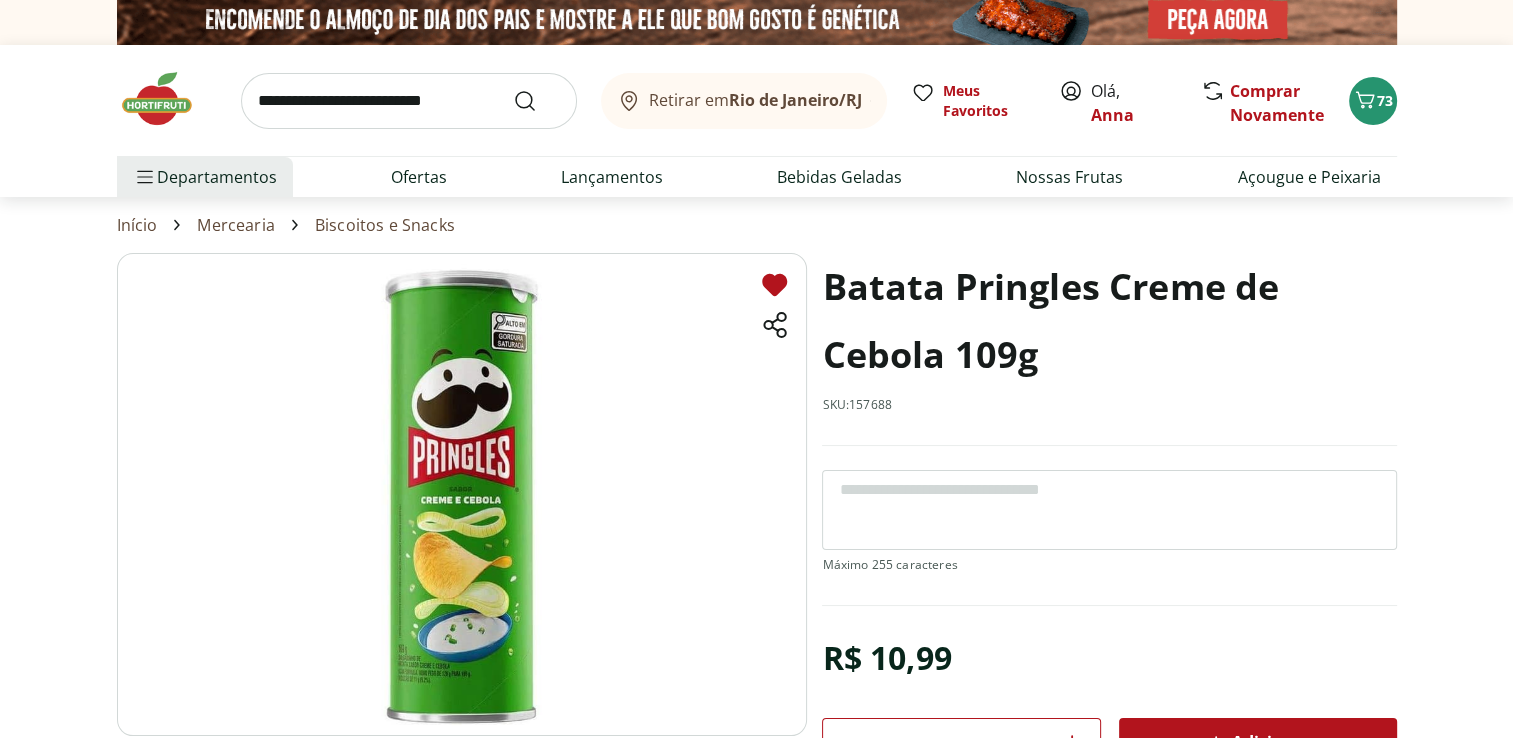 scroll, scrollTop: 0, scrollLeft: 0, axis: both 